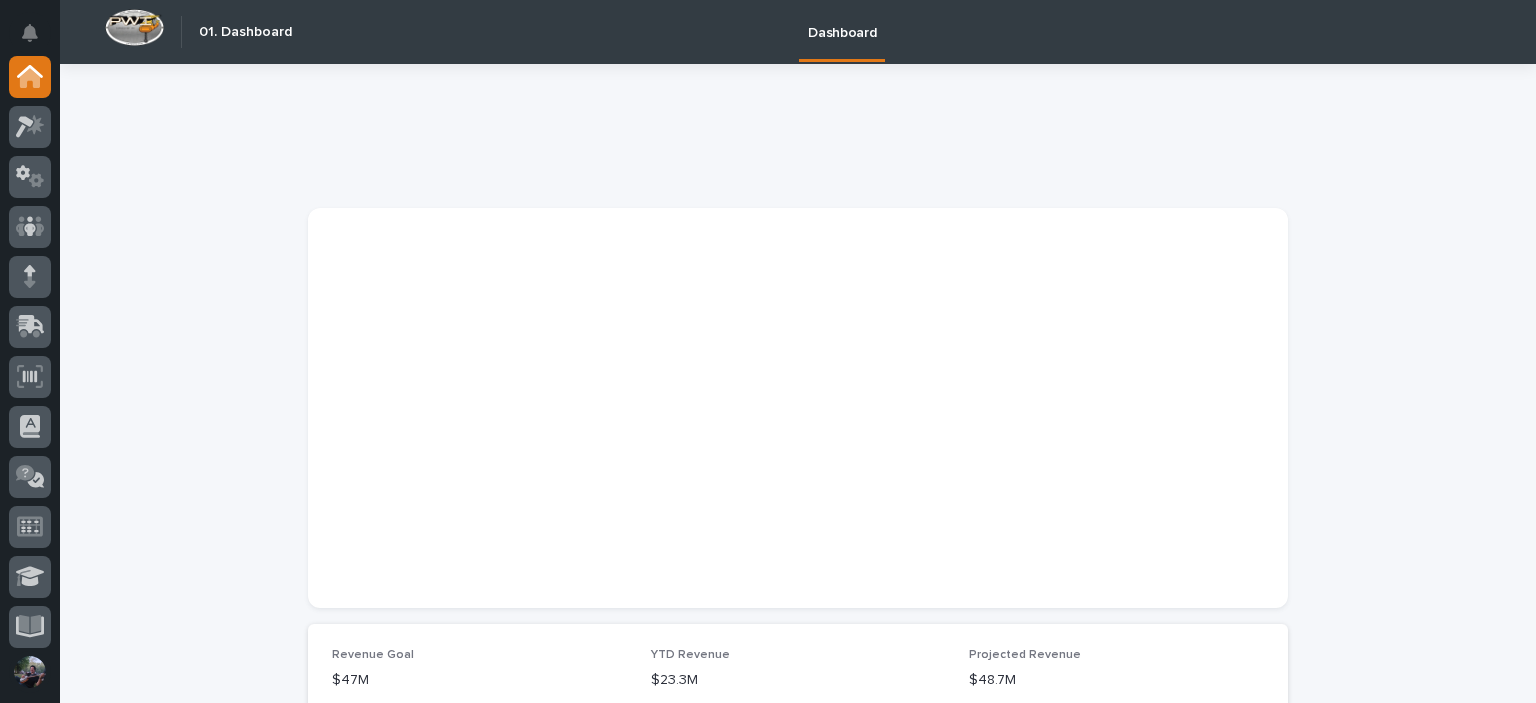 scroll, scrollTop: 0, scrollLeft: 0, axis: both 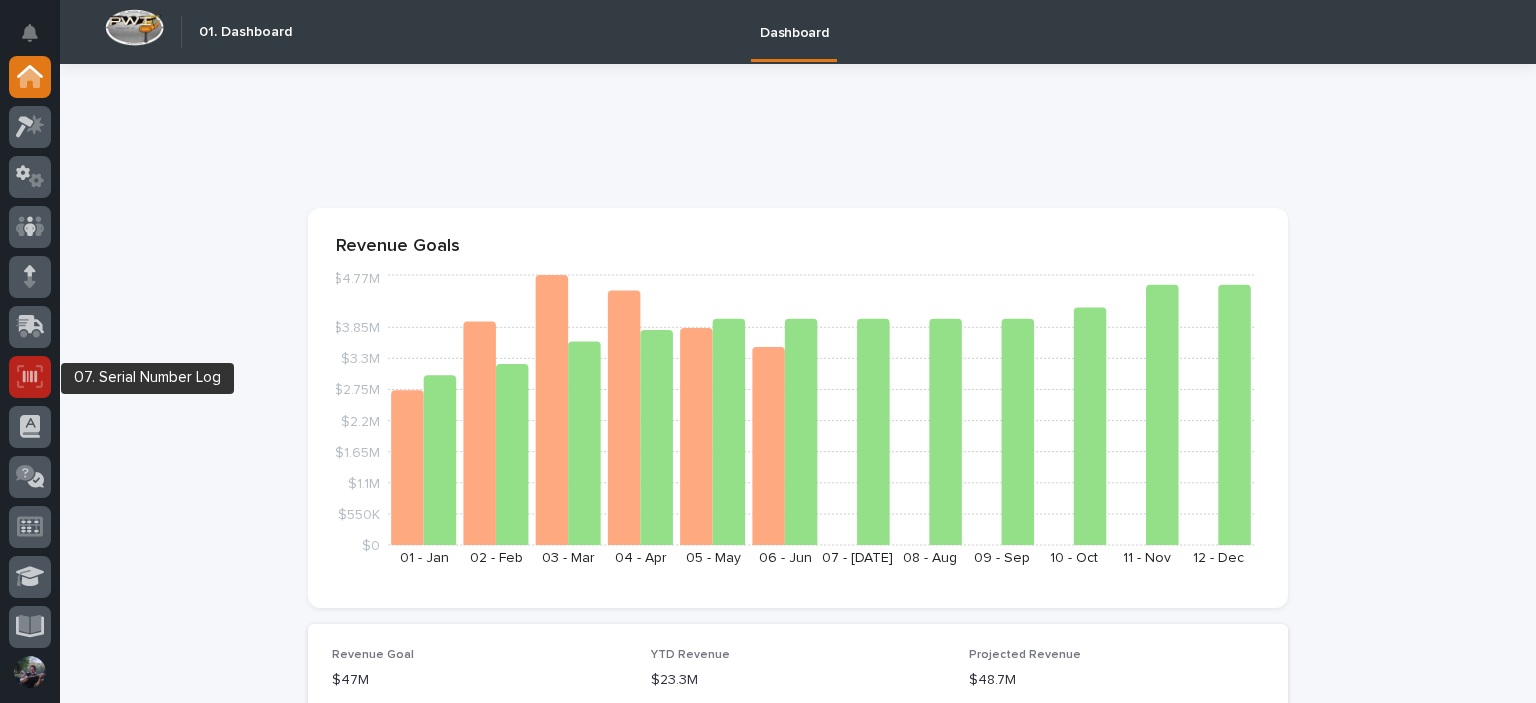 click 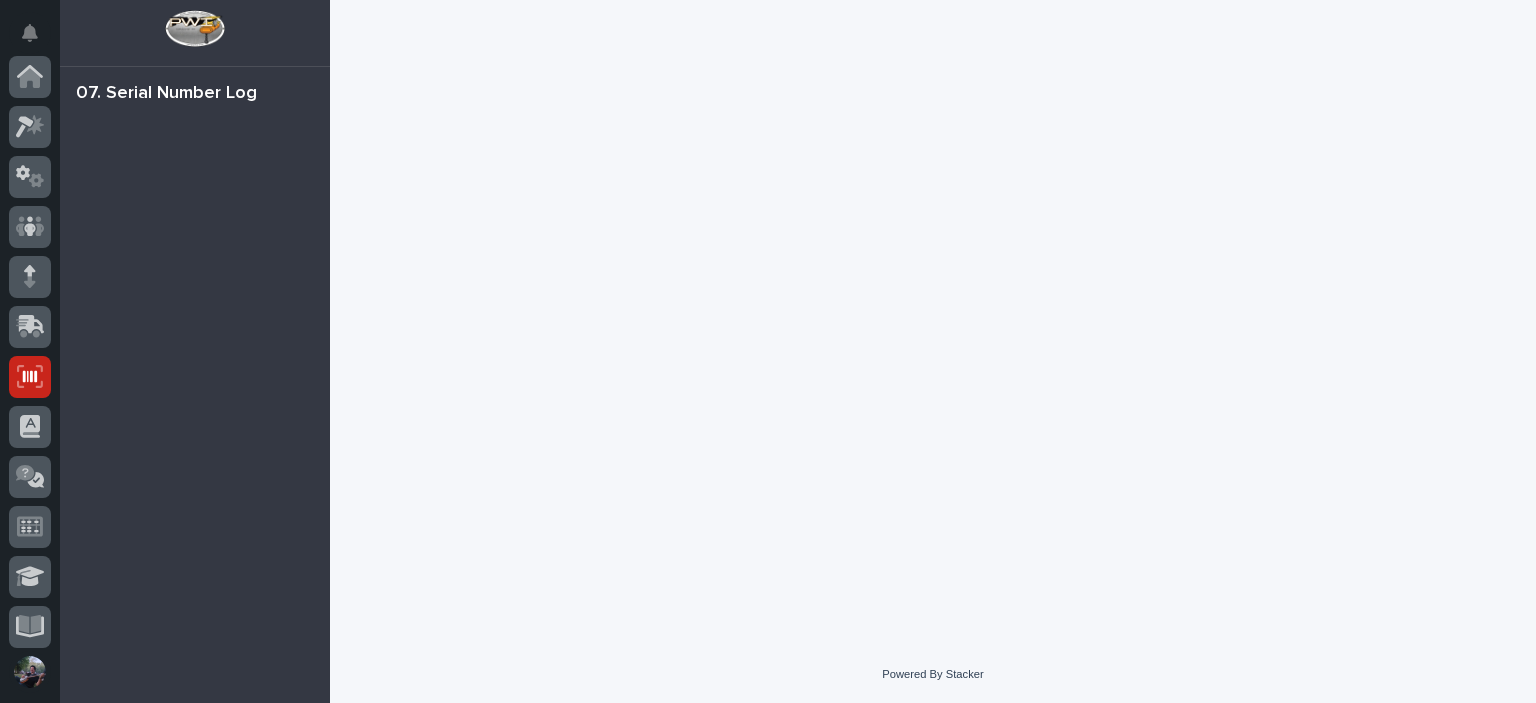 scroll, scrollTop: 300, scrollLeft: 0, axis: vertical 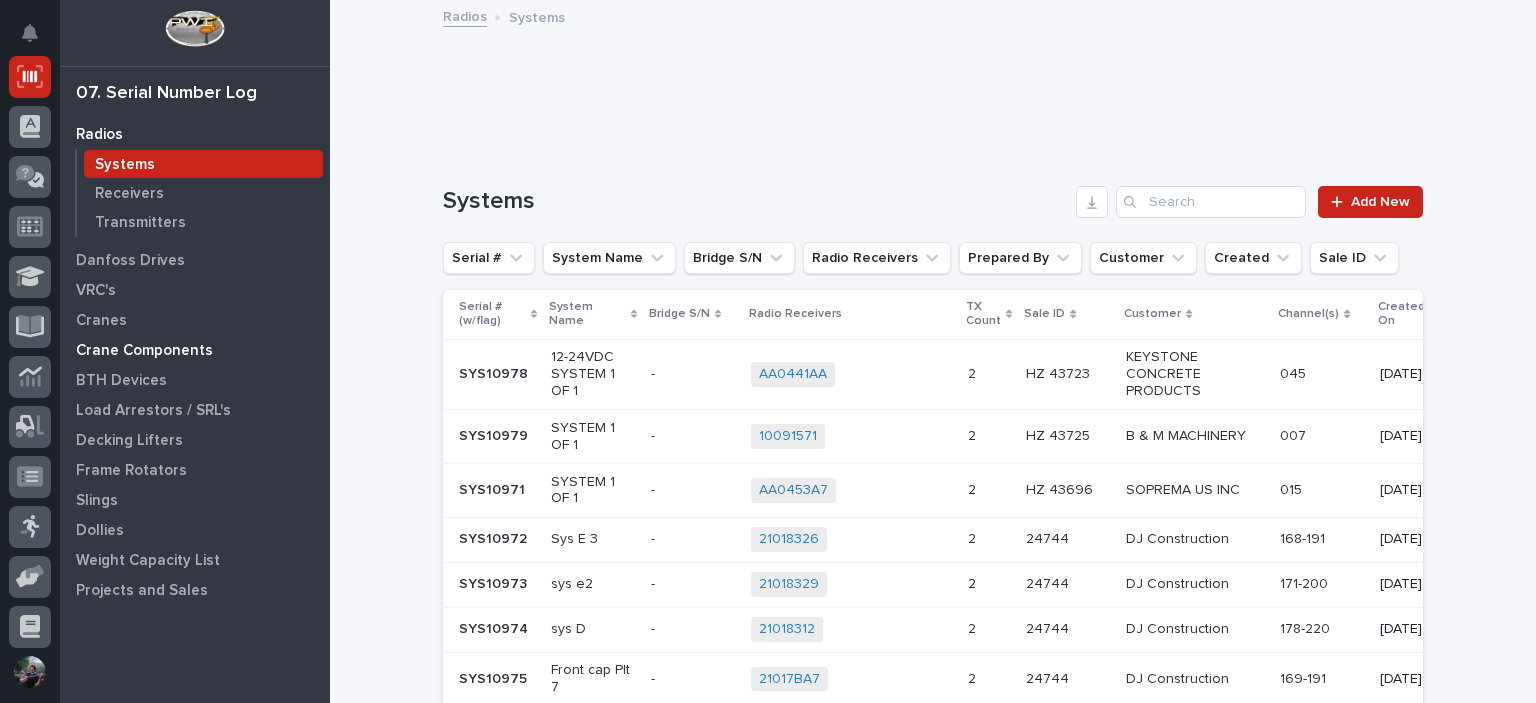 click on "Crane Components" at bounding box center [144, 351] 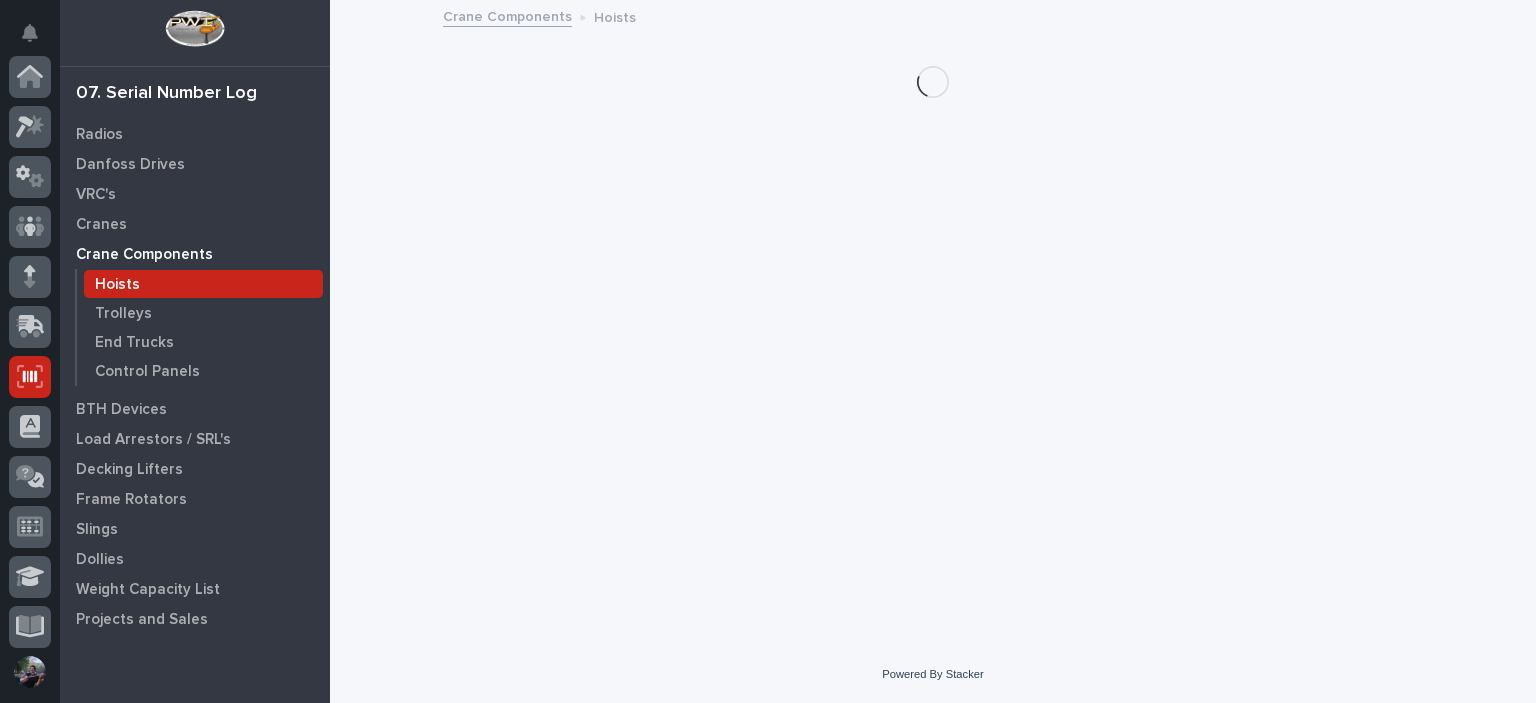 scroll, scrollTop: 300, scrollLeft: 0, axis: vertical 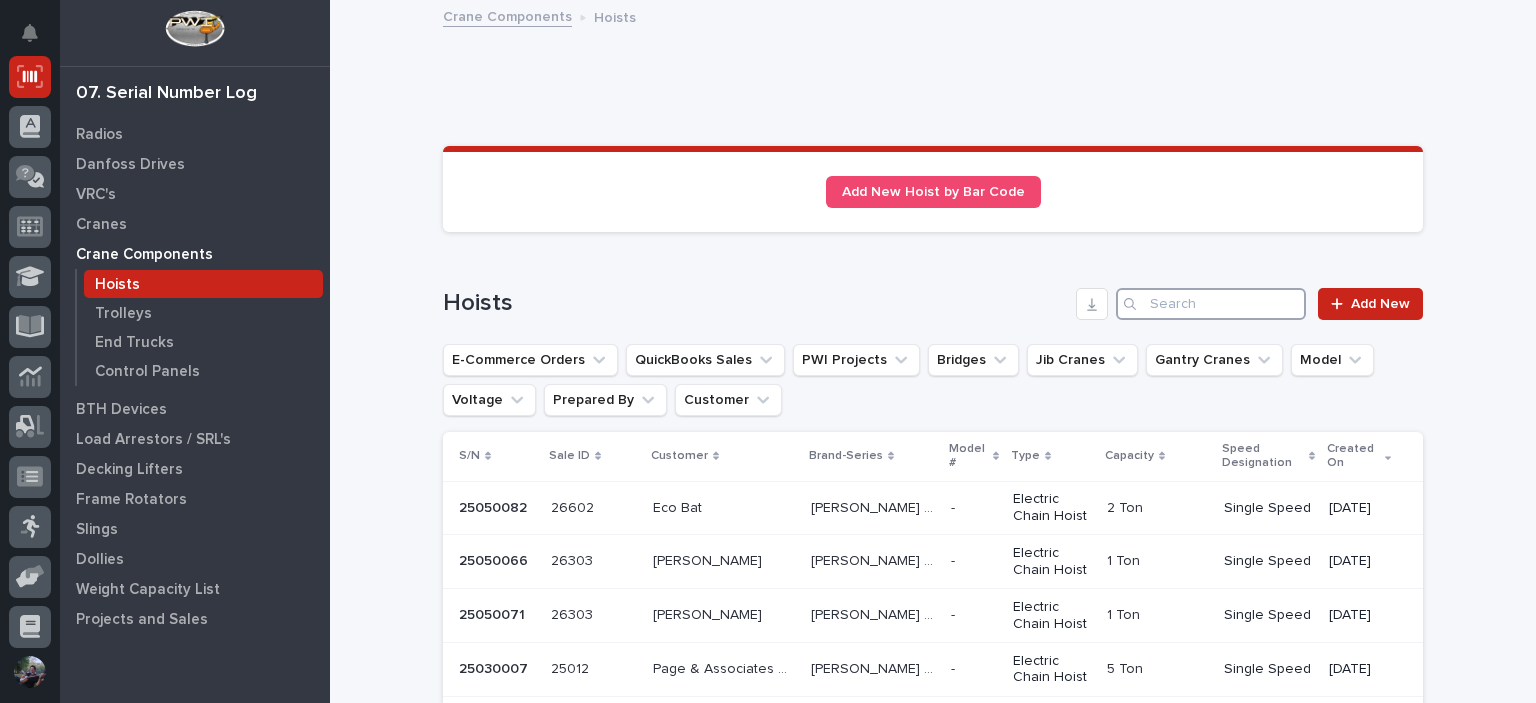 click at bounding box center (1211, 304) 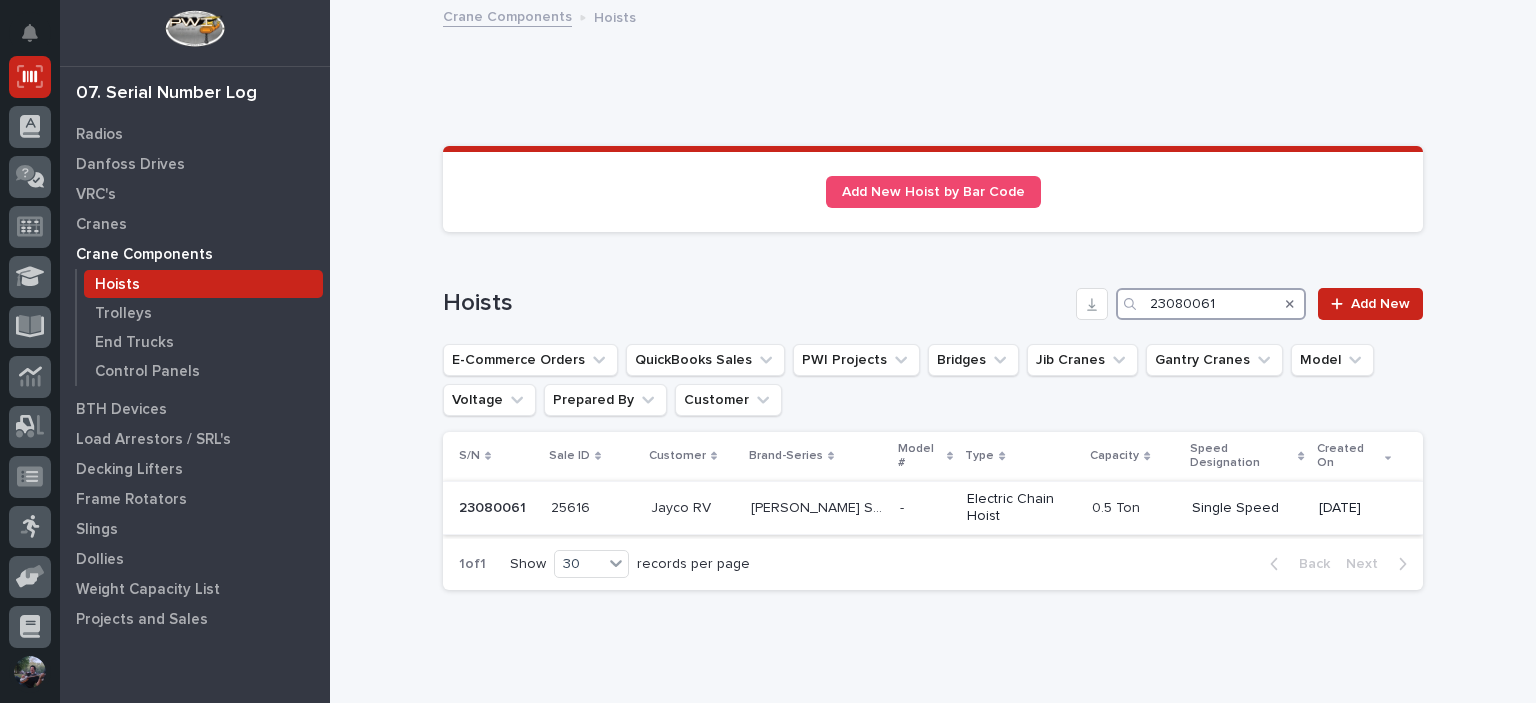 type on "23080061" 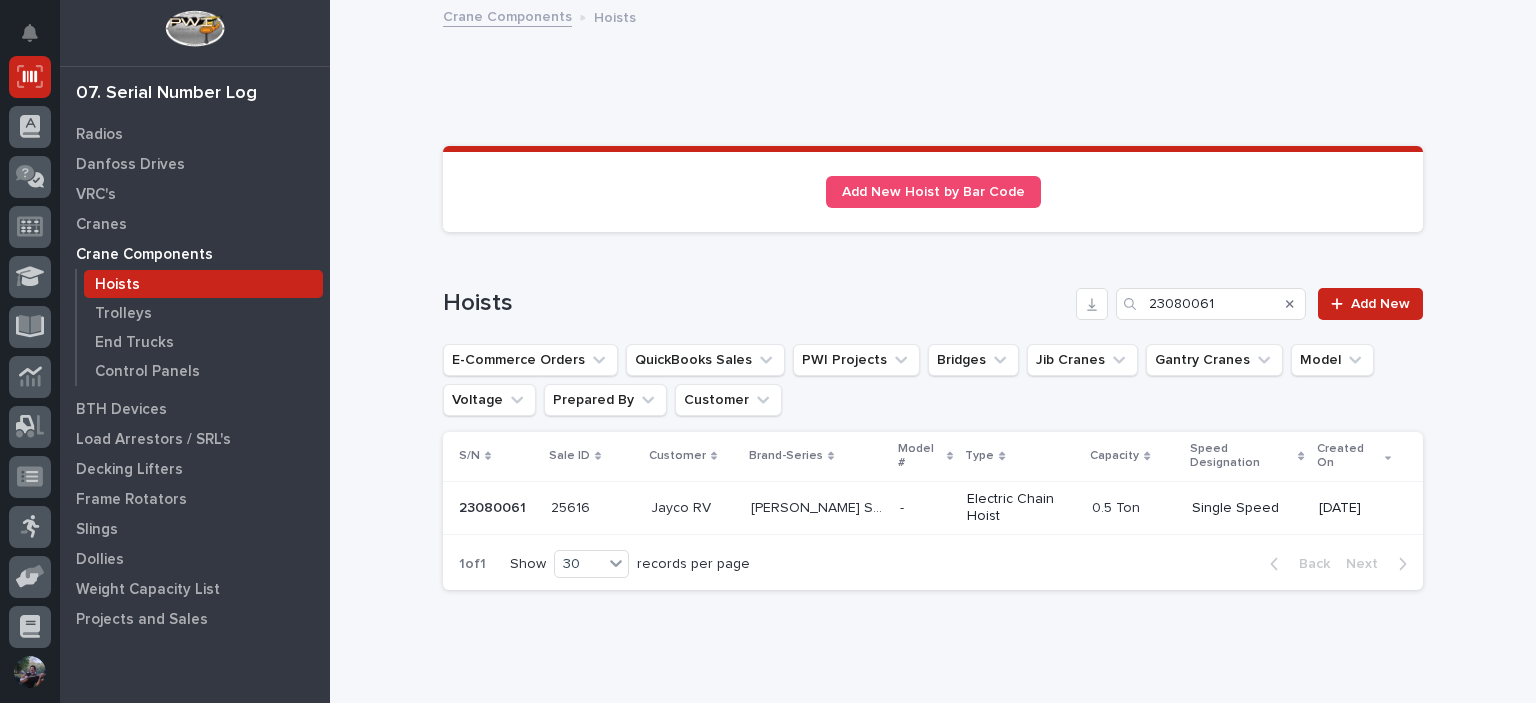 click on "Jayco RV" at bounding box center [683, 506] 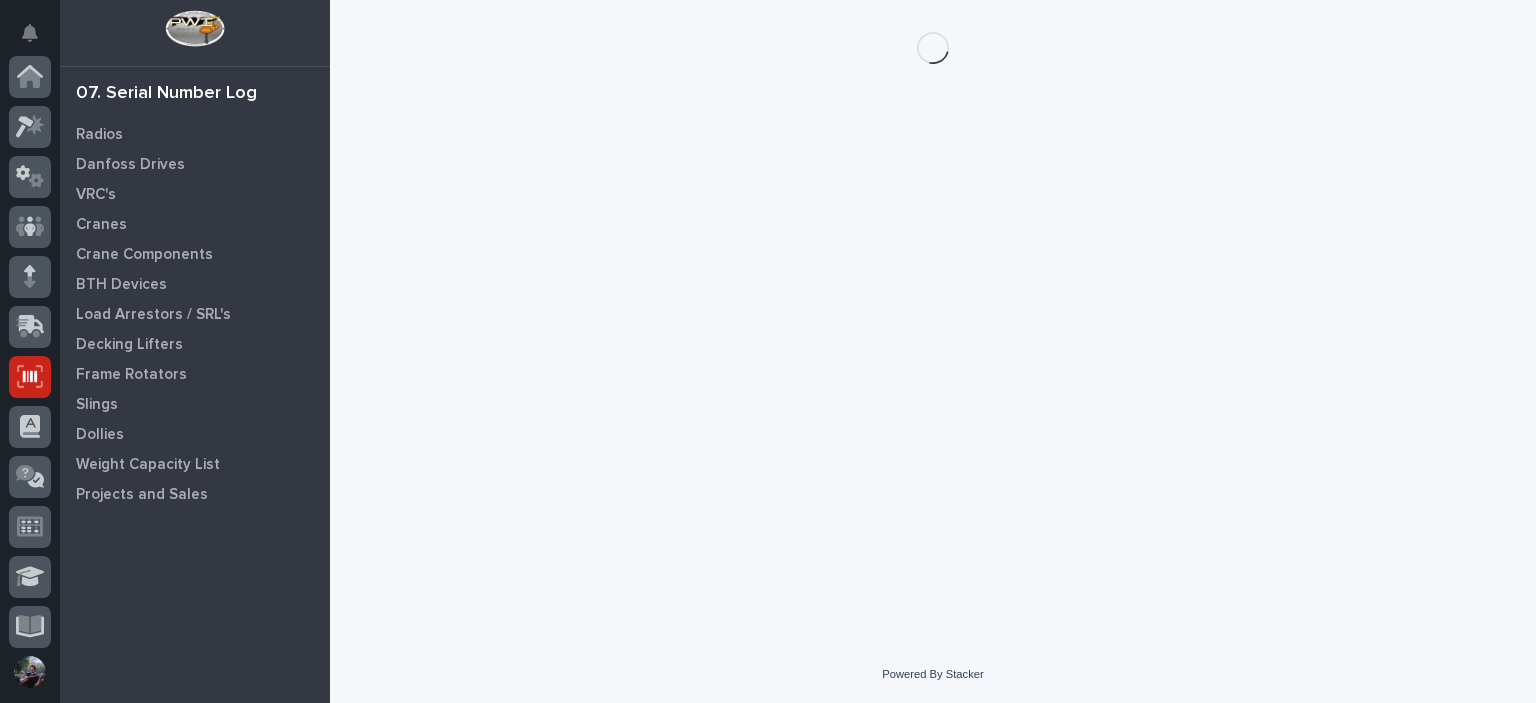 scroll, scrollTop: 300, scrollLeft: 0, axis: vertical 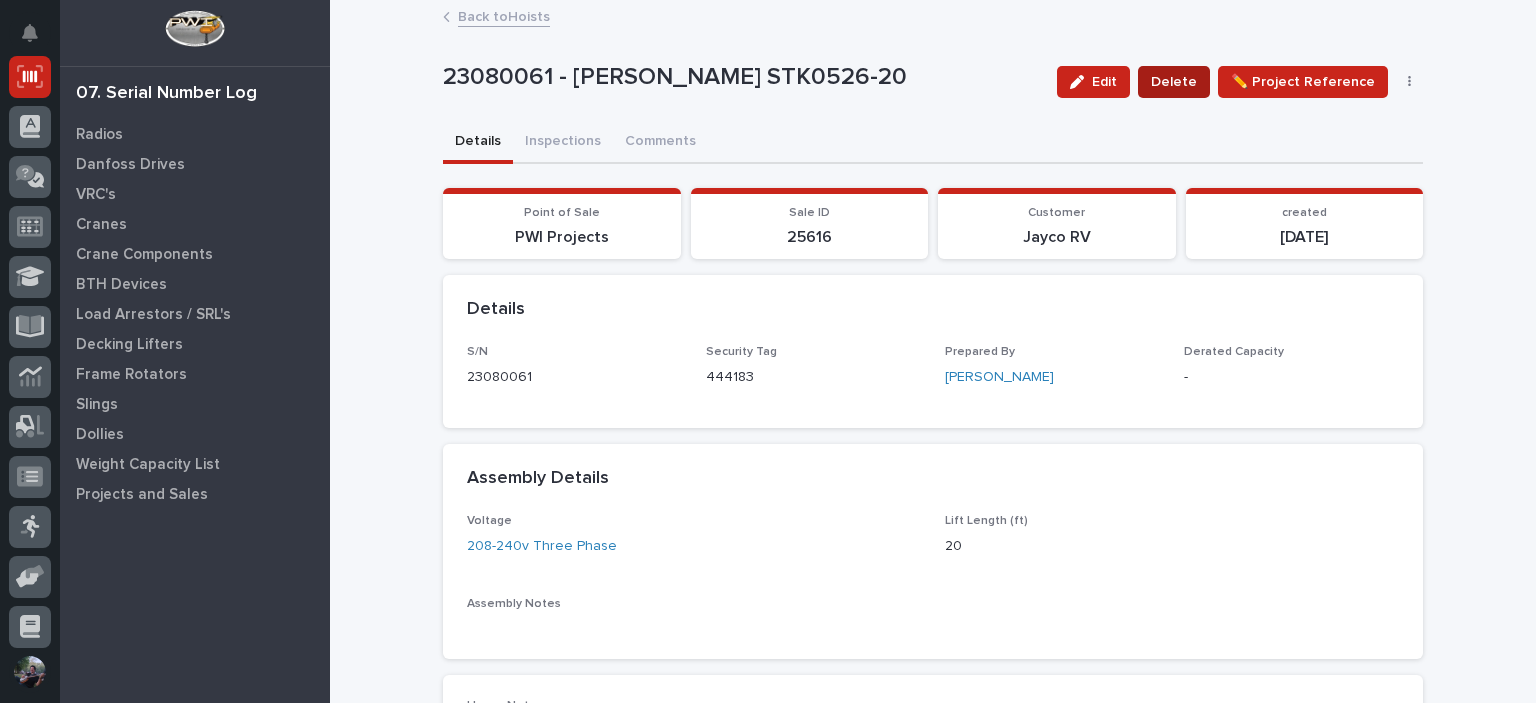 click on "Delete" at bounding box center (1174, 82) 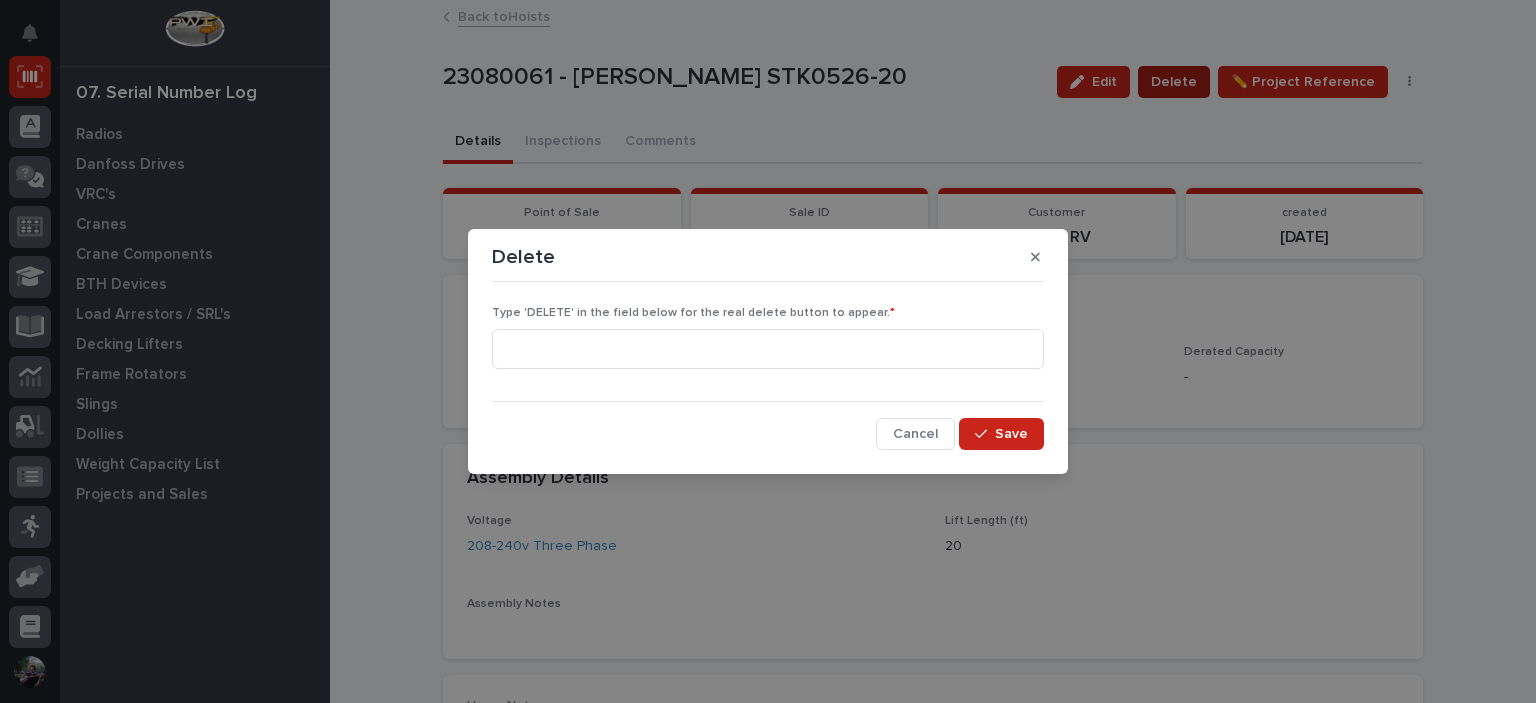 type 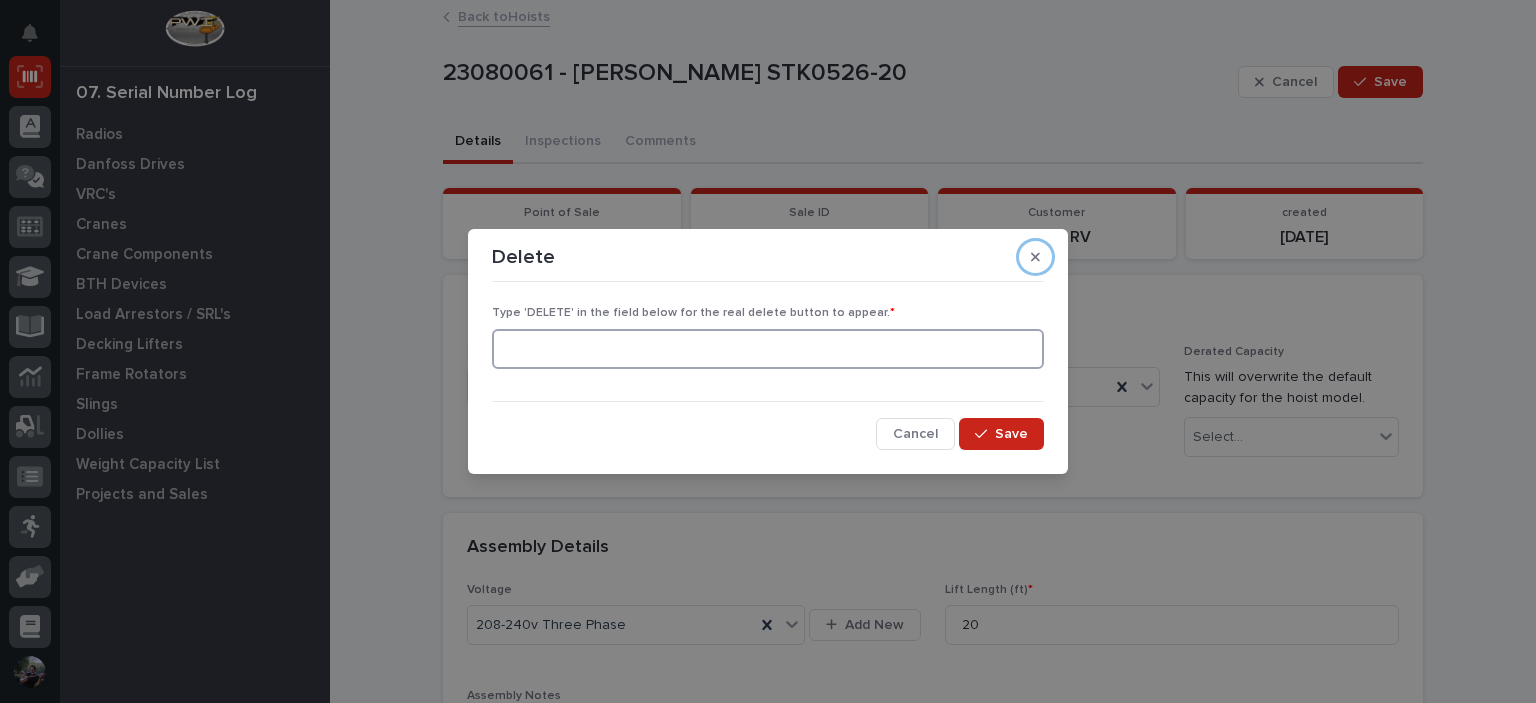 click at bounding box center (768, 349) 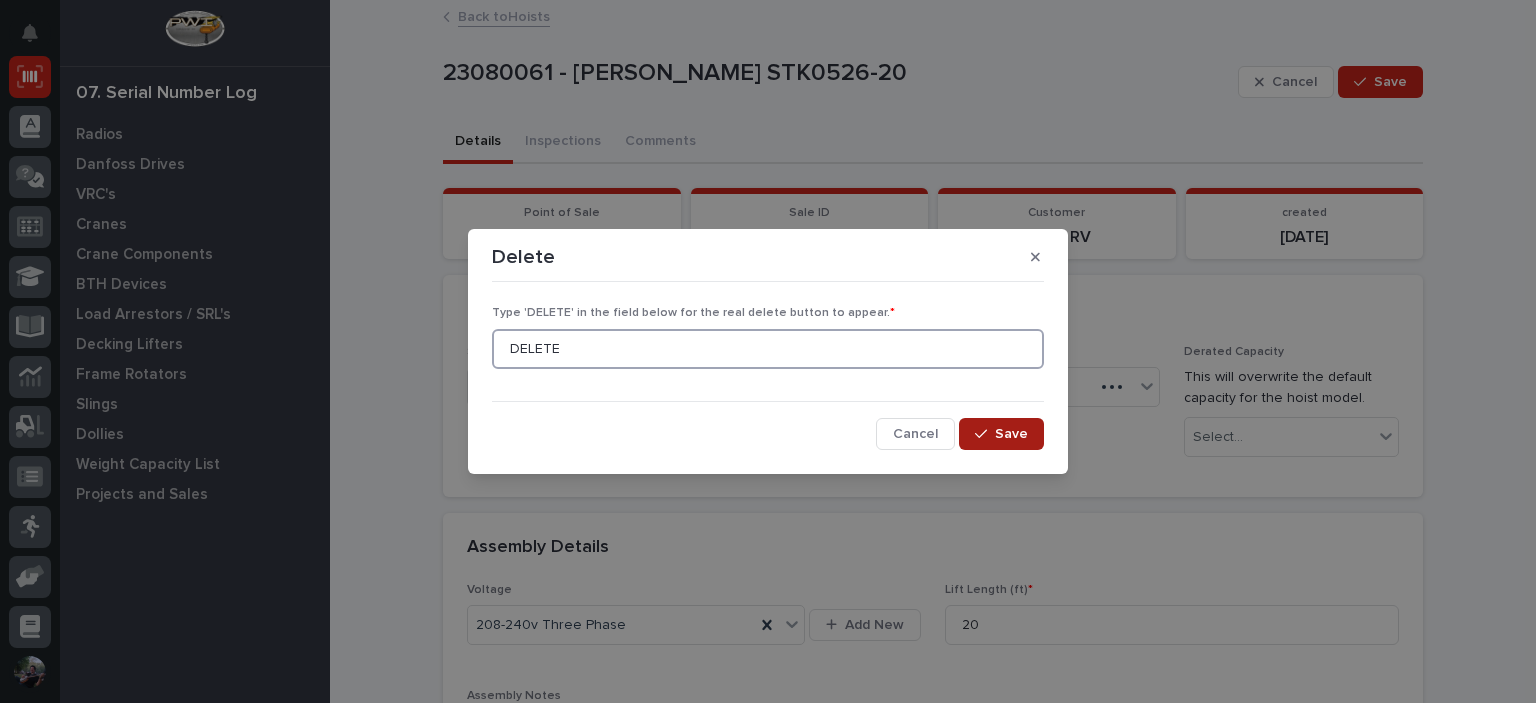 type on "DELETE" 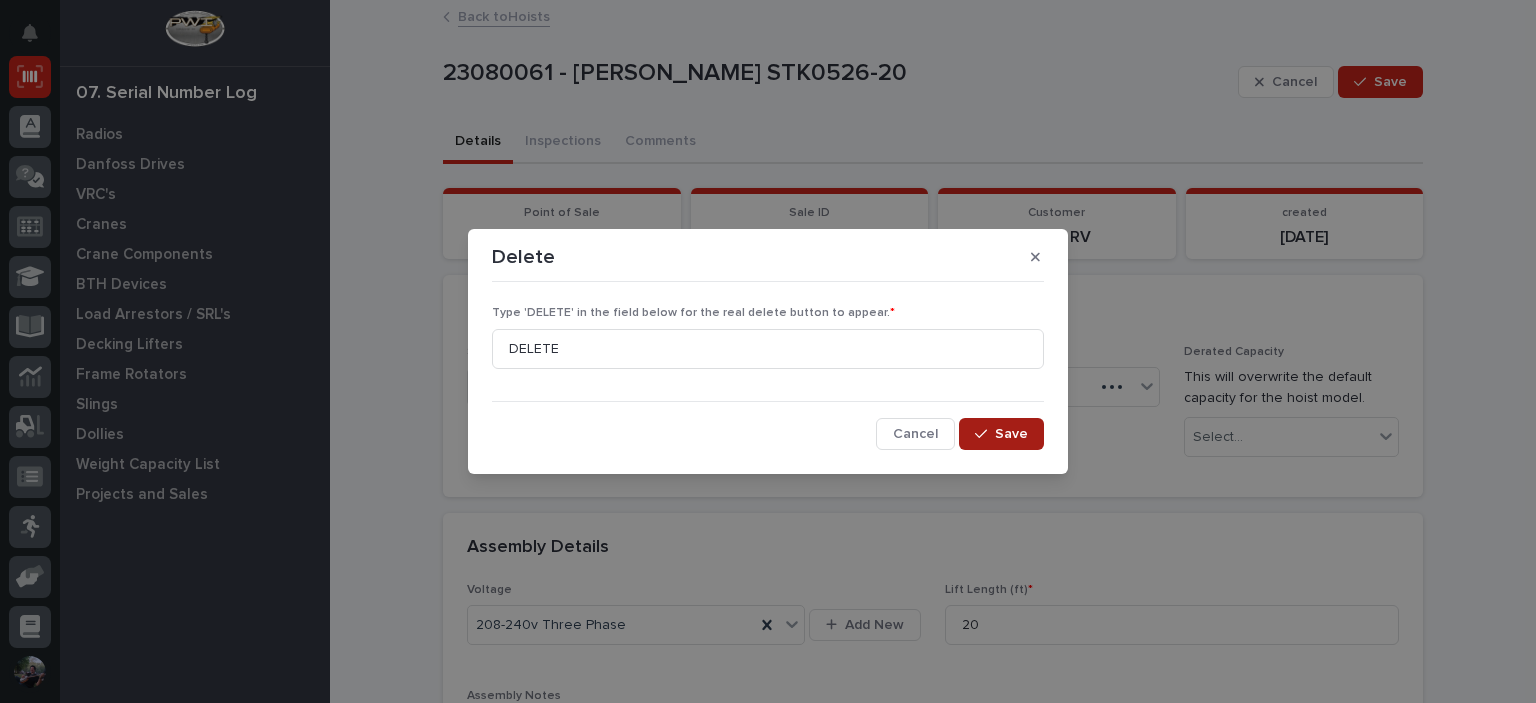 click on "Save" at bounding box center (1011, 434) 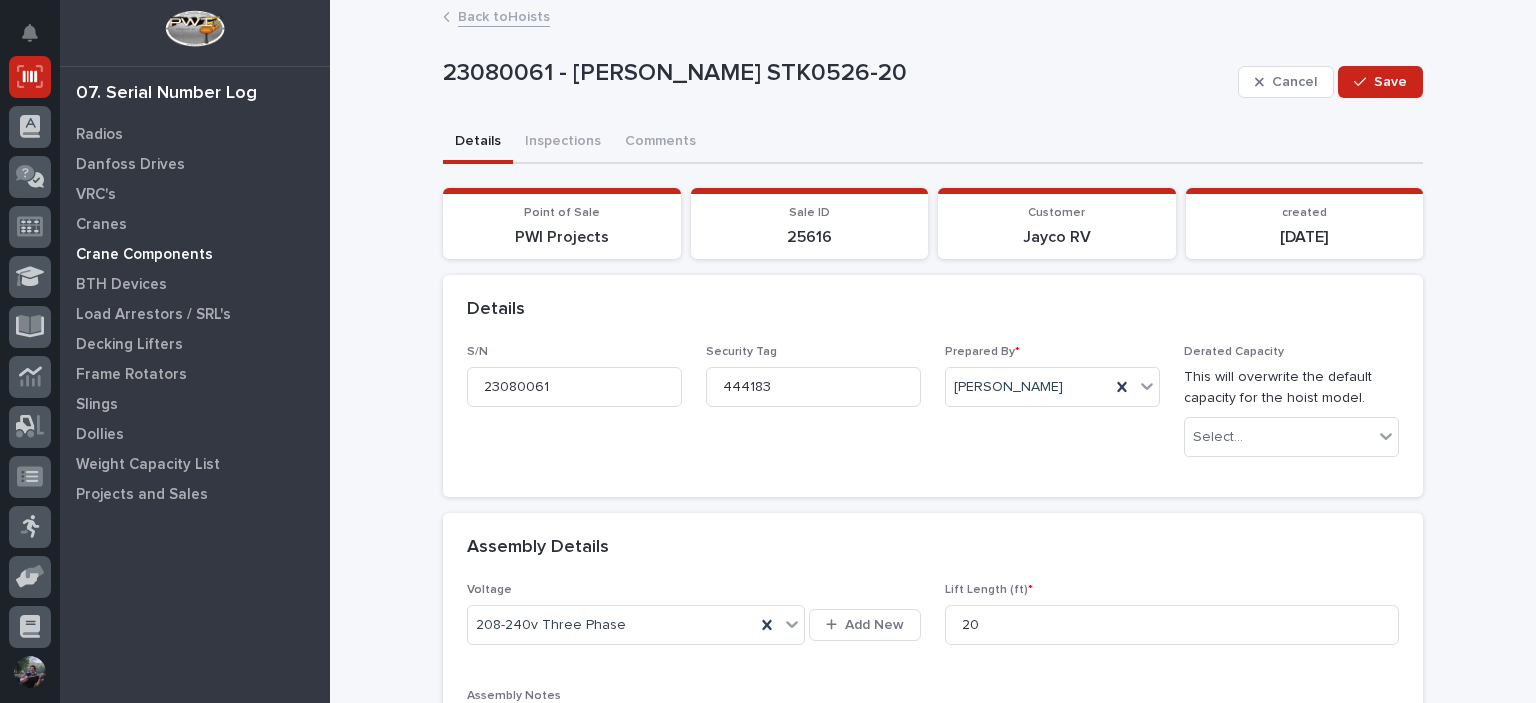 click on "Crane Components" at bounding box center [144, 255] 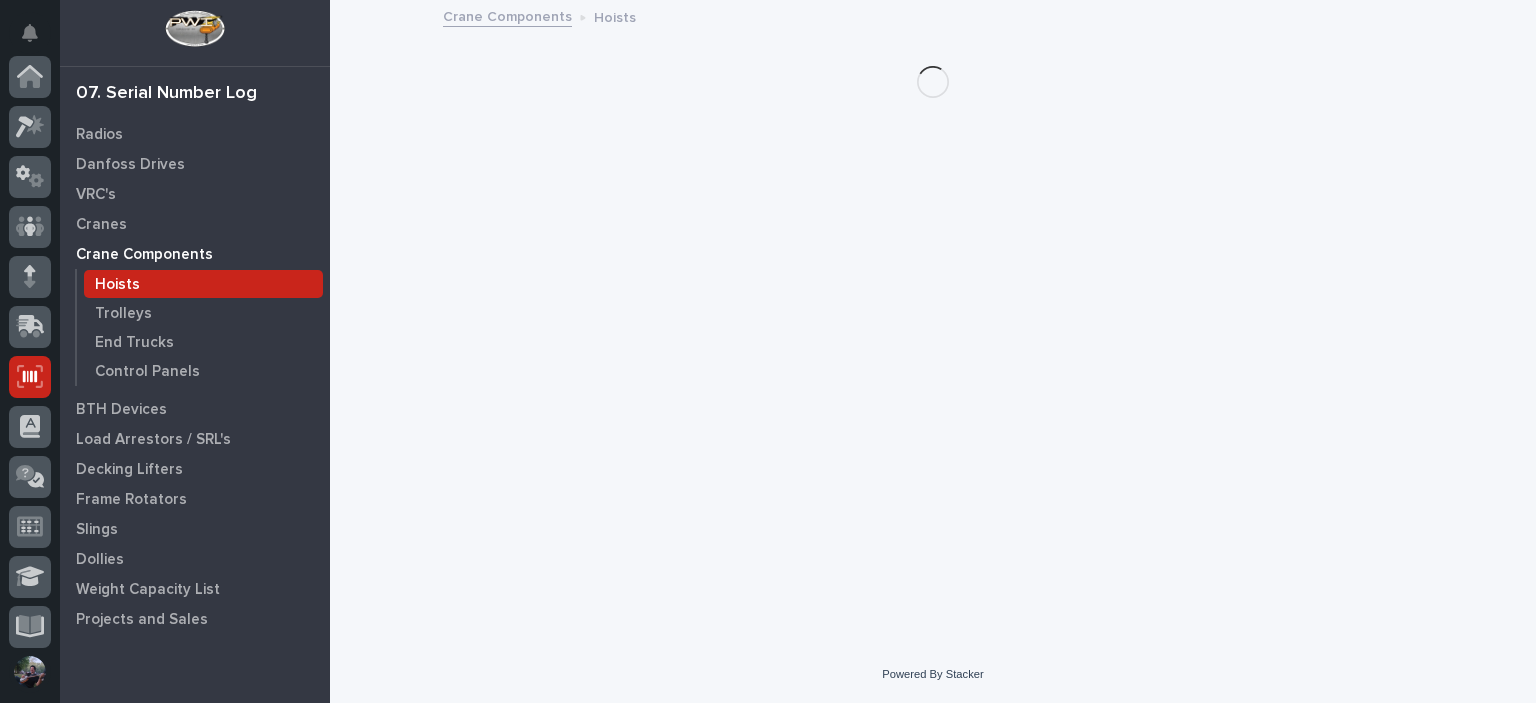 scroll, scrollTop: 300, scrollLeft: 0, axis: vertical 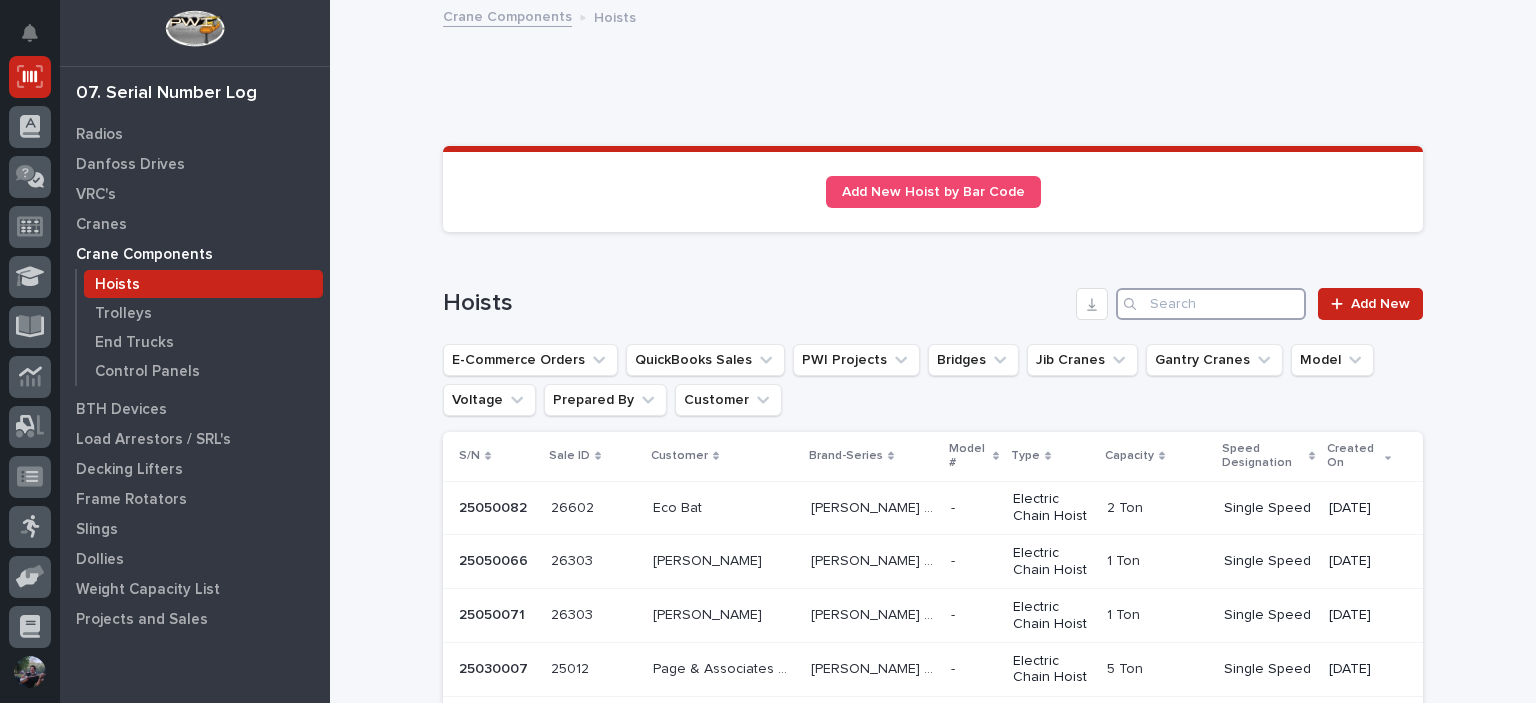 click at bounding box center [1211, 304] 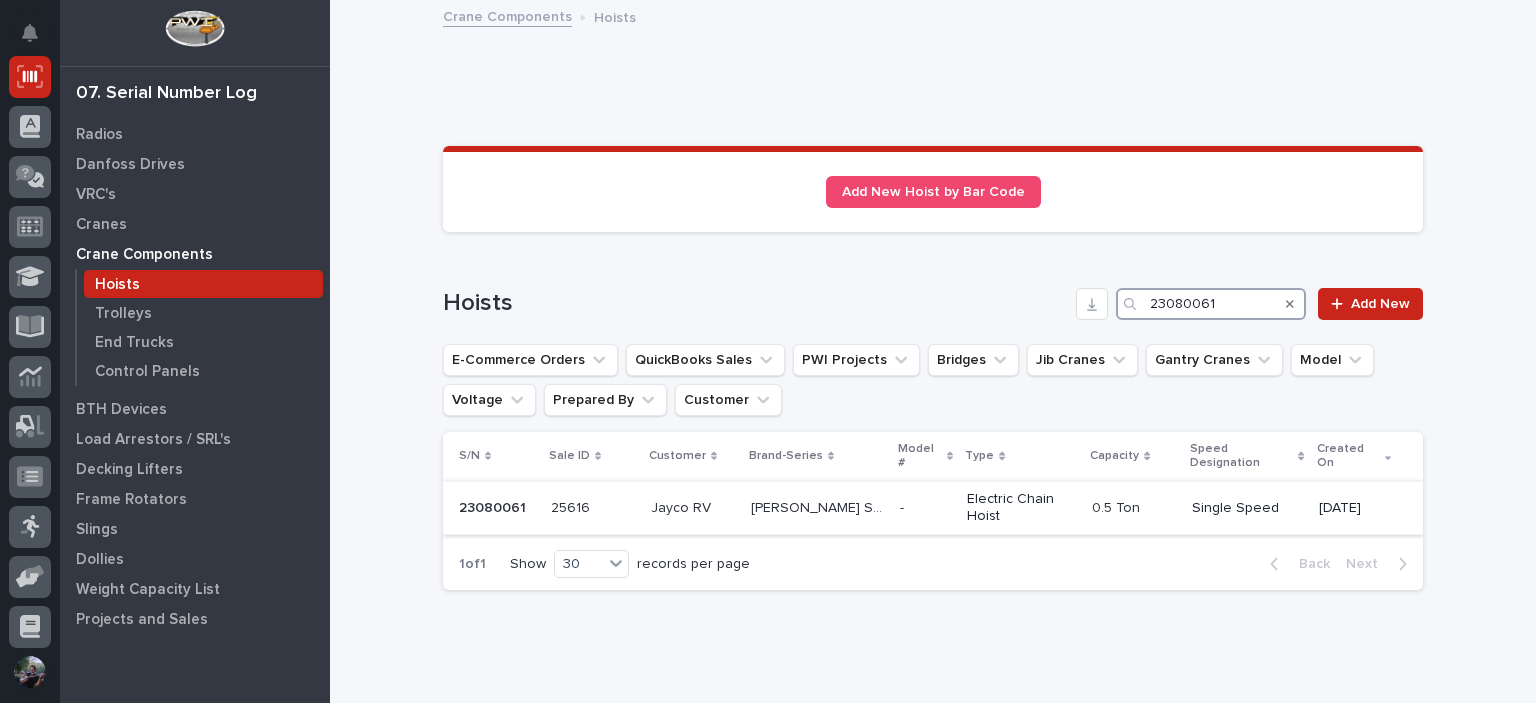 type on "23080061" 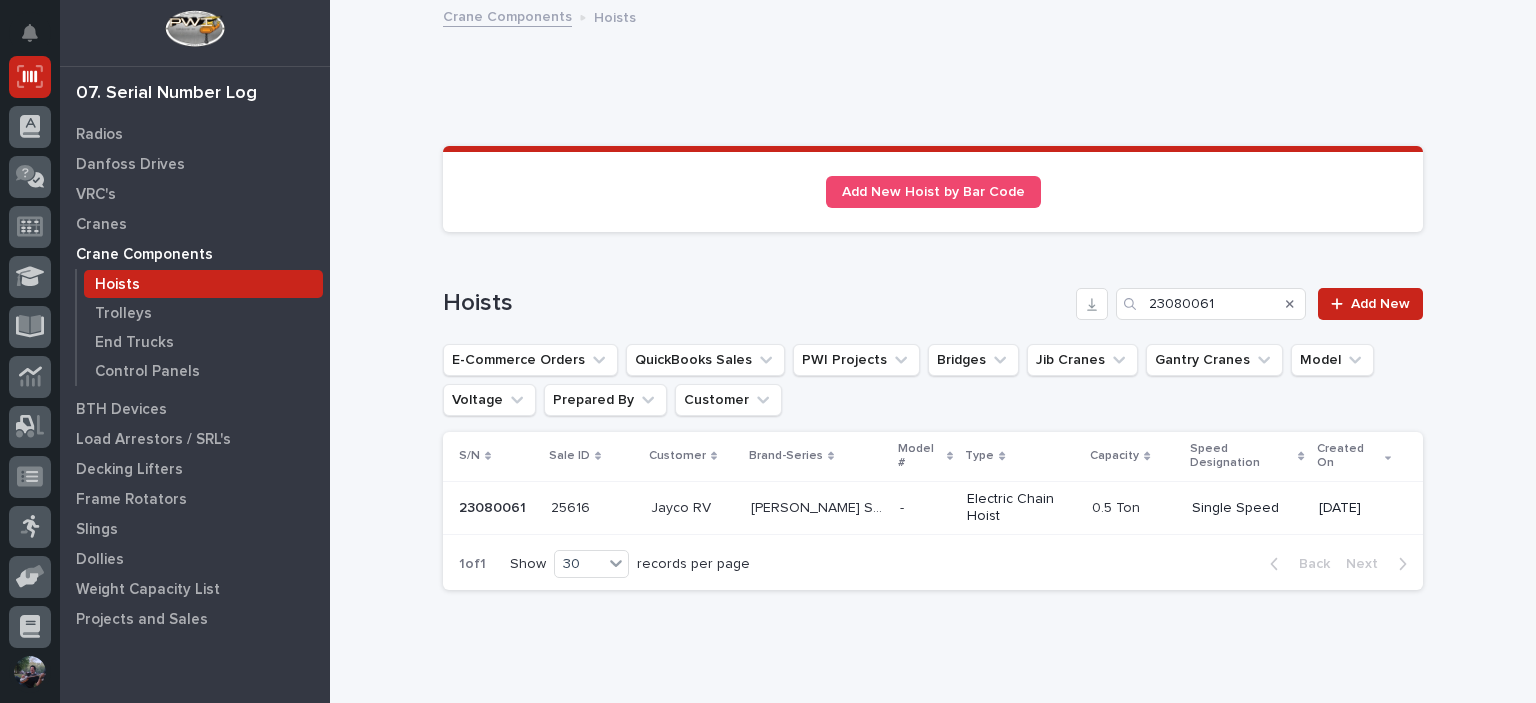 click on "Jayco RV" at bounding box center [683, 506] 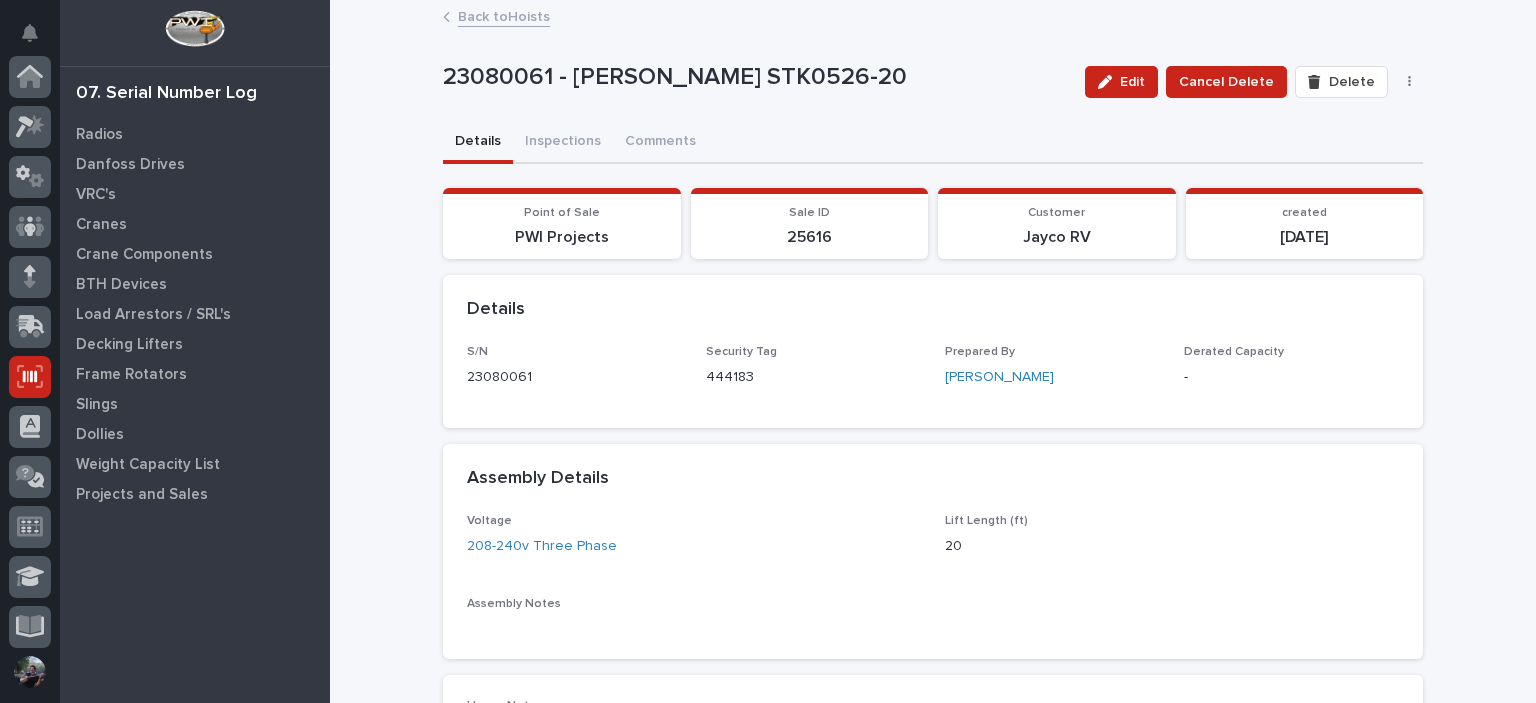 scroll, scrollTop: 300, scrollLeft: 0, axis: vertical 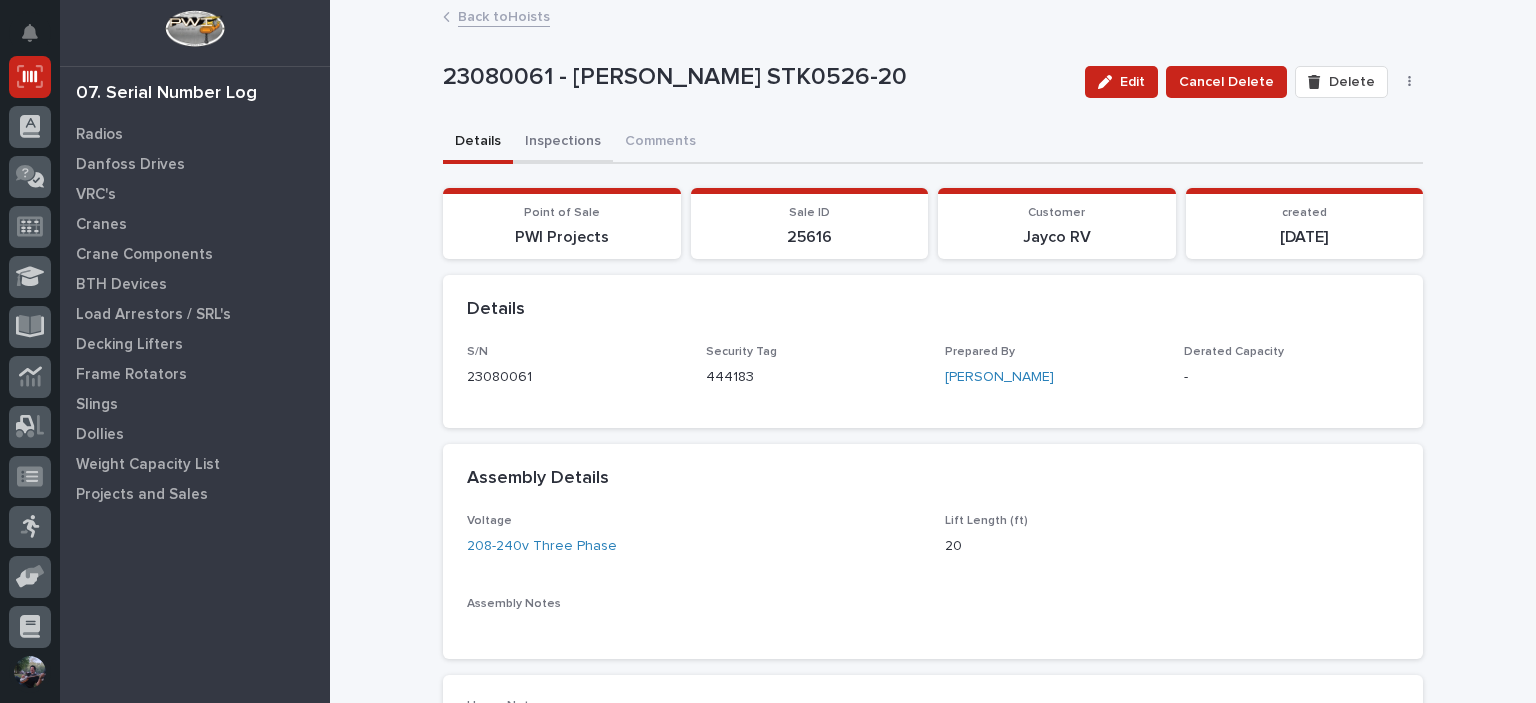 click on "Inspections" at bounding box center (563, 143) 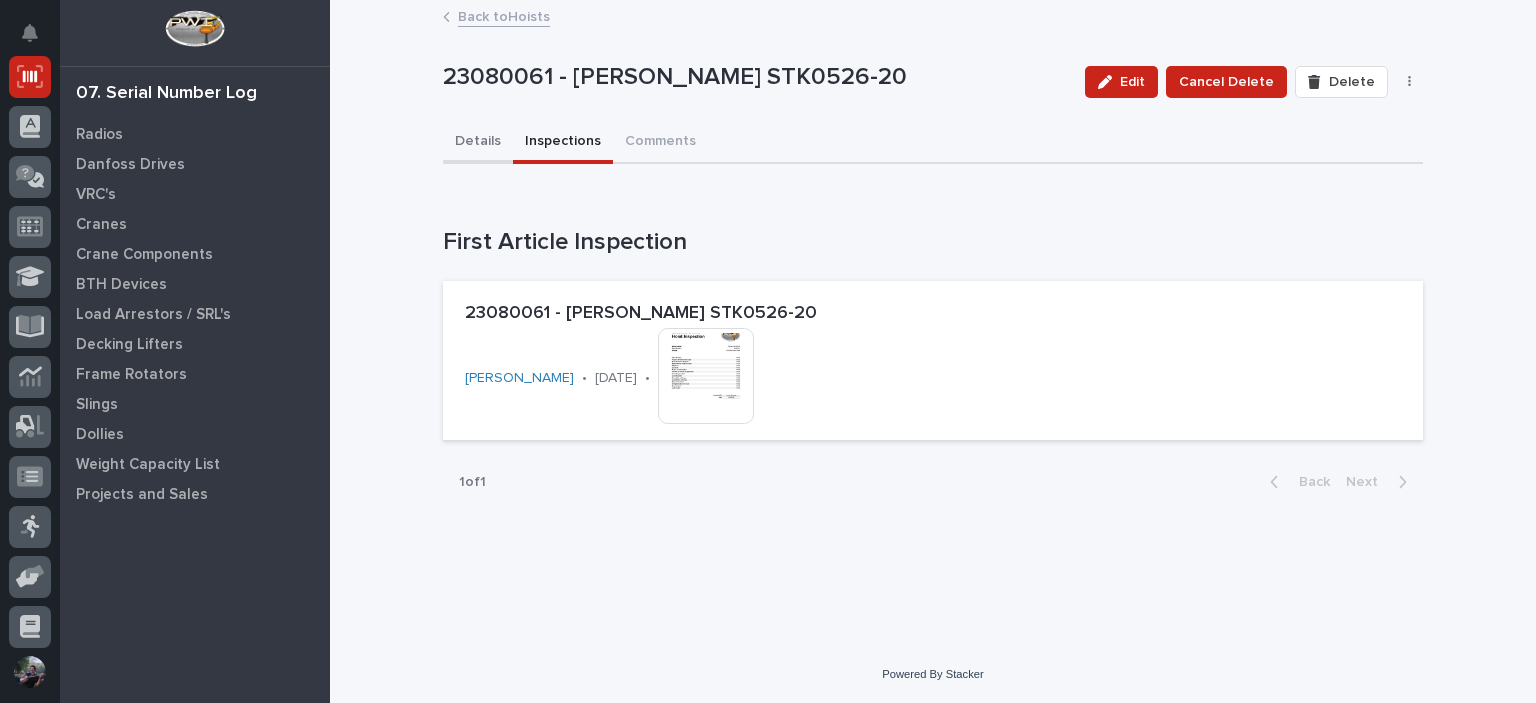 click on "Details" at bounding box center (478, 143) 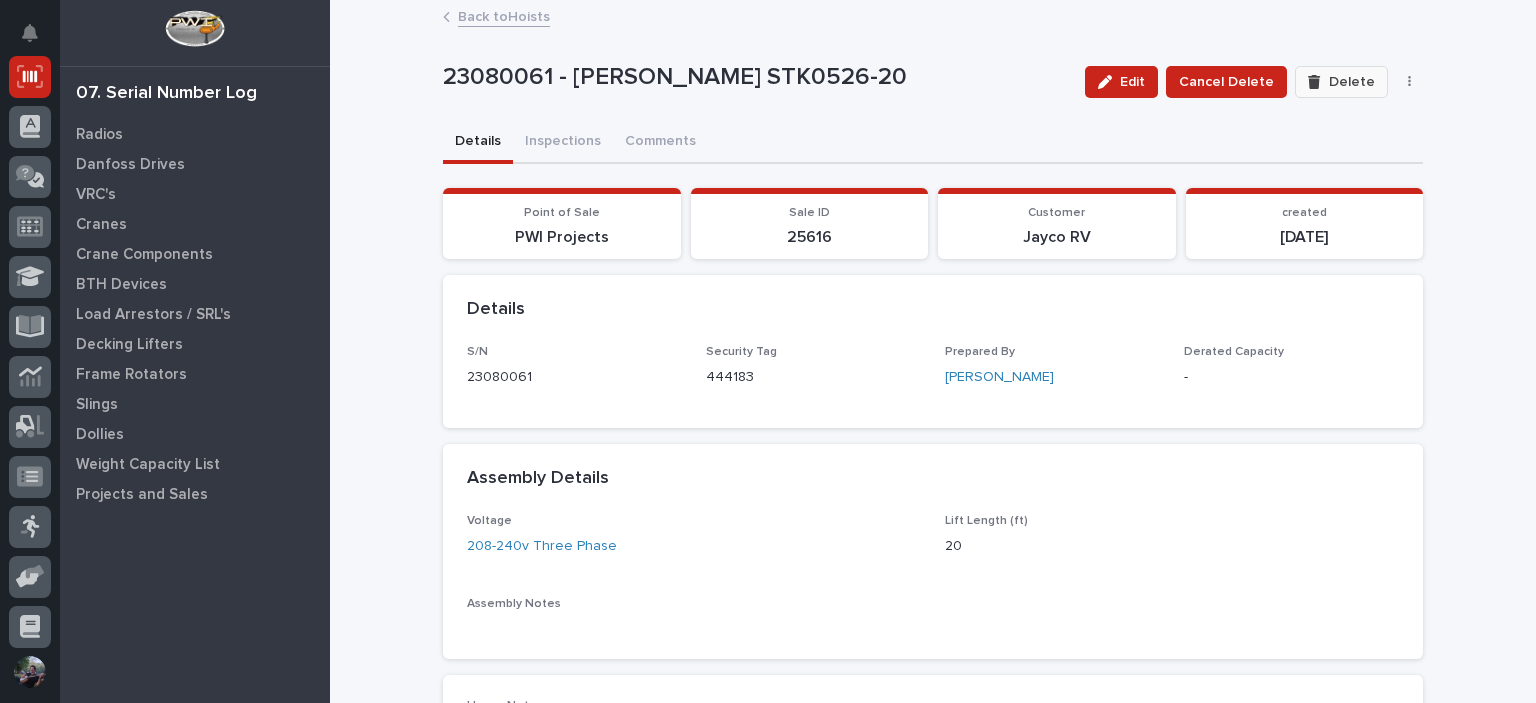 click on "Delete" at bounding box center [1352, 82] 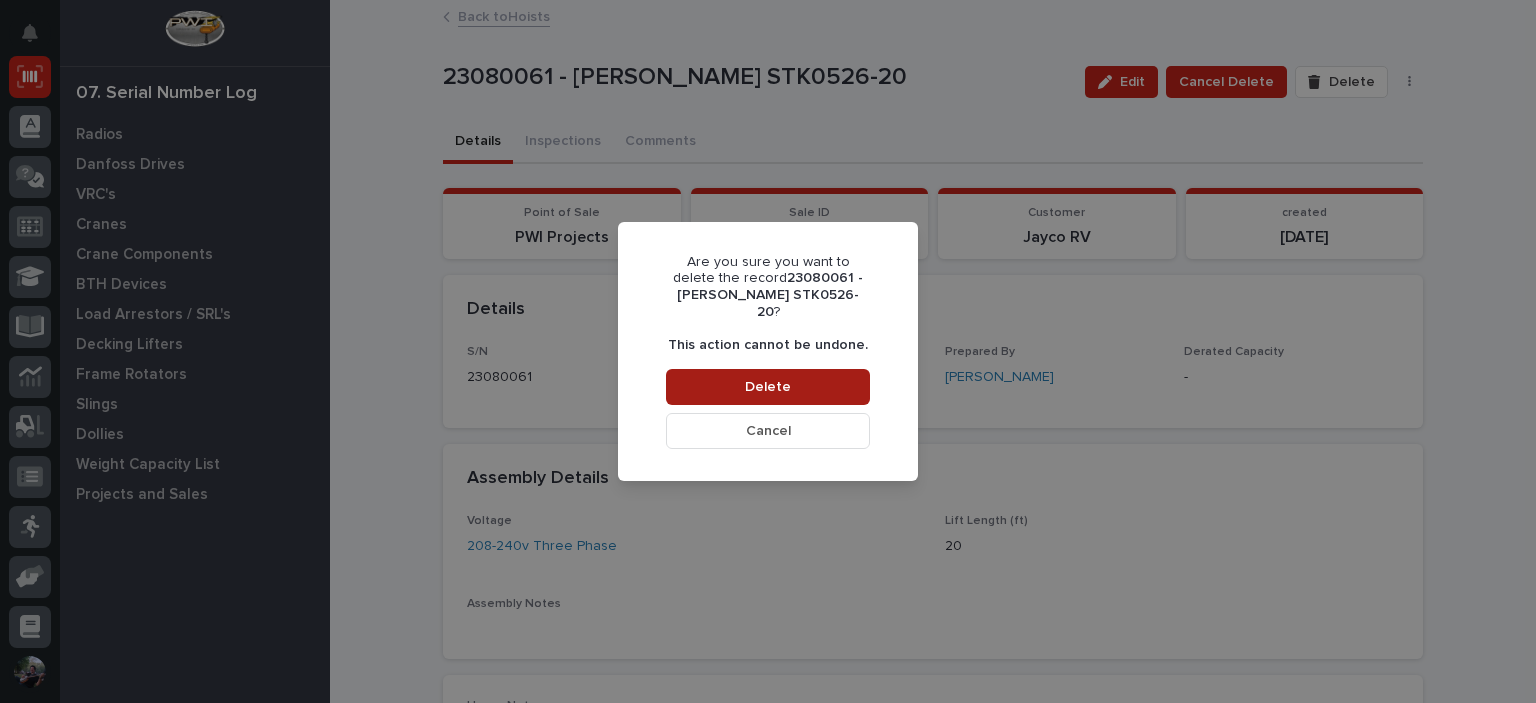 click on "Delete" at bounding box center (768, 387) 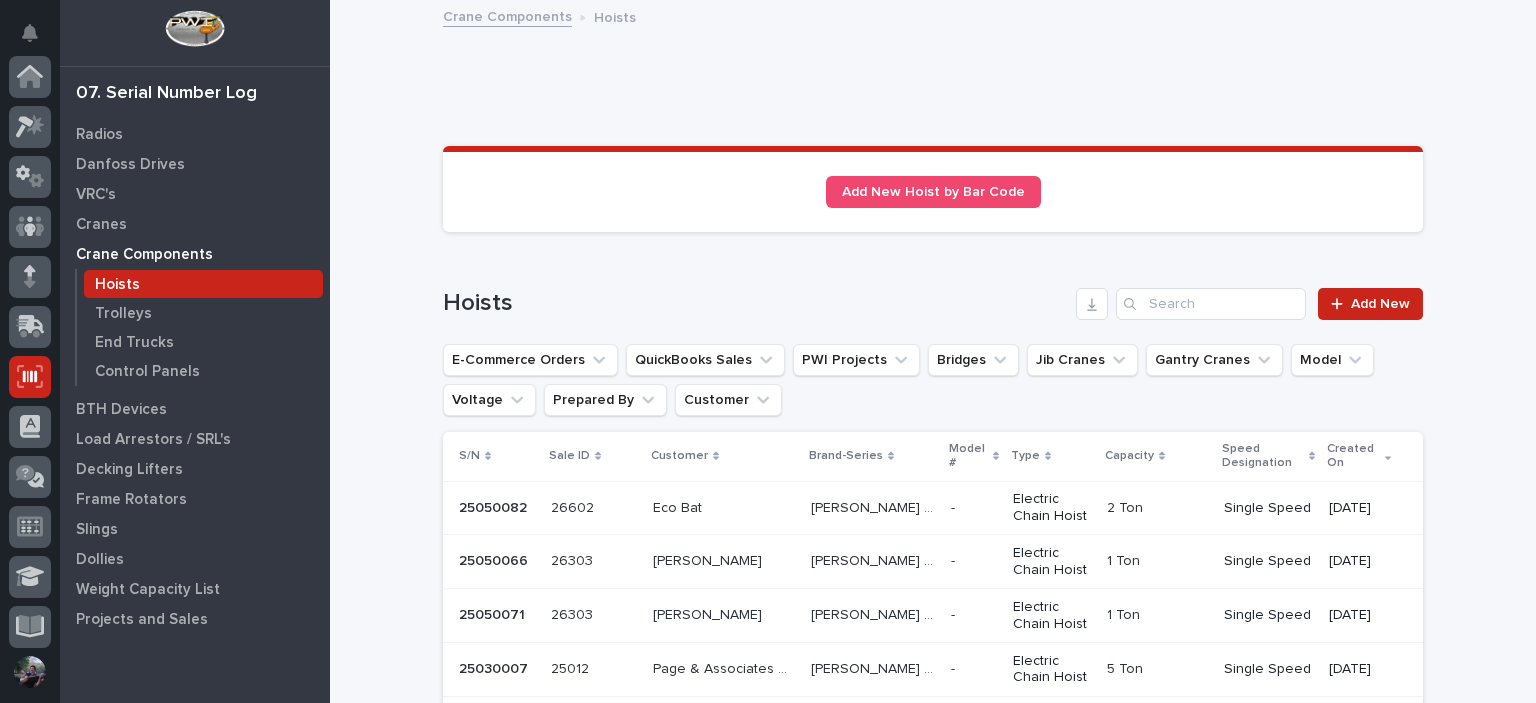 scroll, scrollTop: 300, scrollLeft: 0, axis: vertical 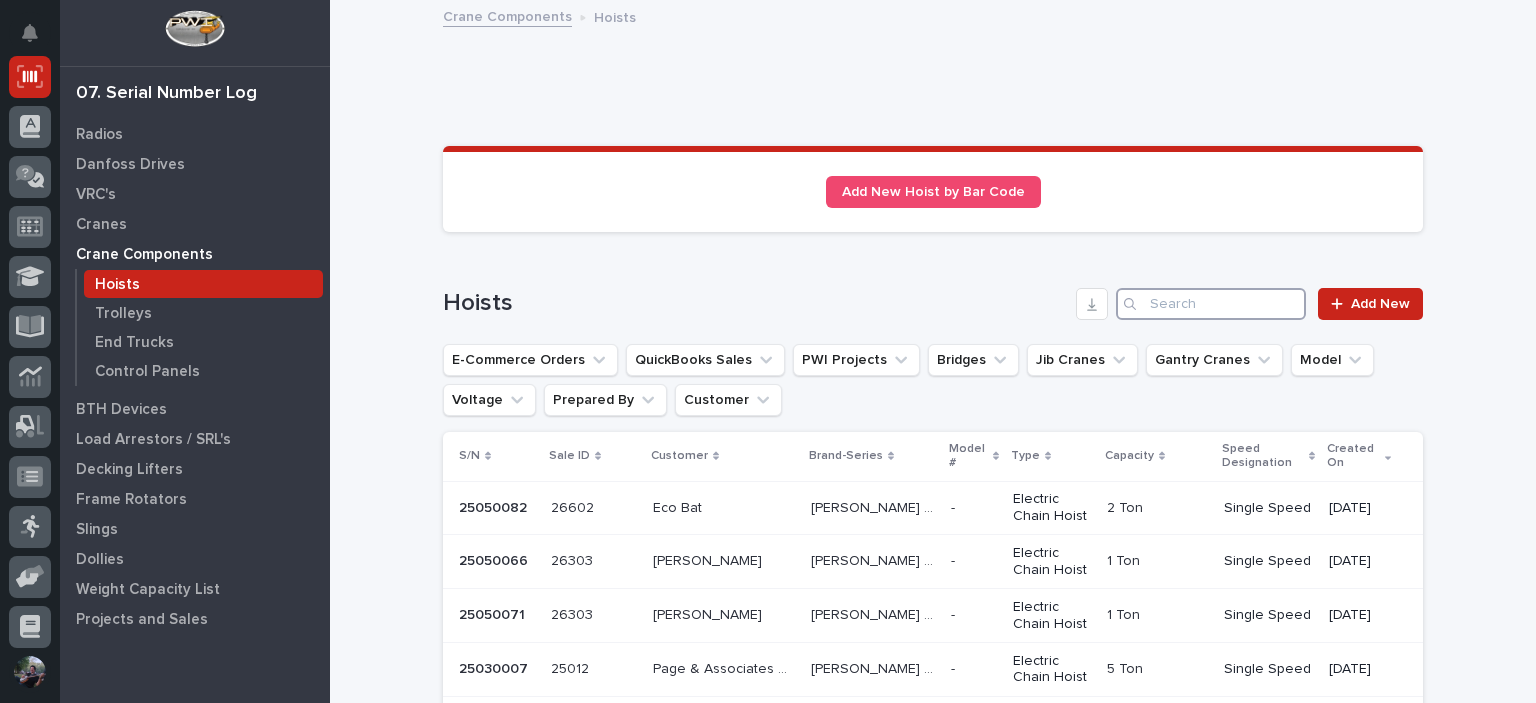 click at bounding box center [1211, 304] 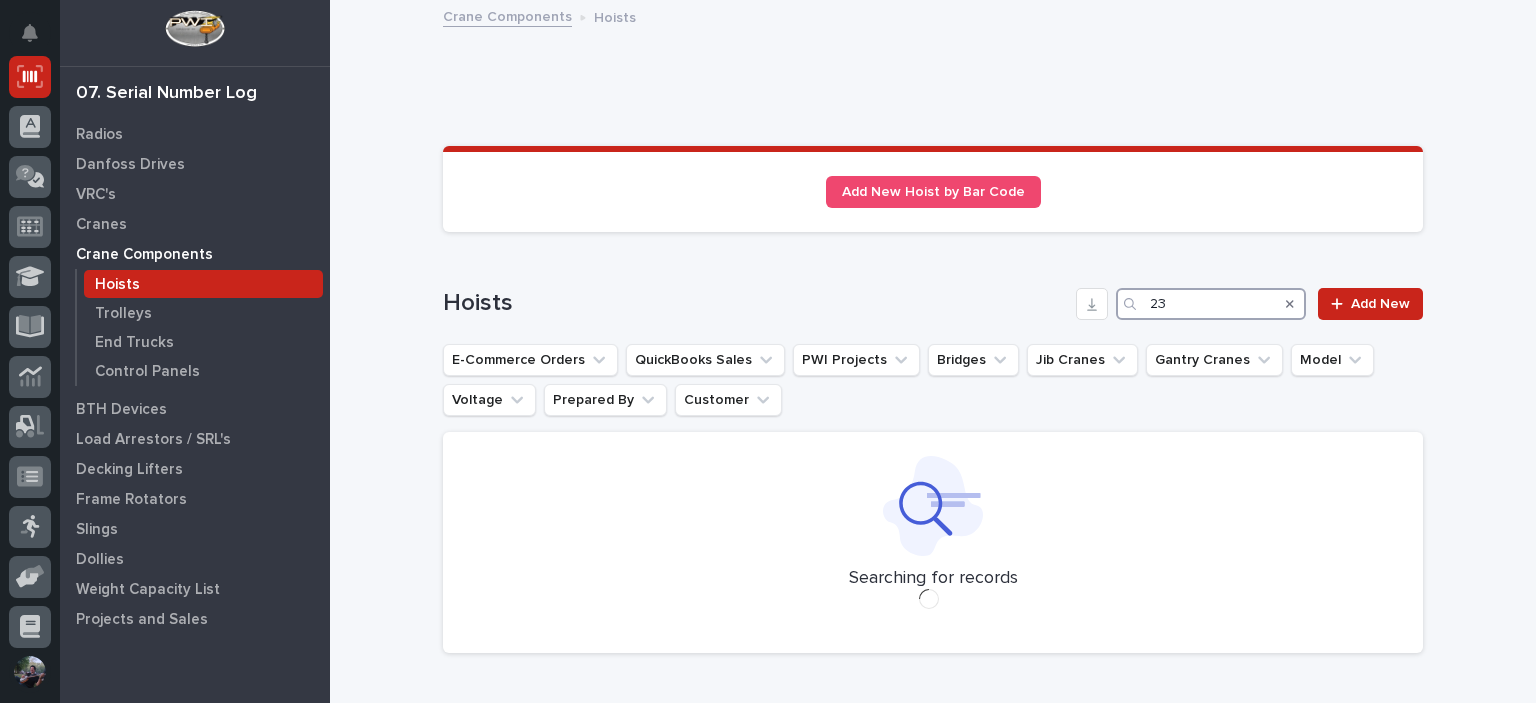 type on "2" 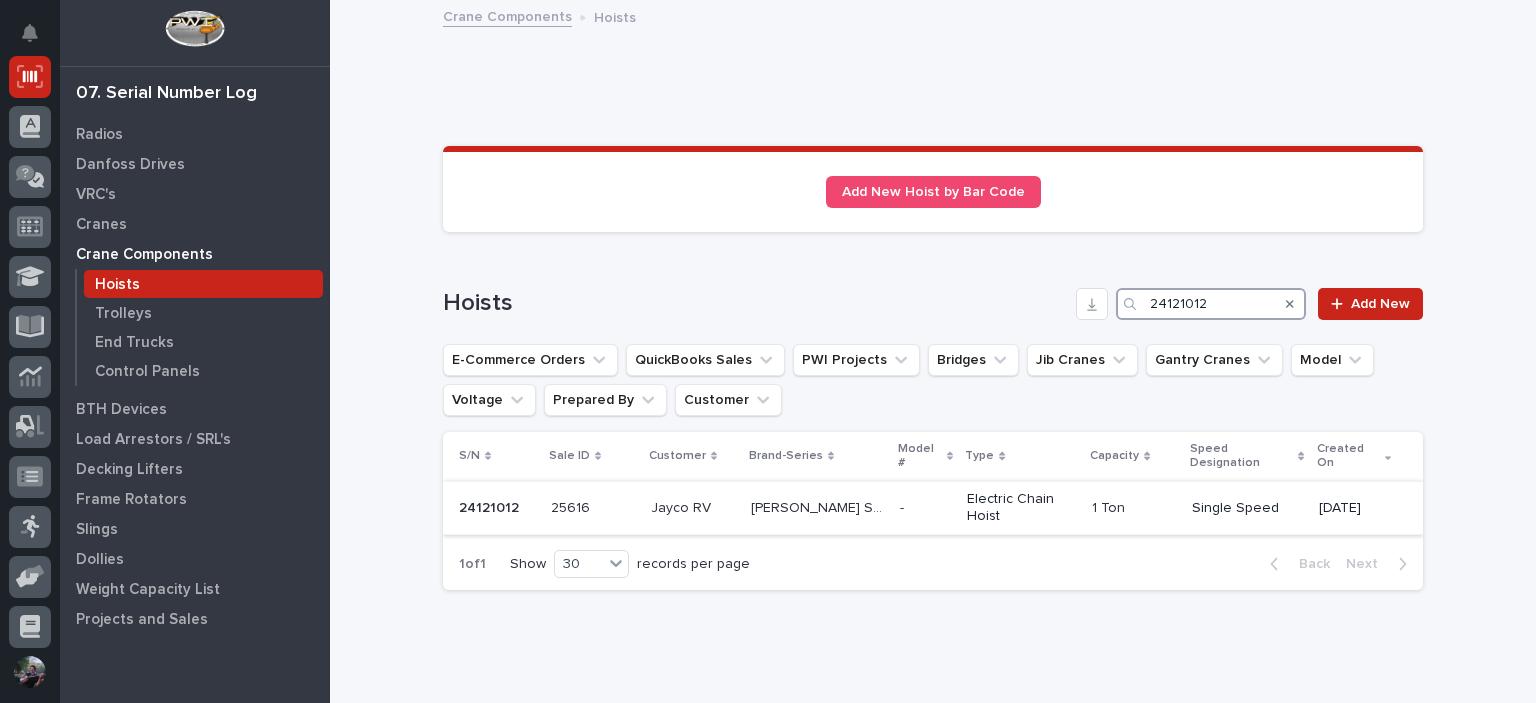 type on "24121012" 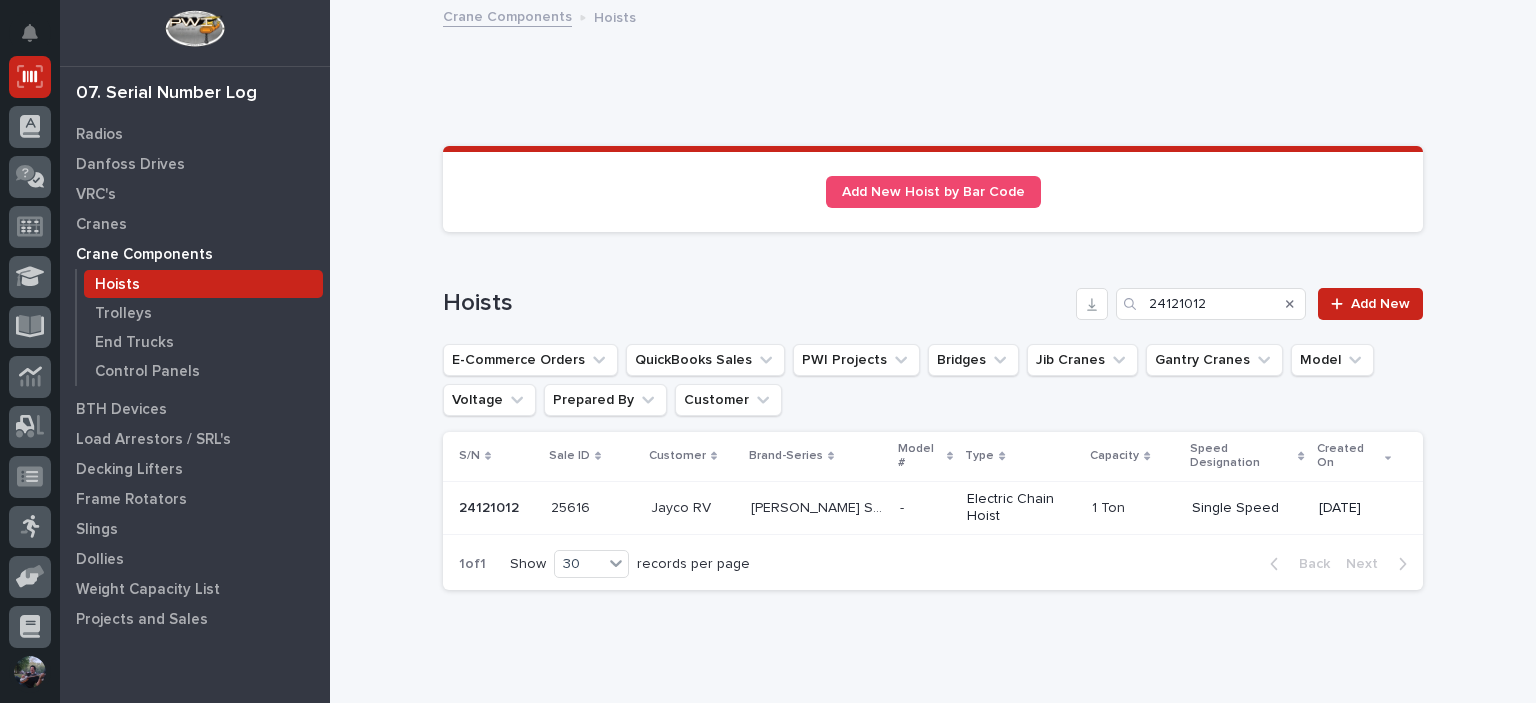 click on "24121012 24121012" at bounding box center [497, 508] 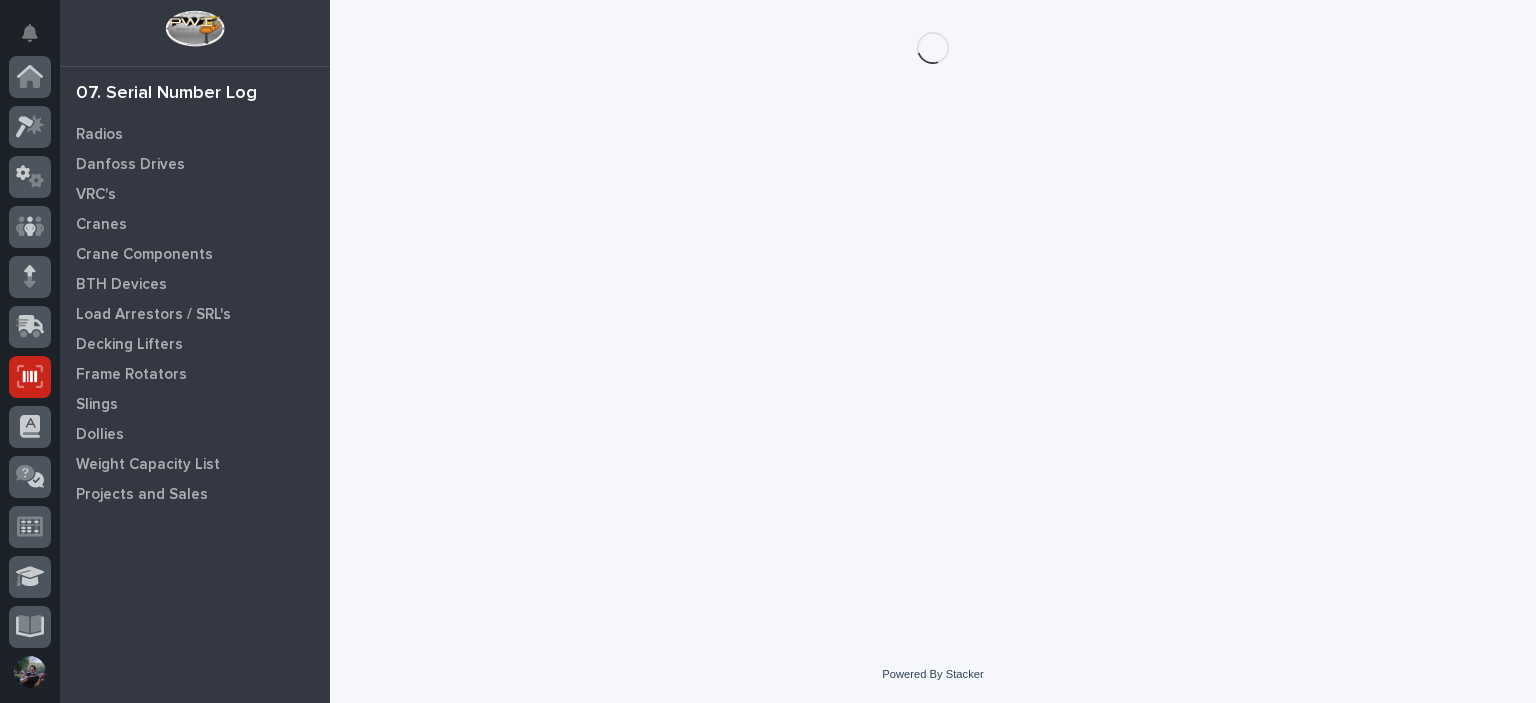 scroll, scrollTop: 300, scrollLeft: 0, axis: vertical 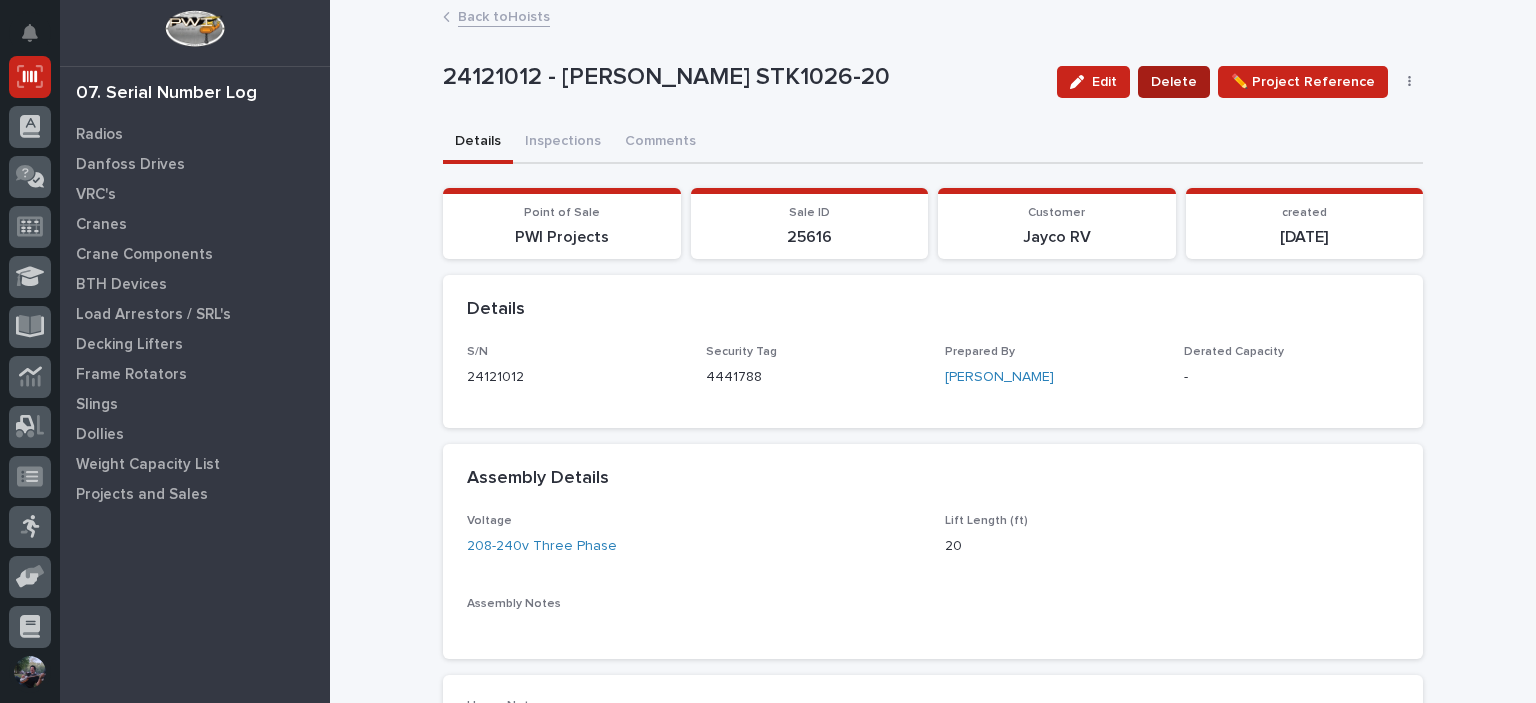 click on "Delete" at bounding box center (1174, 82) 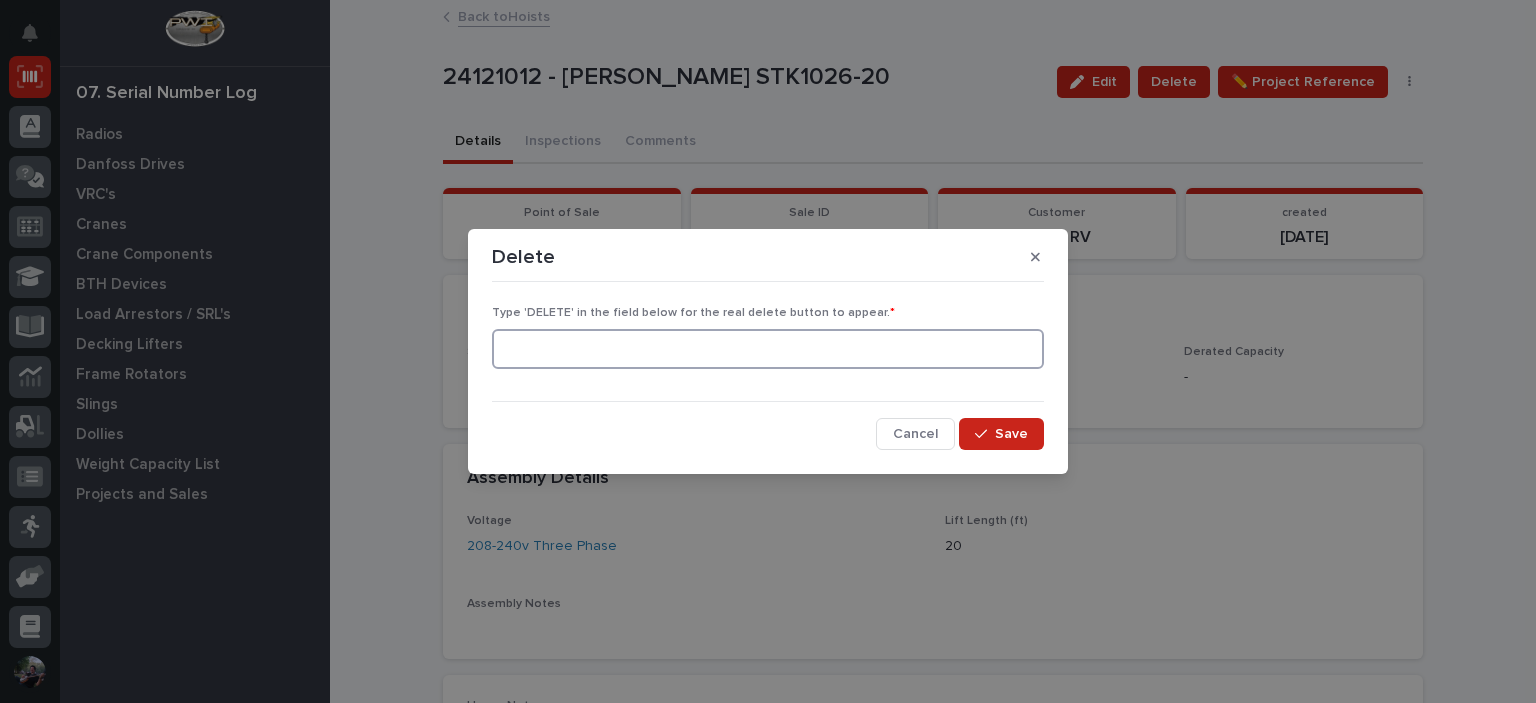 click at bounding box center (768, 349) 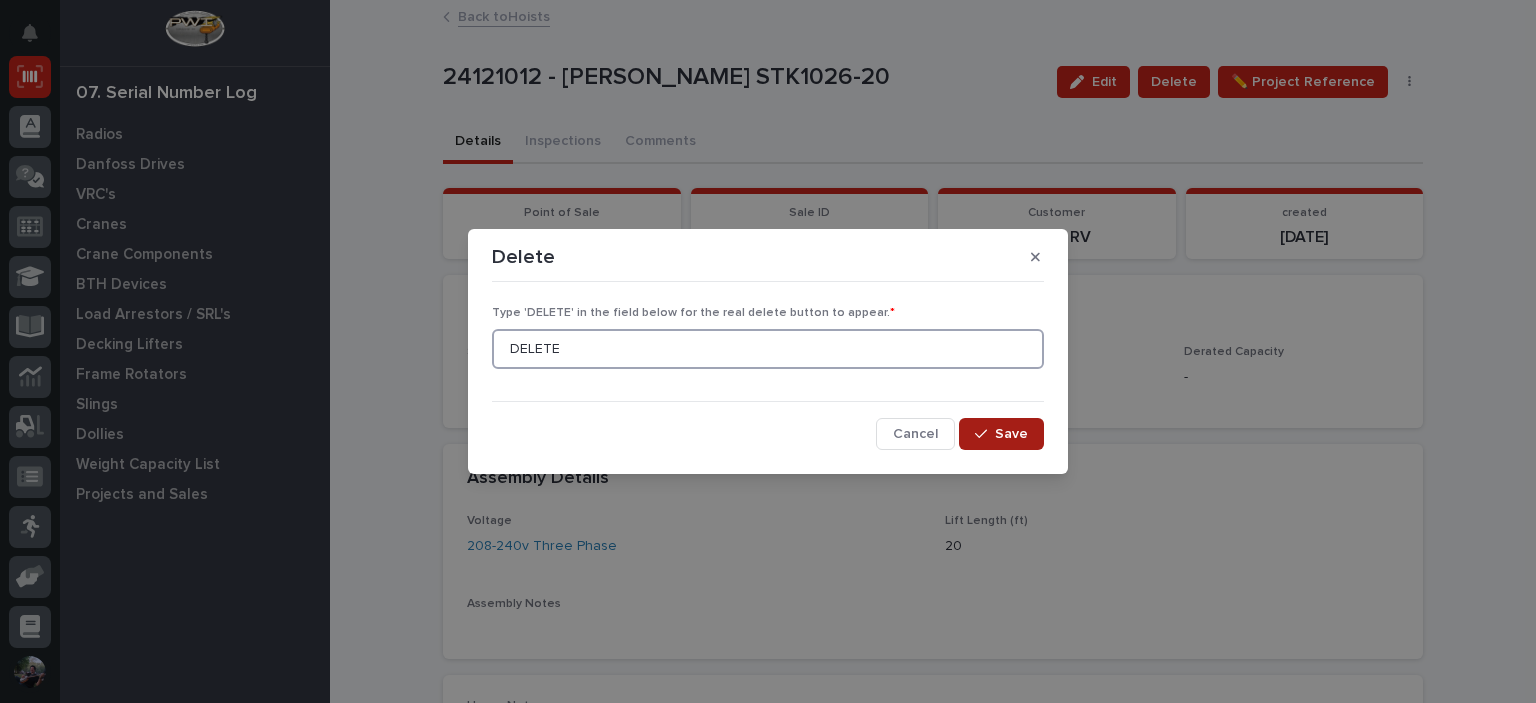 type on "DELETE" 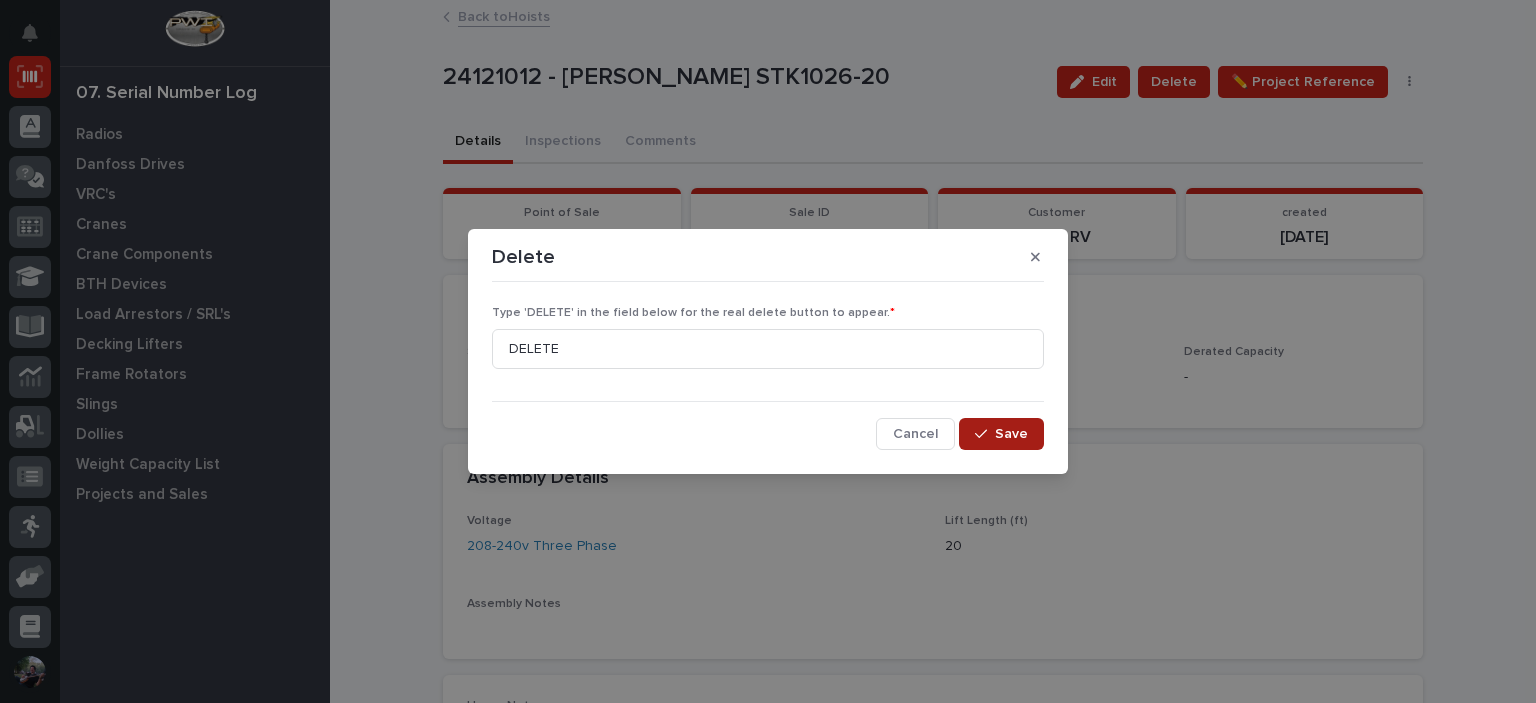 click on "Save" at bounding box center [1001, 434] 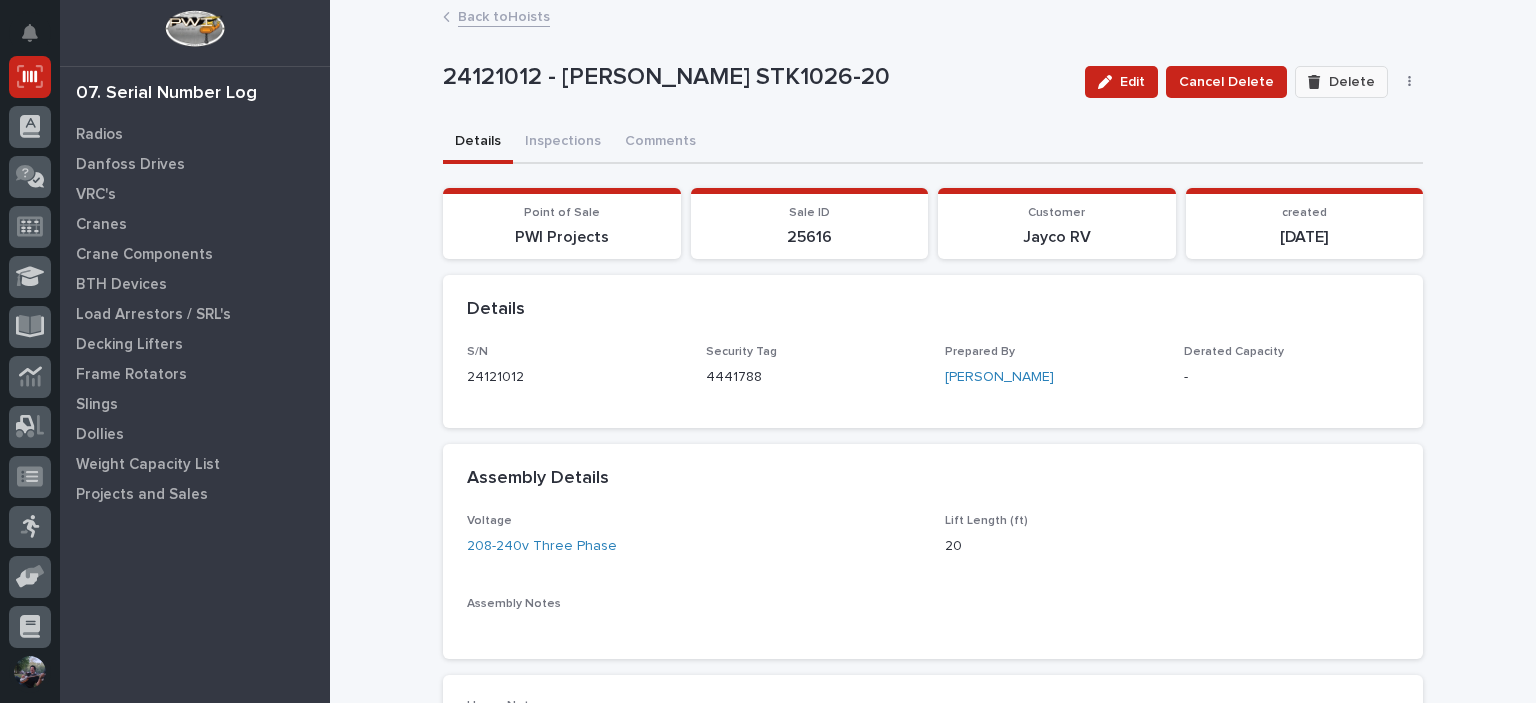 click on "Delete" at bounding box center [1352, 82] 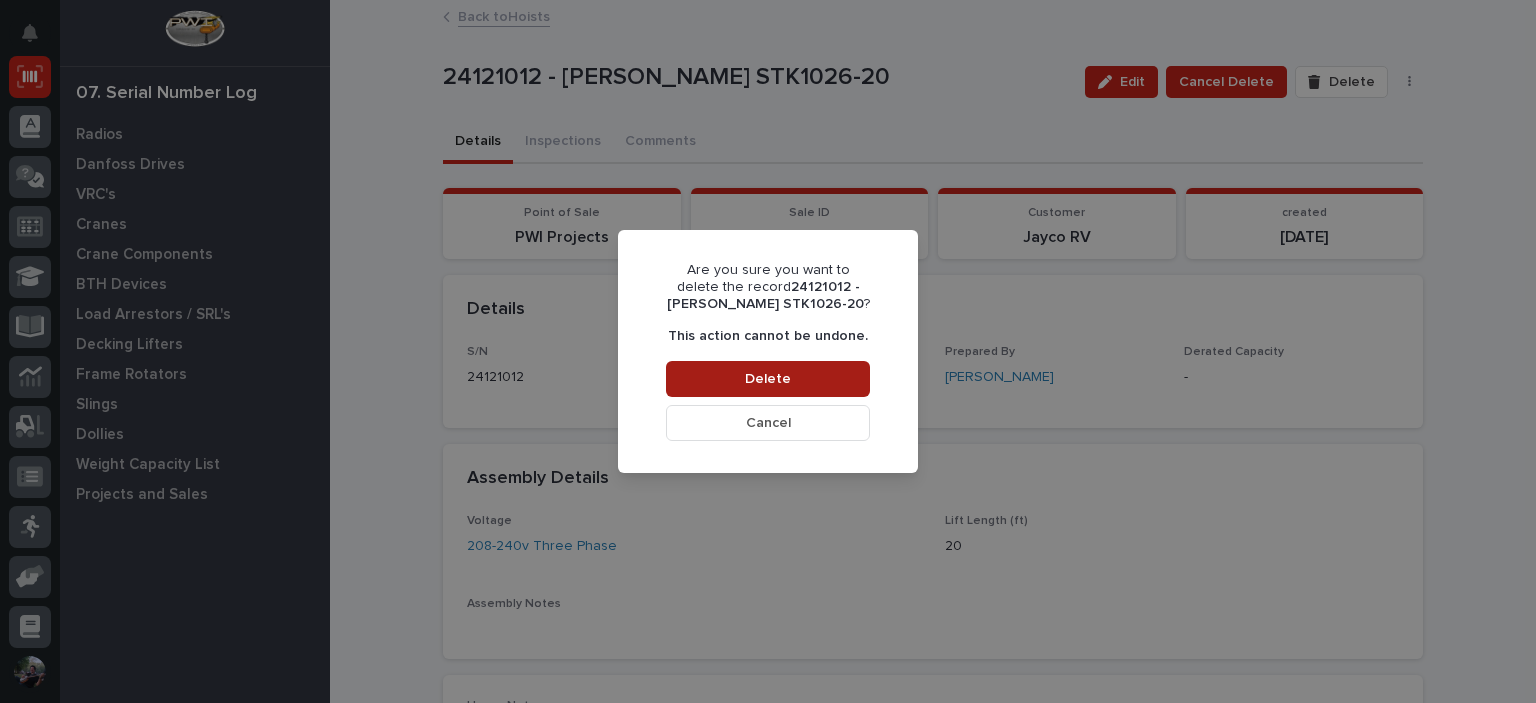 click on "Delete" at bounding box center [768, 379] 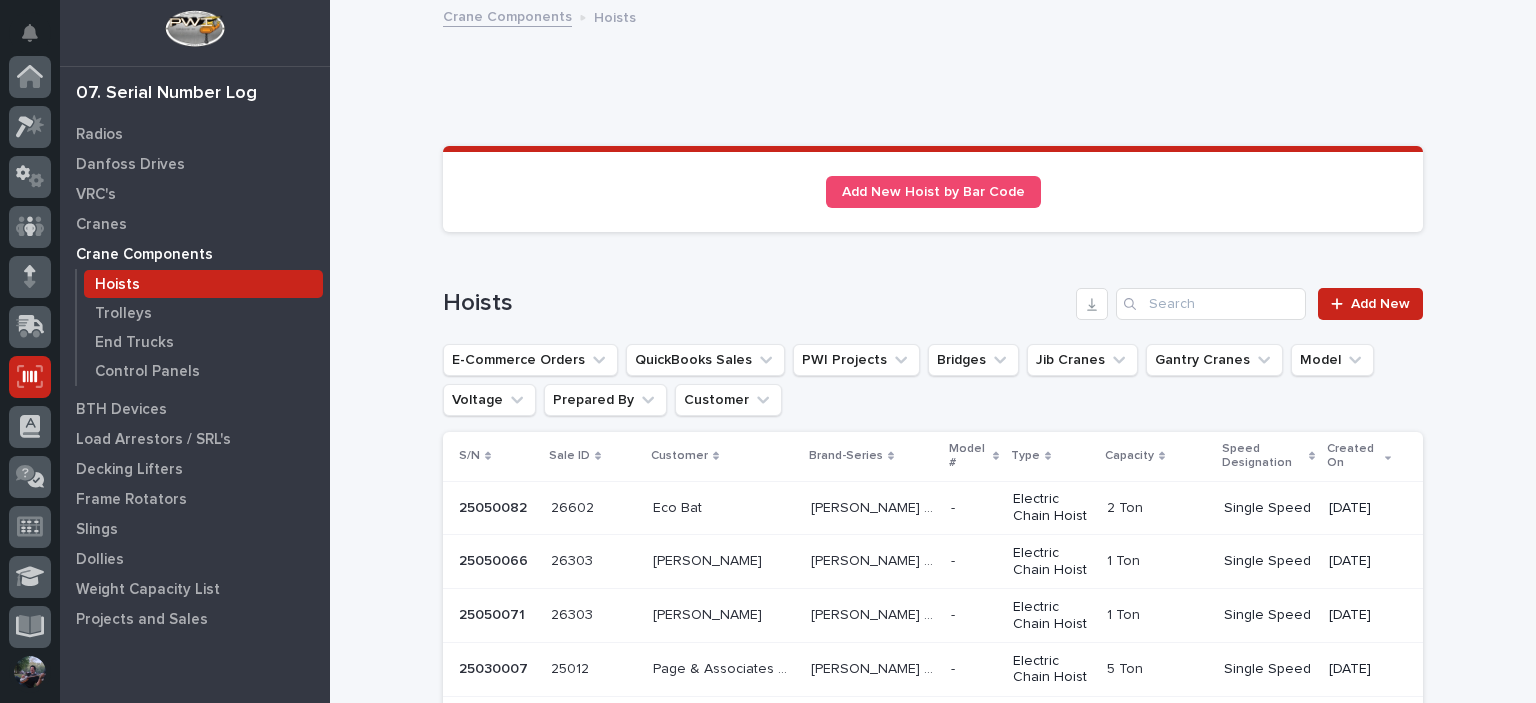 scroll, scrollTop: 300, scrollLeft: 0, axis: vertical 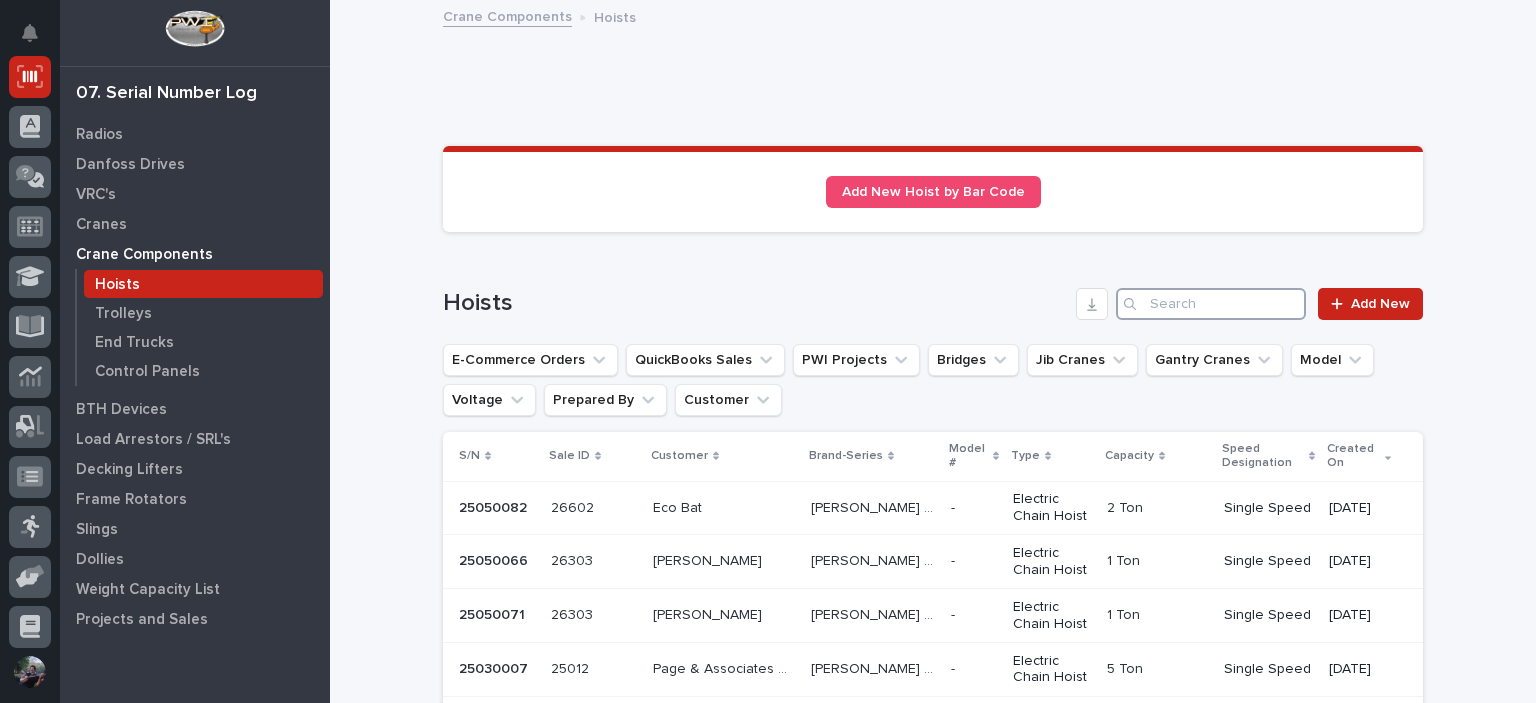 click at bounding box center (1211, 304) 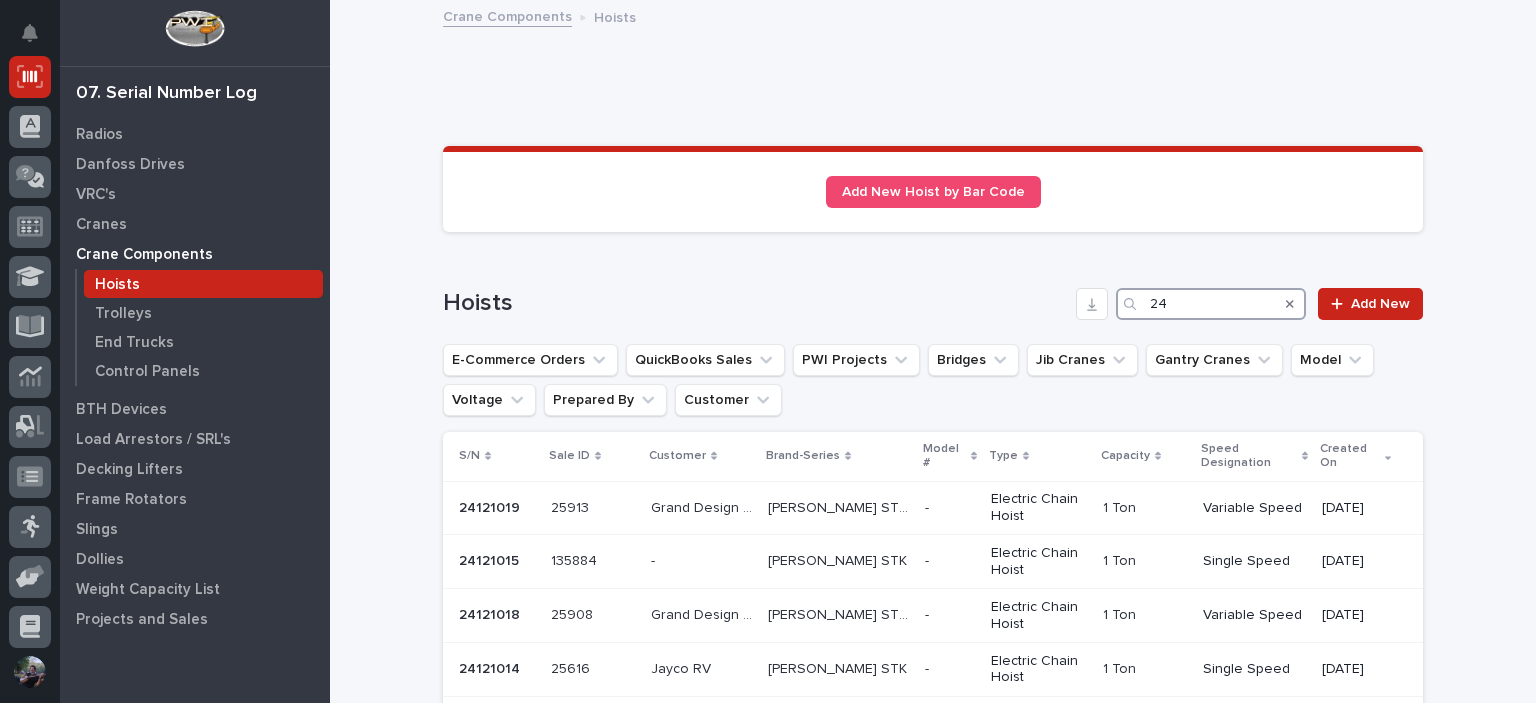 type on "2" 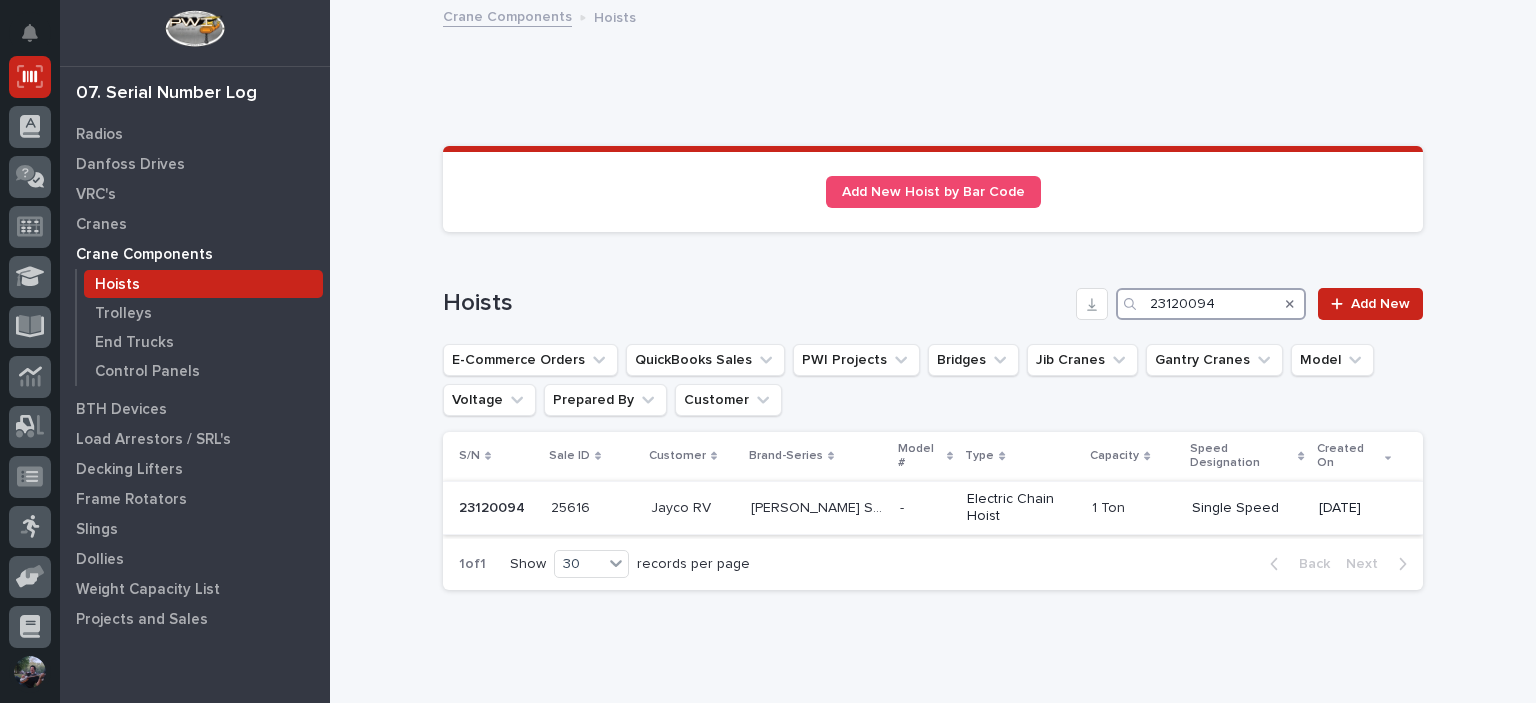 type on "23120094" 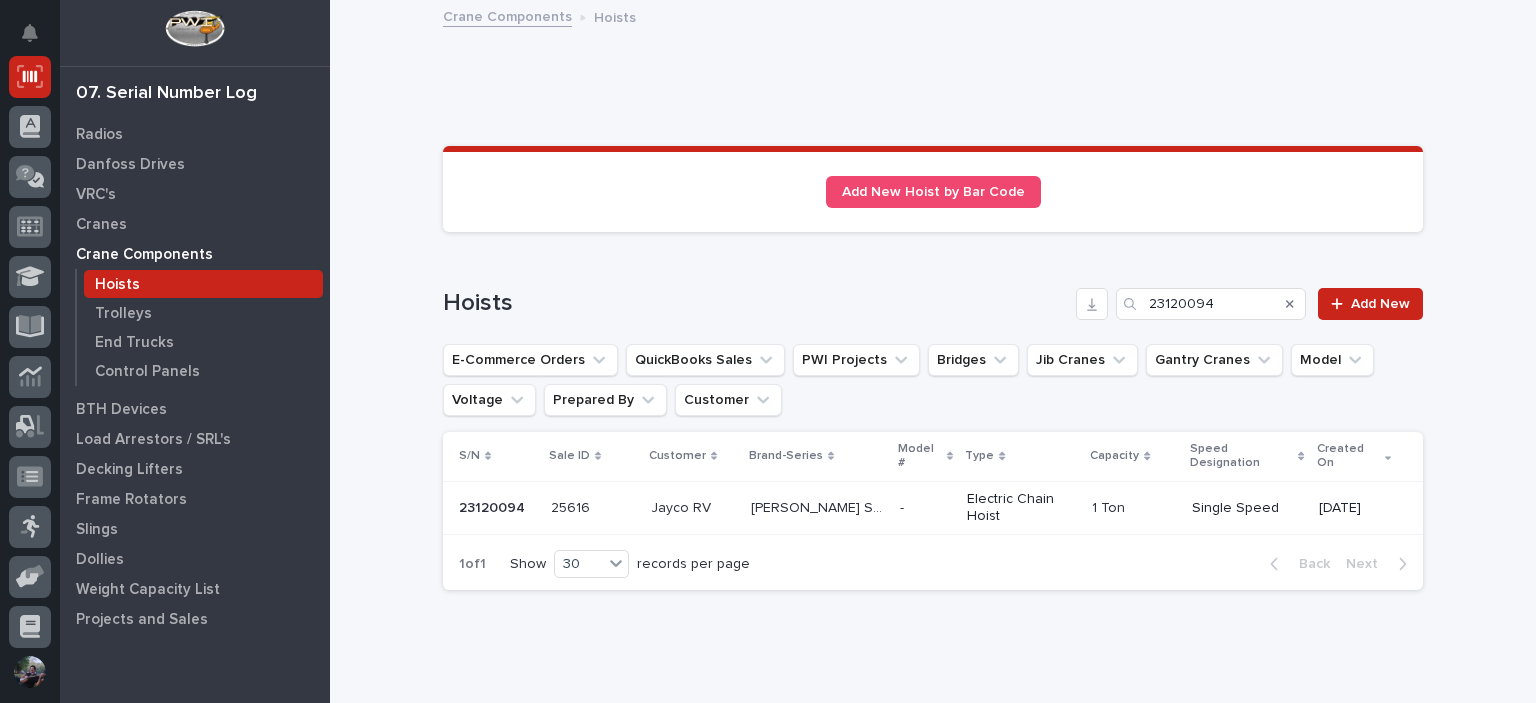 click on "23120094" at bounding box center (494, 506) 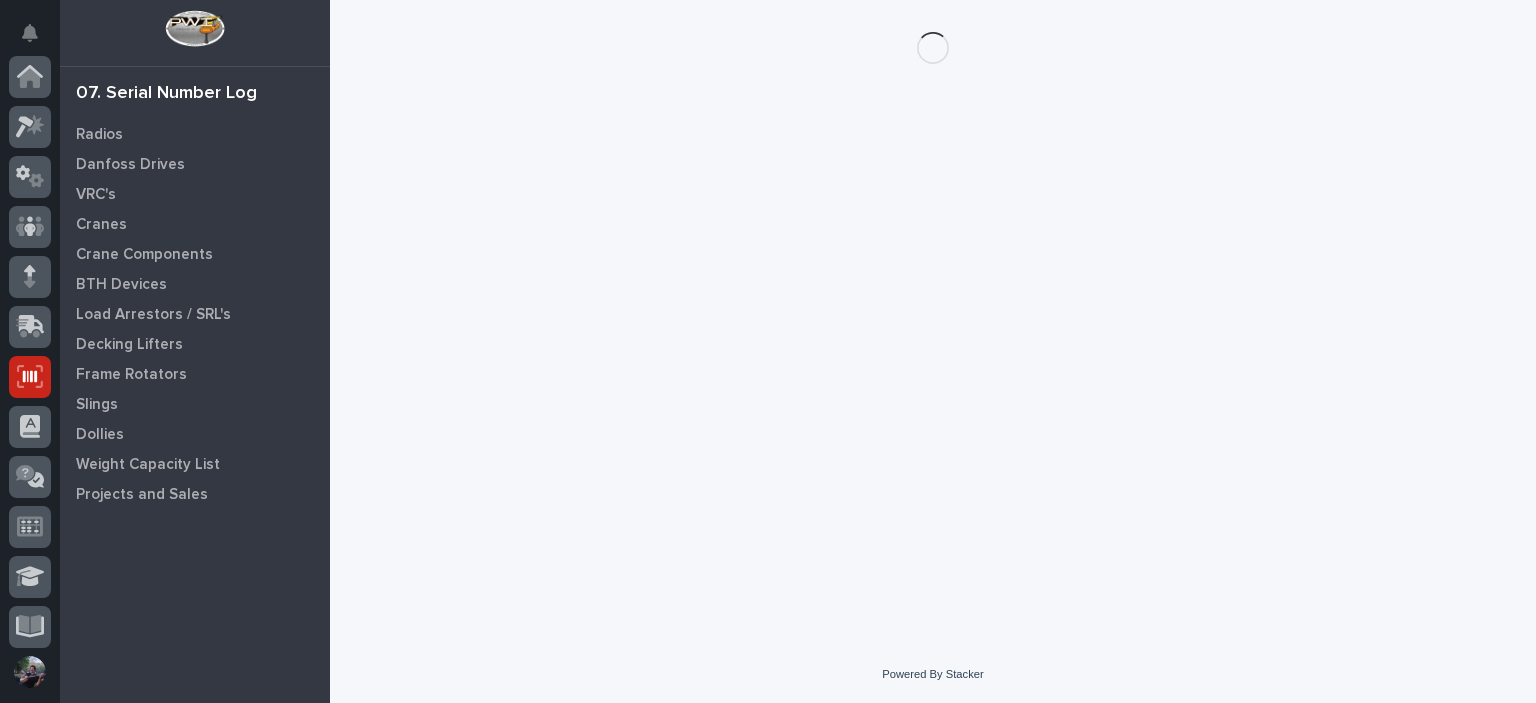 scroll, scrollTop: 300, scrollLeft: 0, axis: vertical 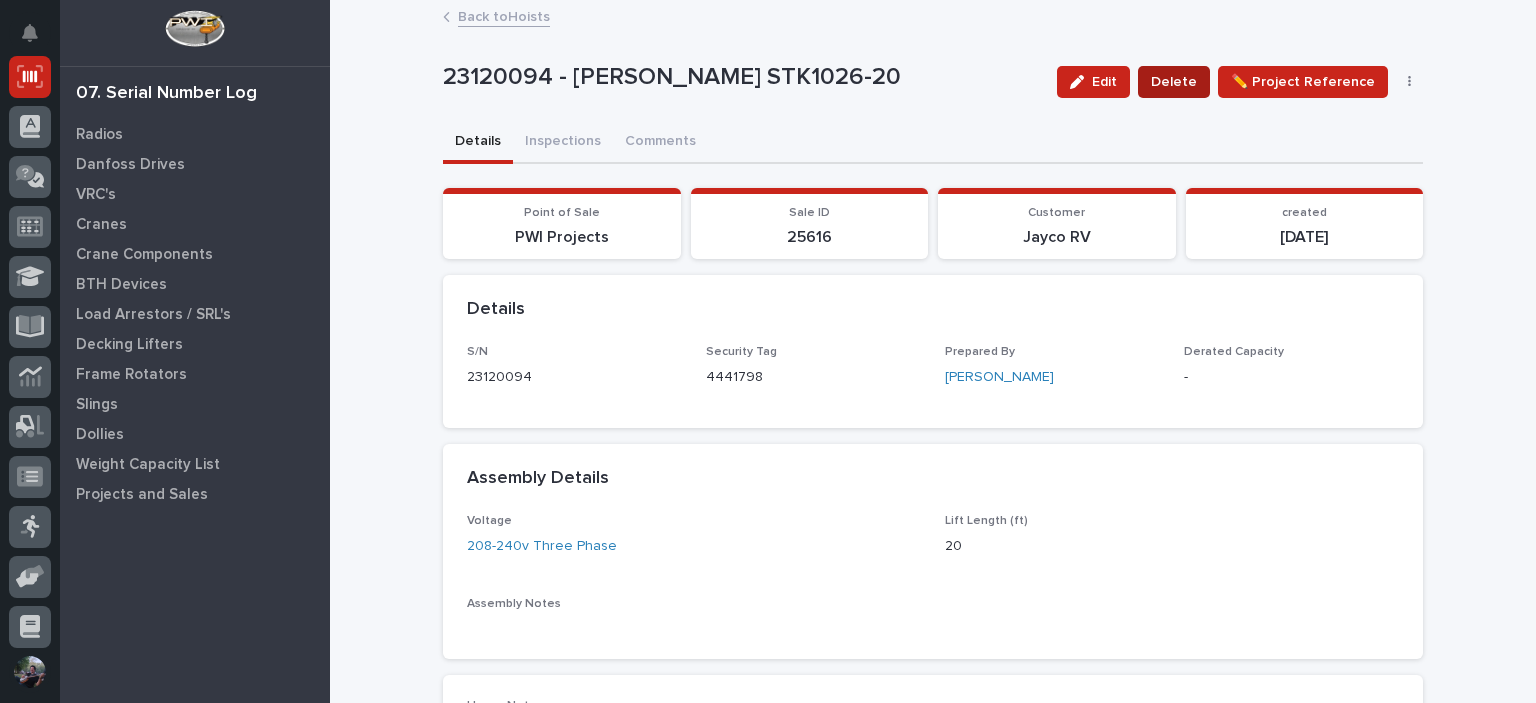 click on "Delete" at bounding box center [1174, 82] 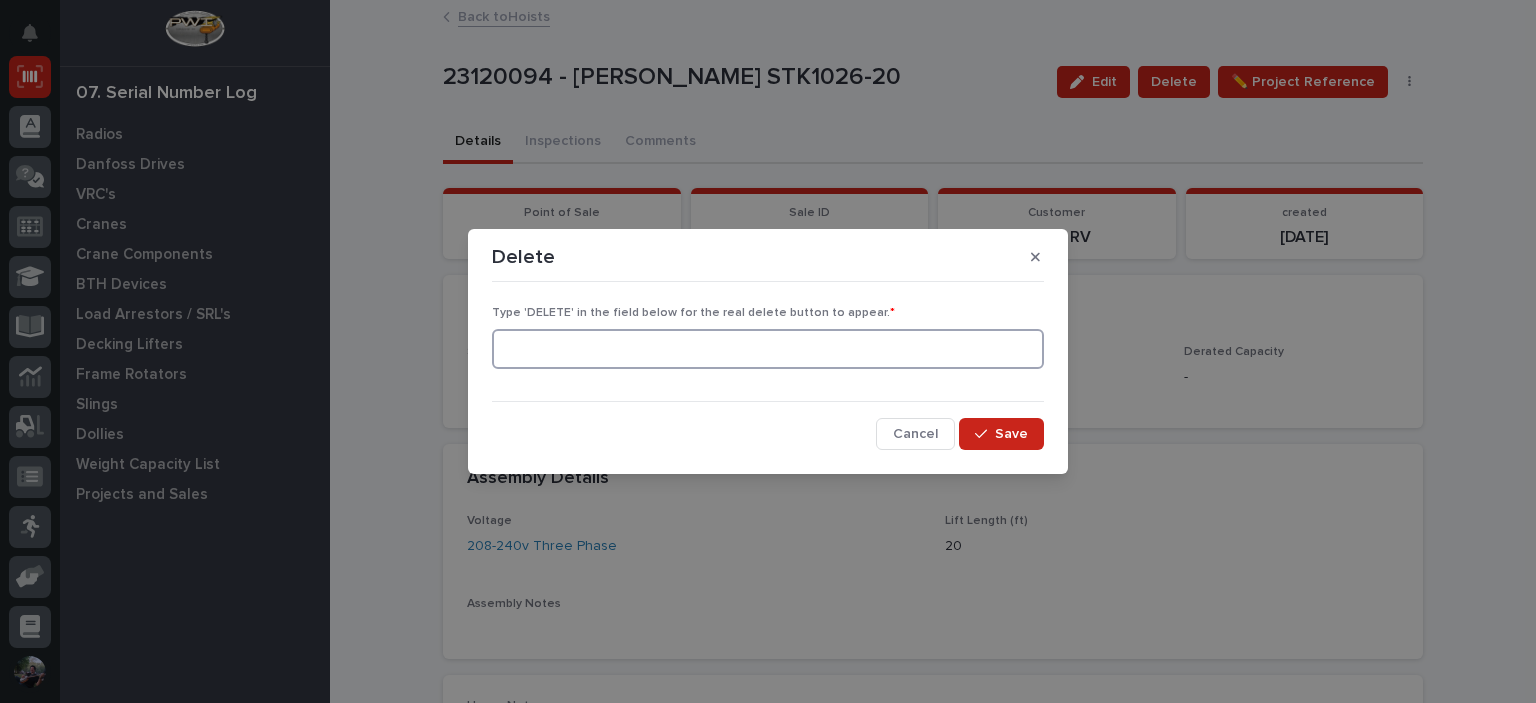 click at bounding box center (768, 349) 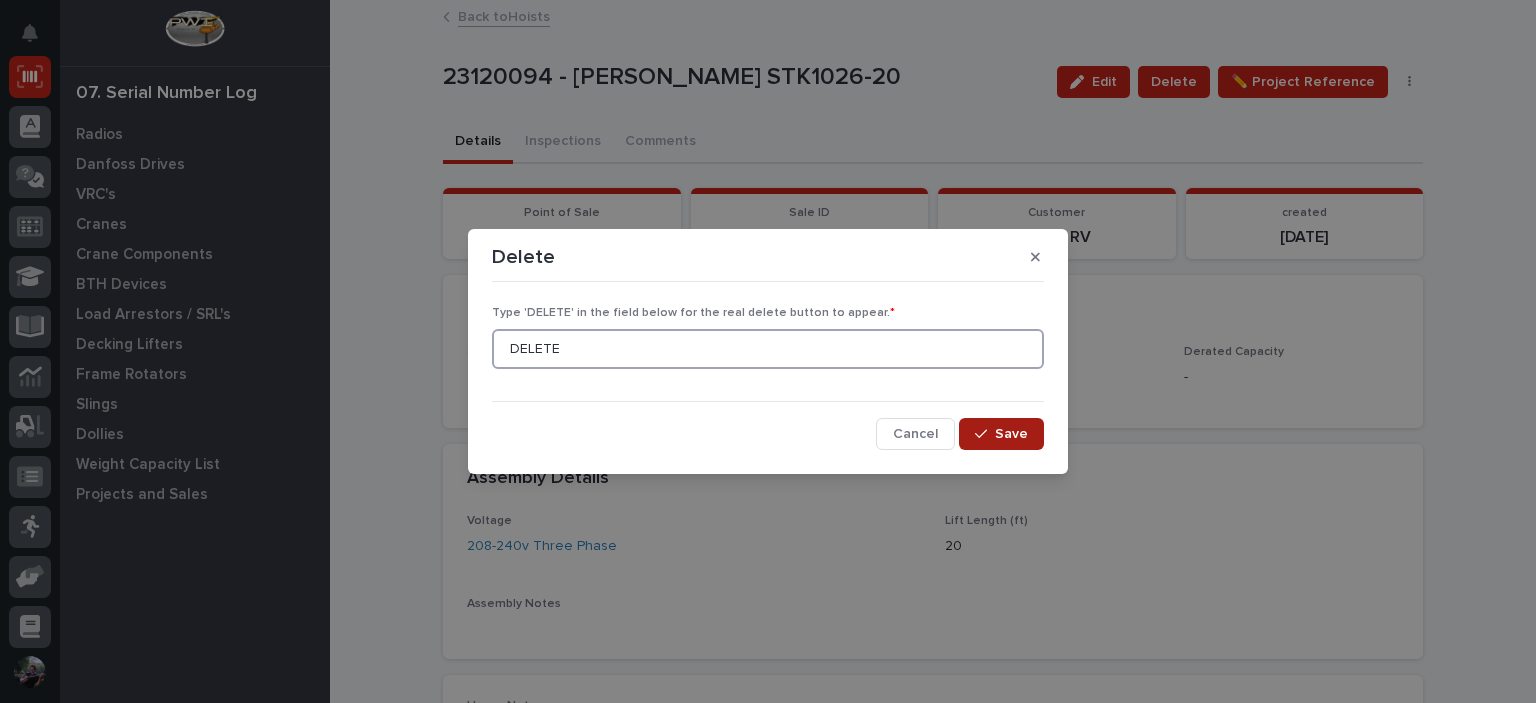 type on "DELETE" 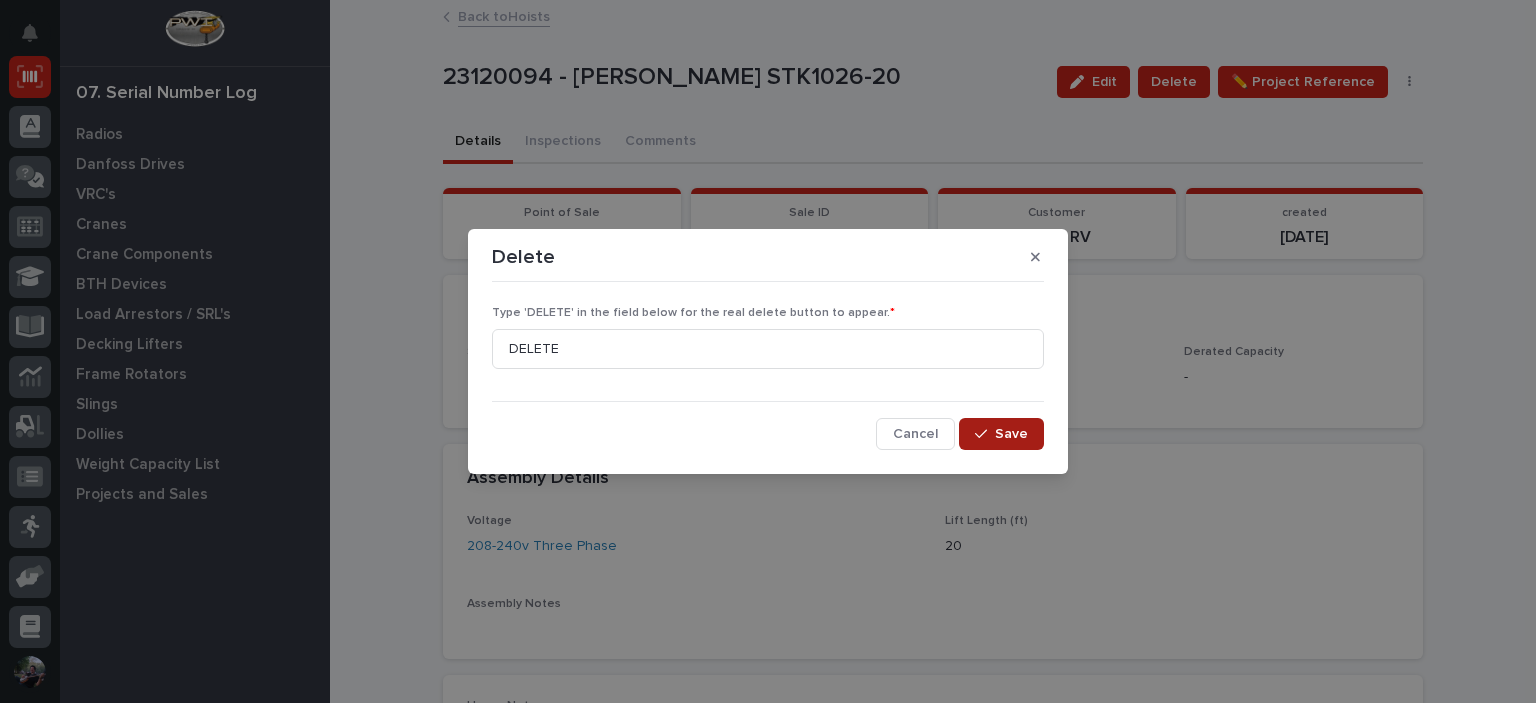 click on "Save" at bounding box center [1011, 434] 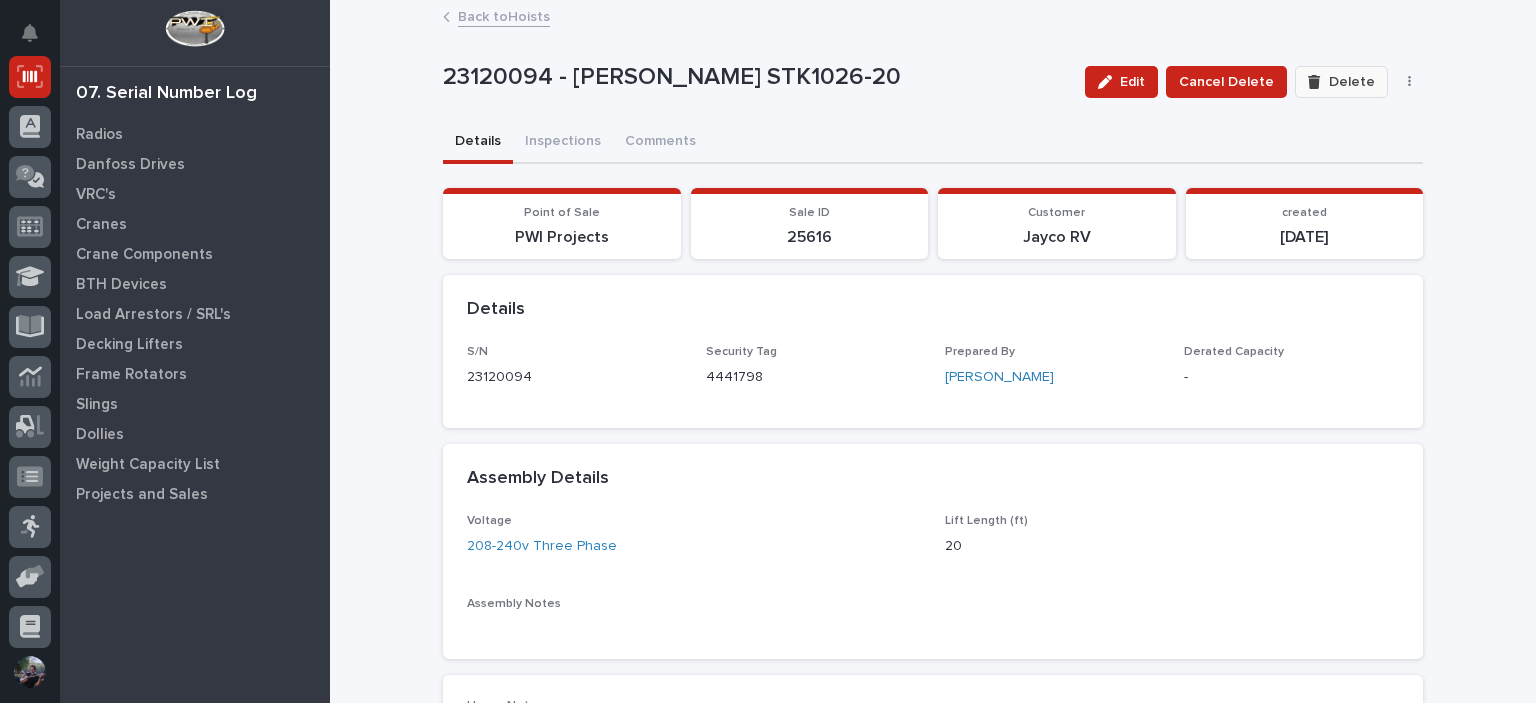 click on "Delete" at bounding box center (1352, 82) 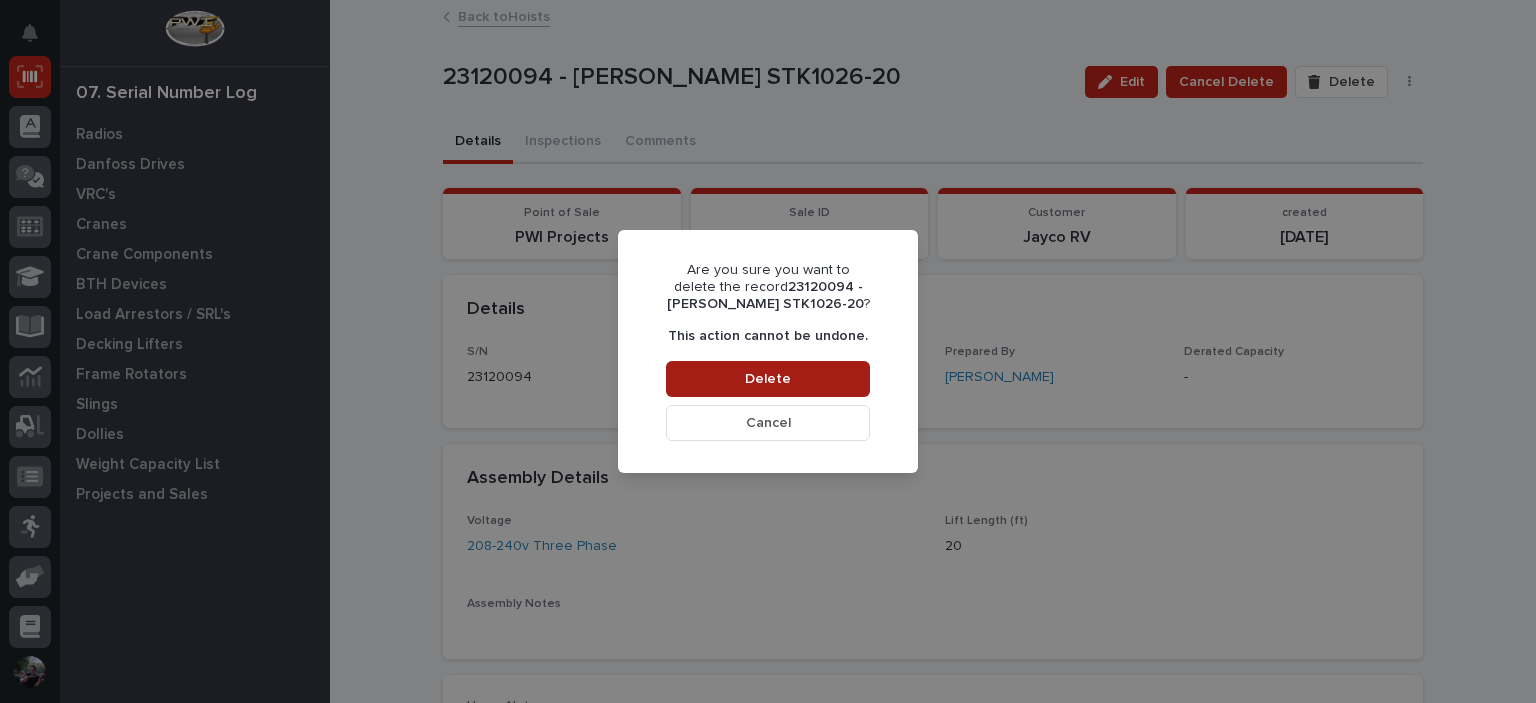 click on "Delete" at bounding box center [768, 379] 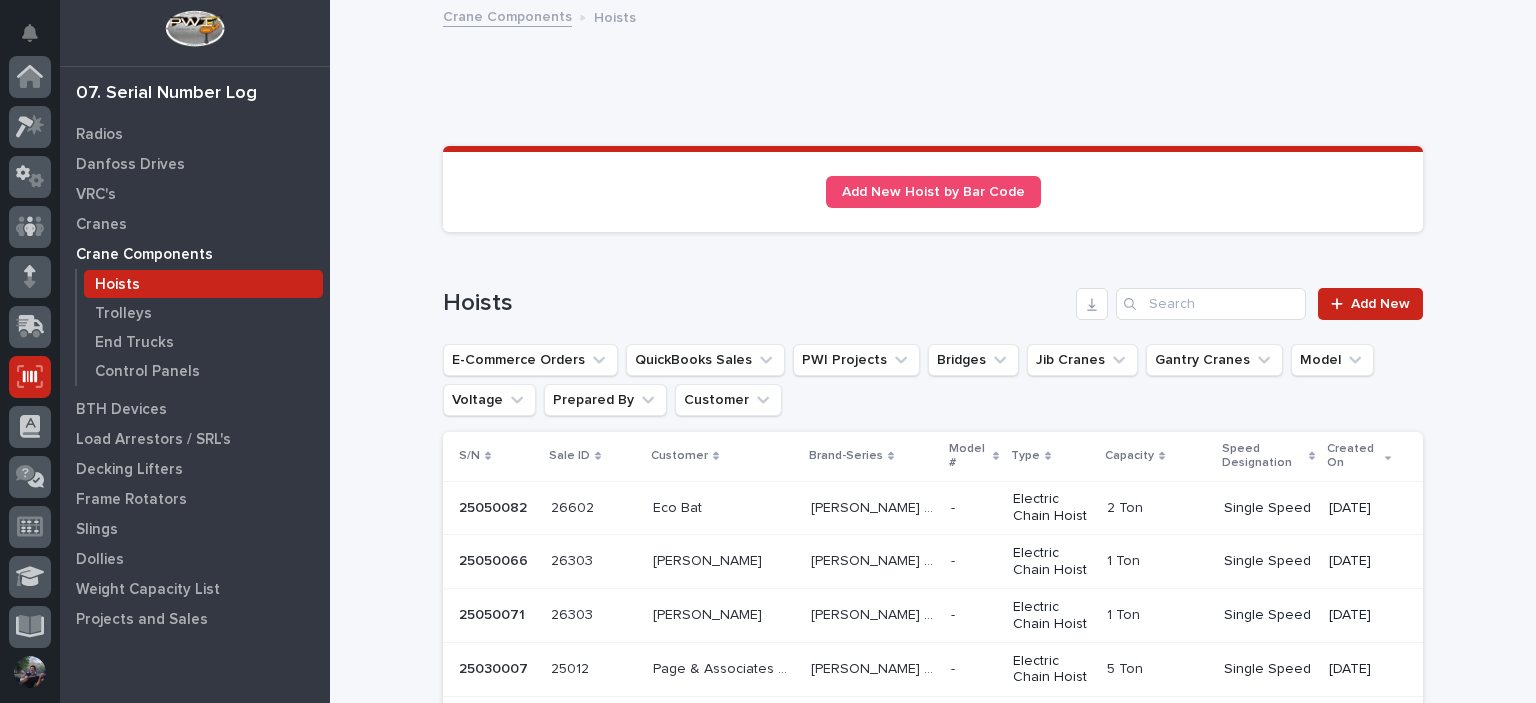 scroll, scrollTop: 300, scrollLeft: 0, axis: vertical 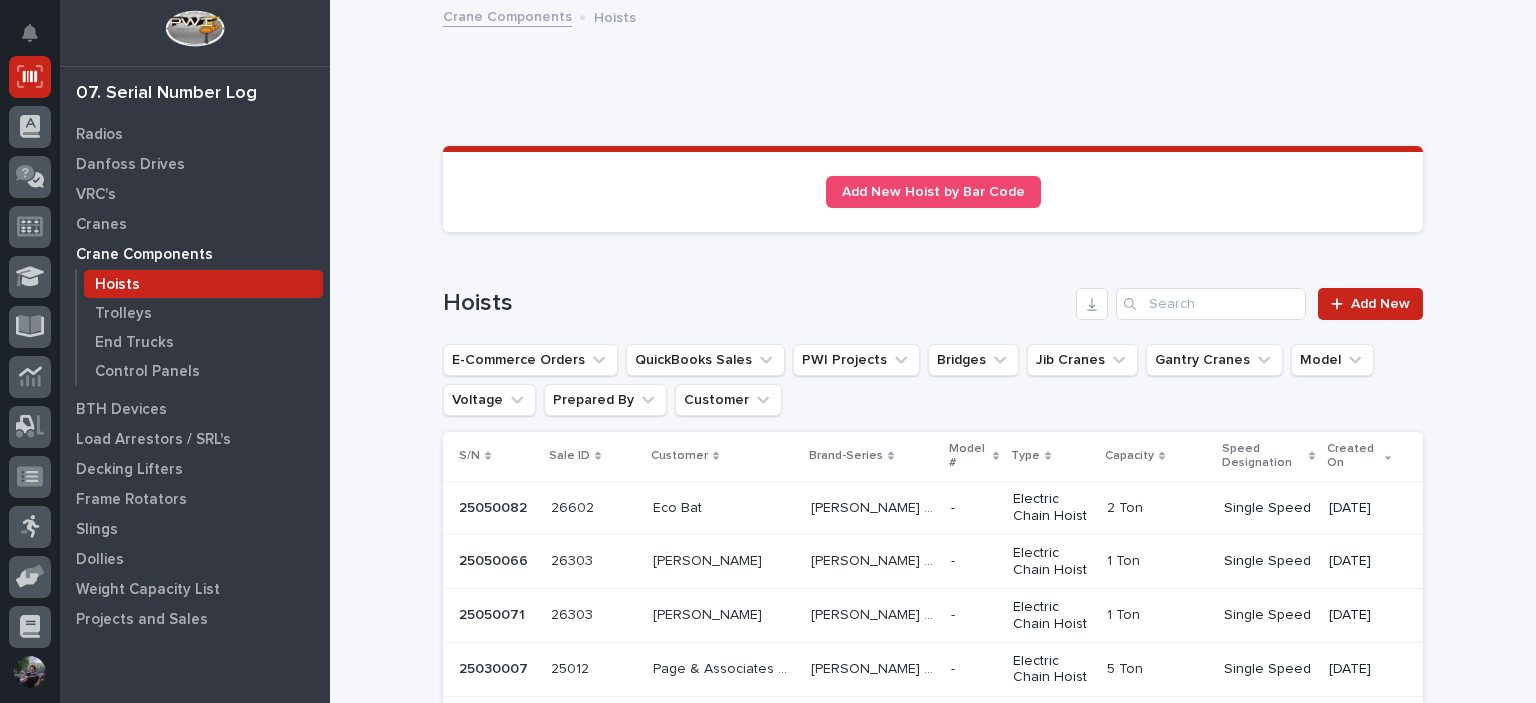 click on "Loading... Saving… Hoists Add New E-Commerce Orders QuickBooks Sales PWI Projects Bridges Jib Cranes Gantry Cranes Model Voltage Prepared By Customer S/N Sale ID Customer Brand-Series Model # Type Capacity Speed Designation Created On 25050082 25050082   26602 26602   Eco Bat Eco Bat   Starke STK Starke STK   - -   Electric Chain Hoist 2 Ton 2 Ton   Single Speed 07/17/2025 25050066 25050066   26303 26303   Brinkley RV Brinkley RV   Starke STK Starke STK   - -   Electric Chain Hoist 1 Ton 1 Ton   Single Speed 07/16/2025 25050071 25050071   26303 26303   Brinkley RV Brinkley RV   Starke STK Starke STK   - -   Electric Chain Hoist 1 Ton 1 Ton   Single Speed 07/16/2025 25030007 25030007   25012 25012   Page & Associates Contractors Inc Page & Associates Contractors Inc   Starke STK Starke STK   - -   Electric Chain Hoist 5 Ton 5 Ton   Single Speed 07/15/2025 25030005 25030005   25012 25012   Page & Associates Contractors Inc Page & Associates Contractors Inc   Starke STK Starke STK" at bounding box center [933, 1215] 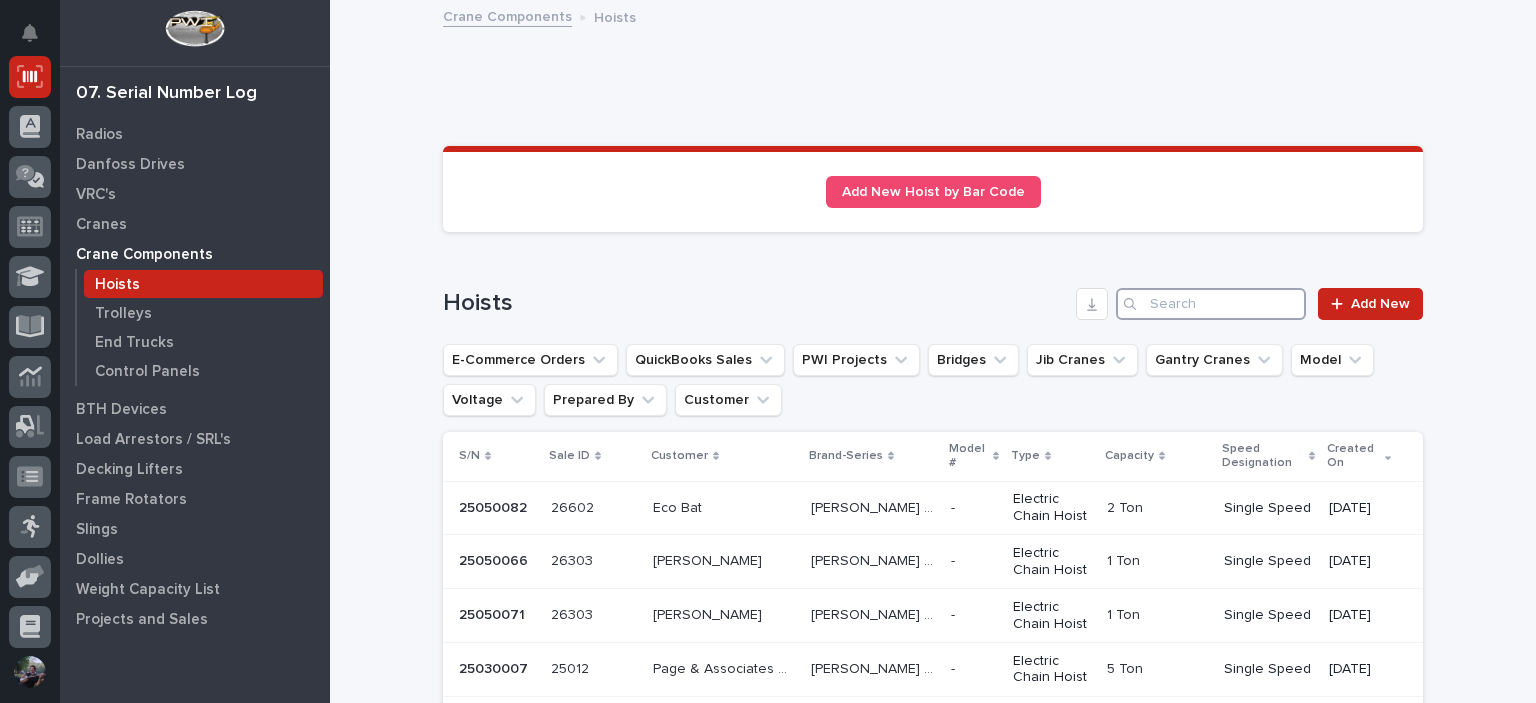 click at bounding box center [1211, 304] 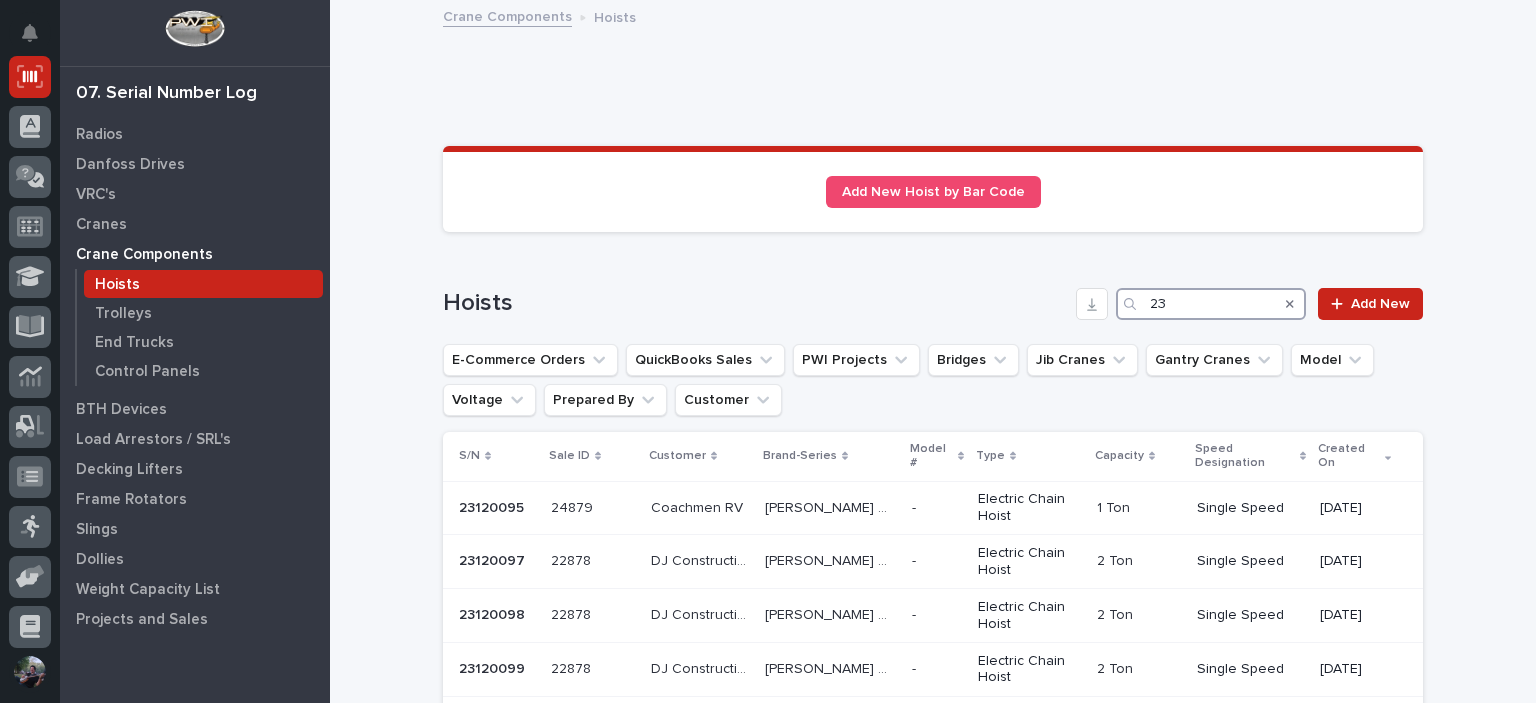 type on "2" 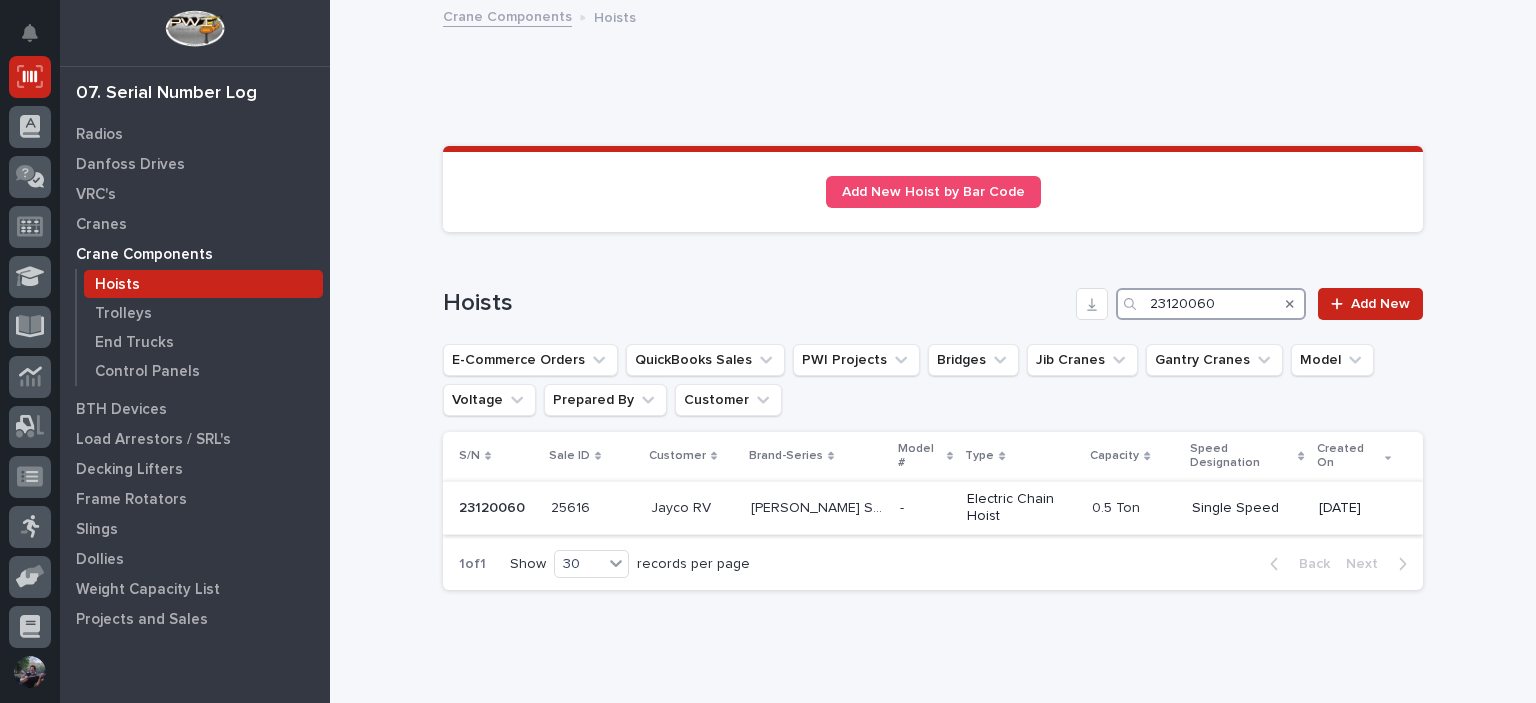 type on "23120060" 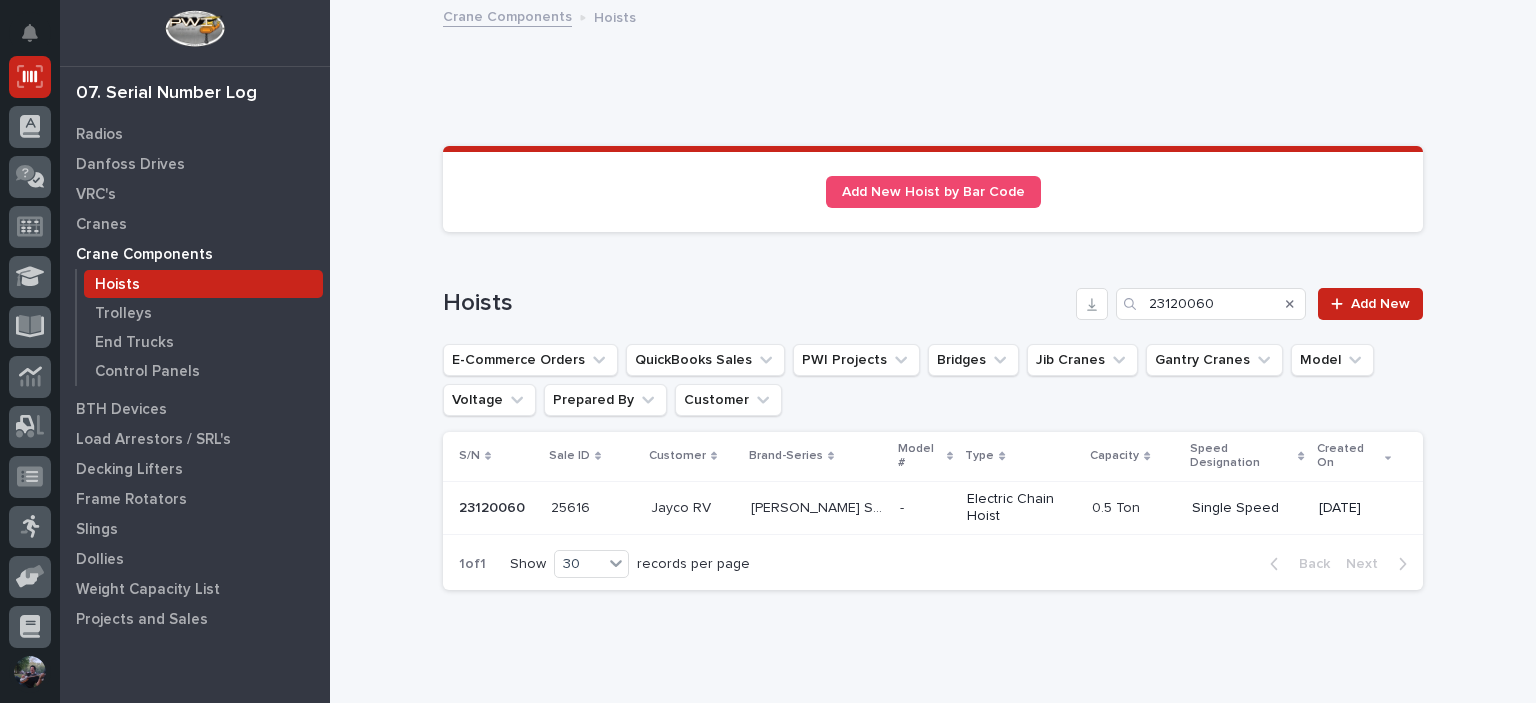 click on "23120060" at bounding box center (494, 506) 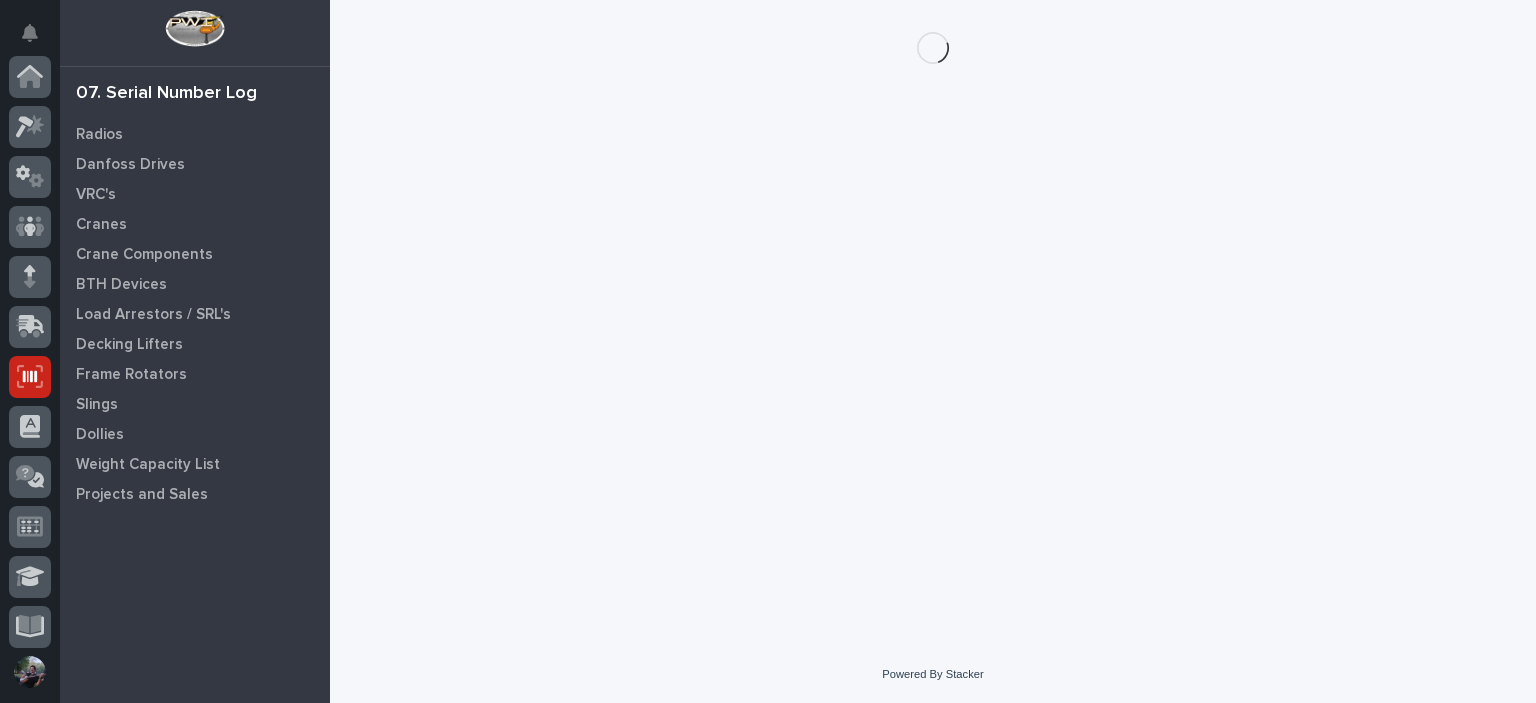 scroll, scrollTop: 300, scrollLeft: 0, axis: vertical 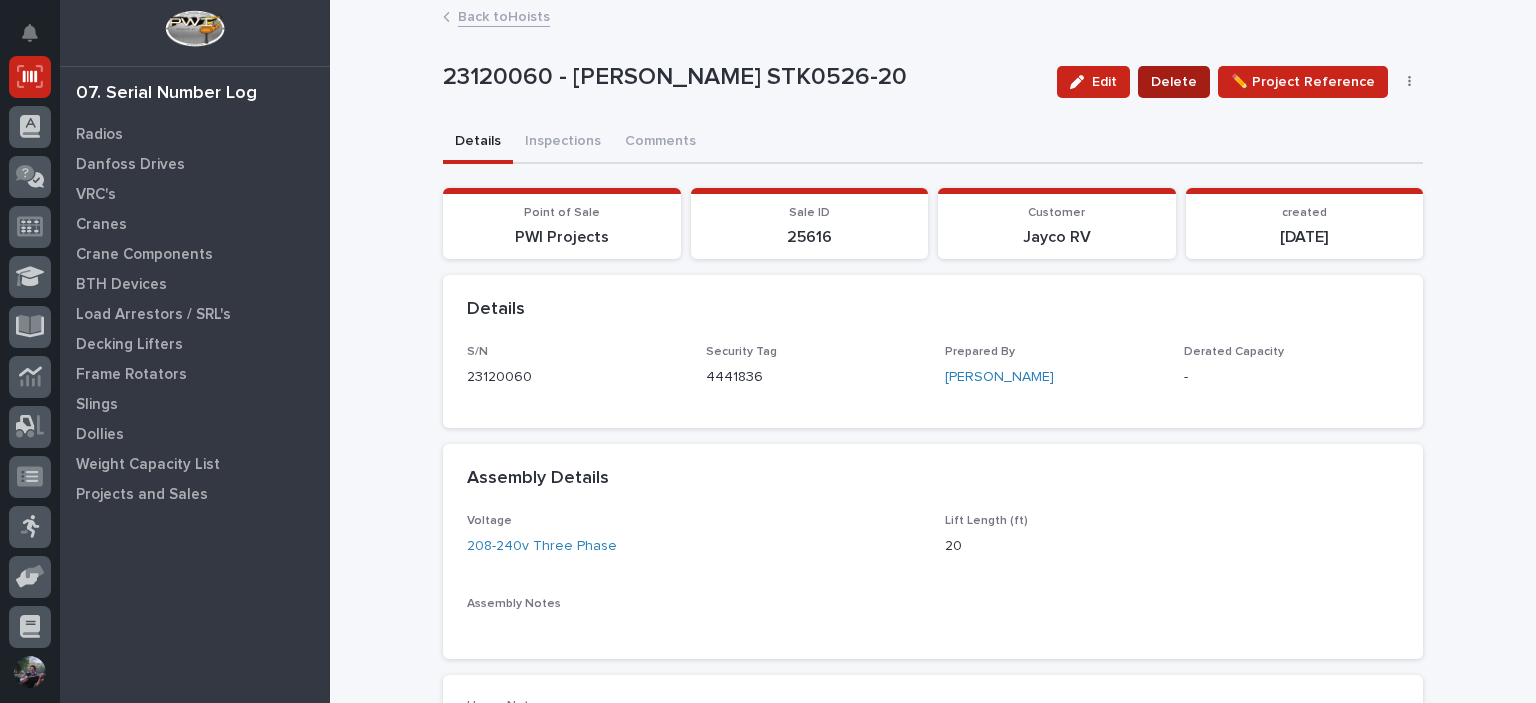 click on "Delete" at bounding box center (1174, 82) 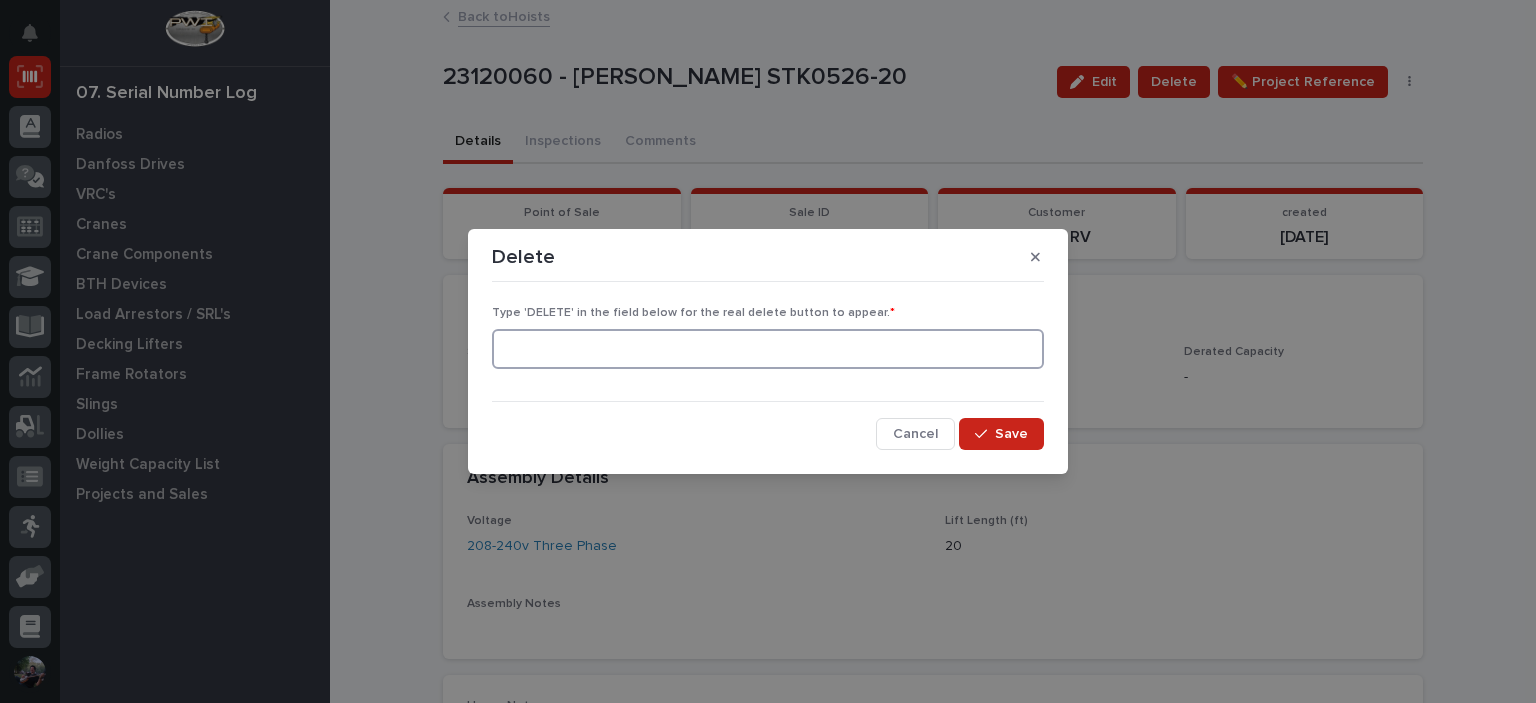 click at bounding box center [768, 349] 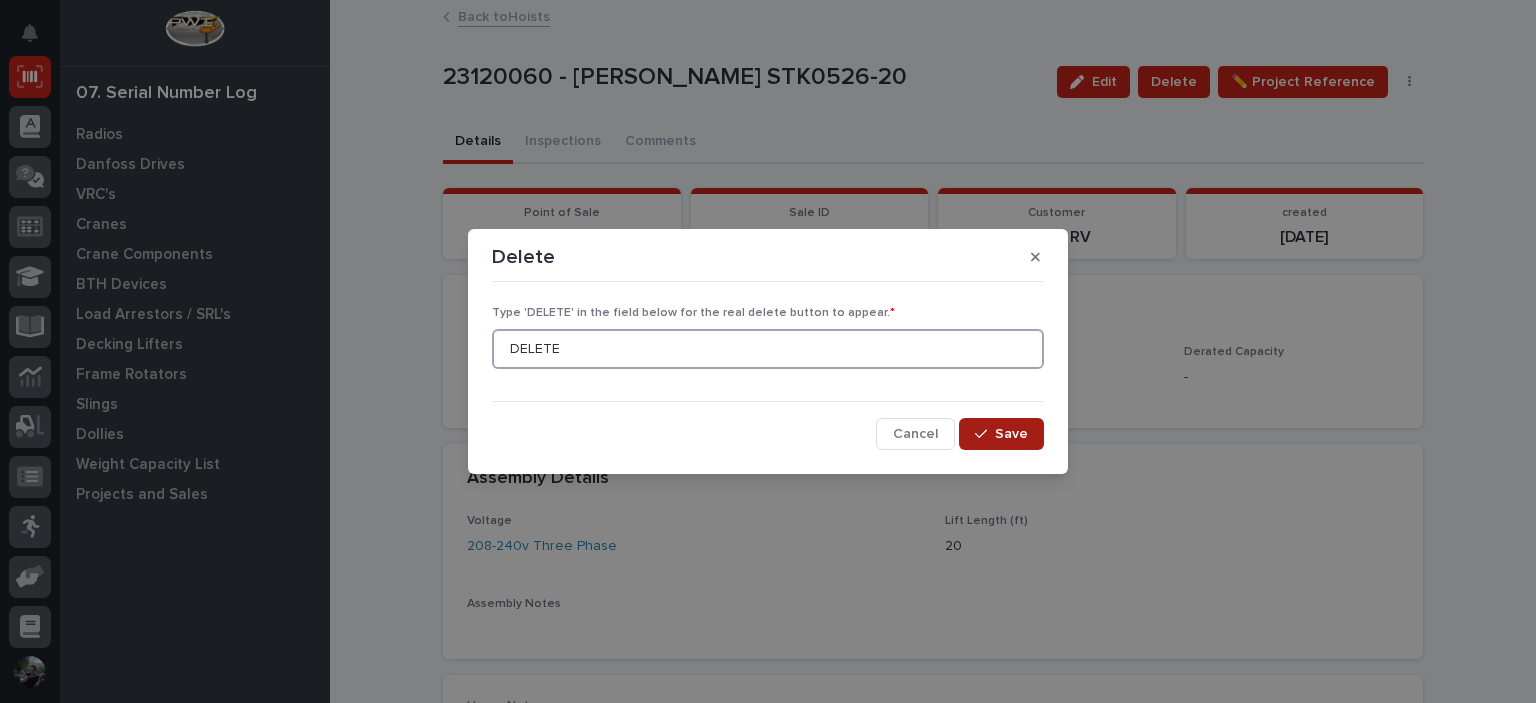 type on "DELETE" 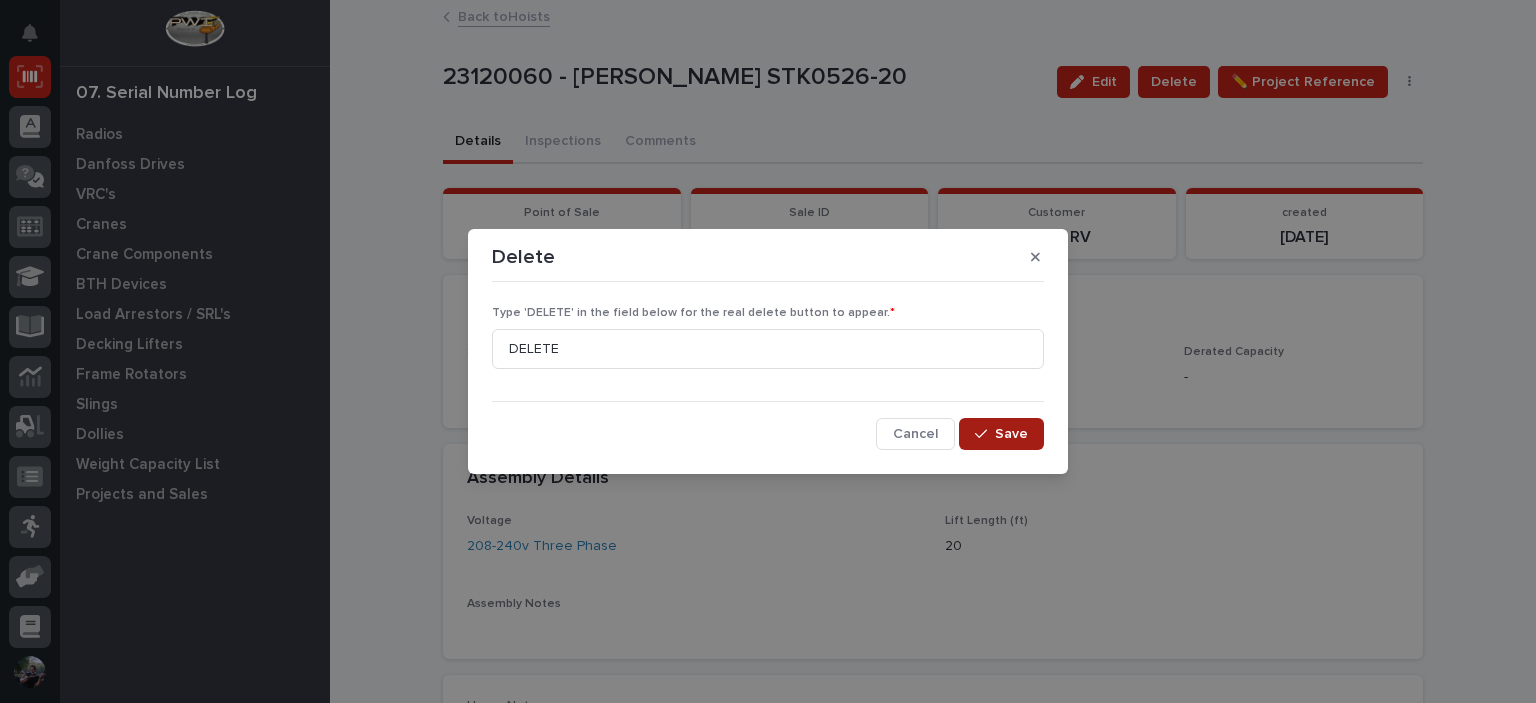 click on "Save" at bounding box center [1001, 434] 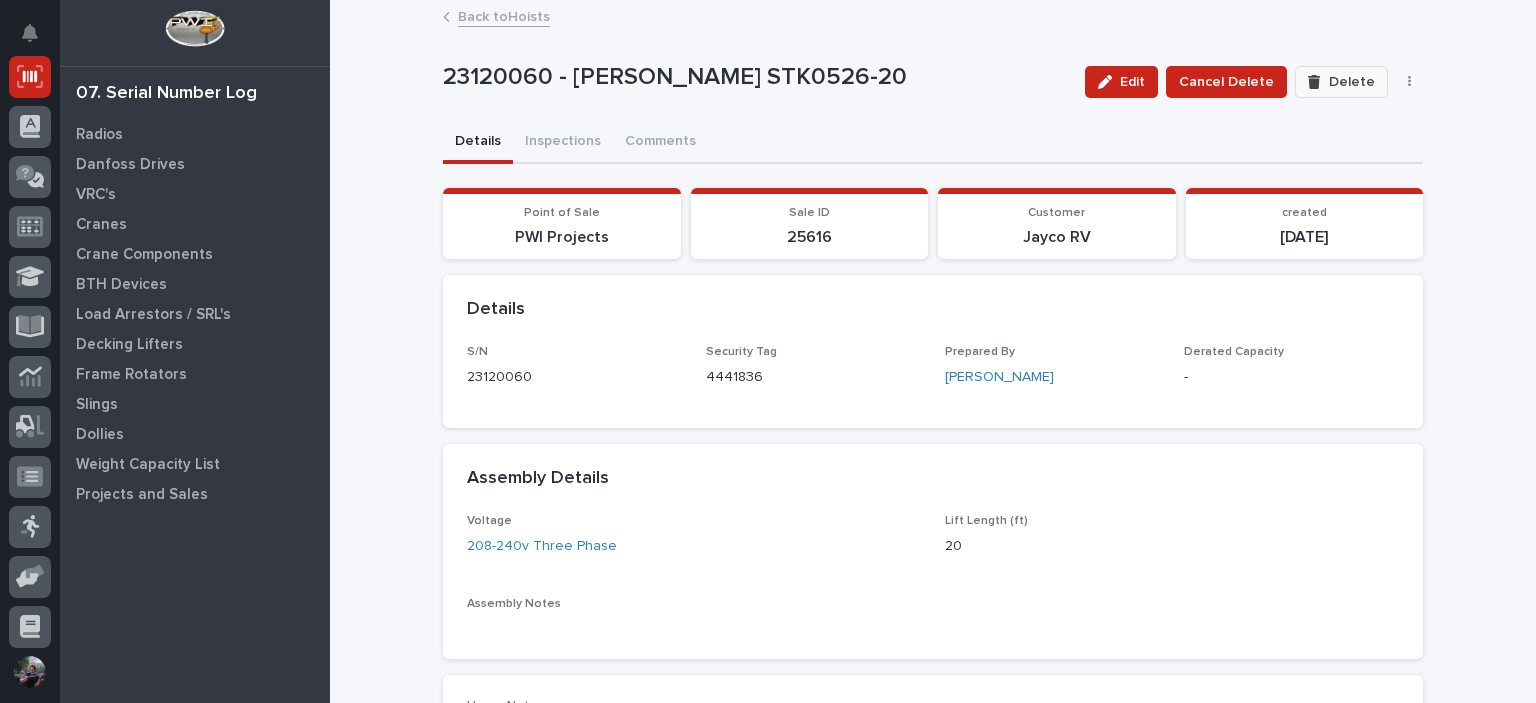 click on "Edit Cancel Delete Delete ✏️ Project Reference Edit PWI Project" at bounding box center (1250, 82) 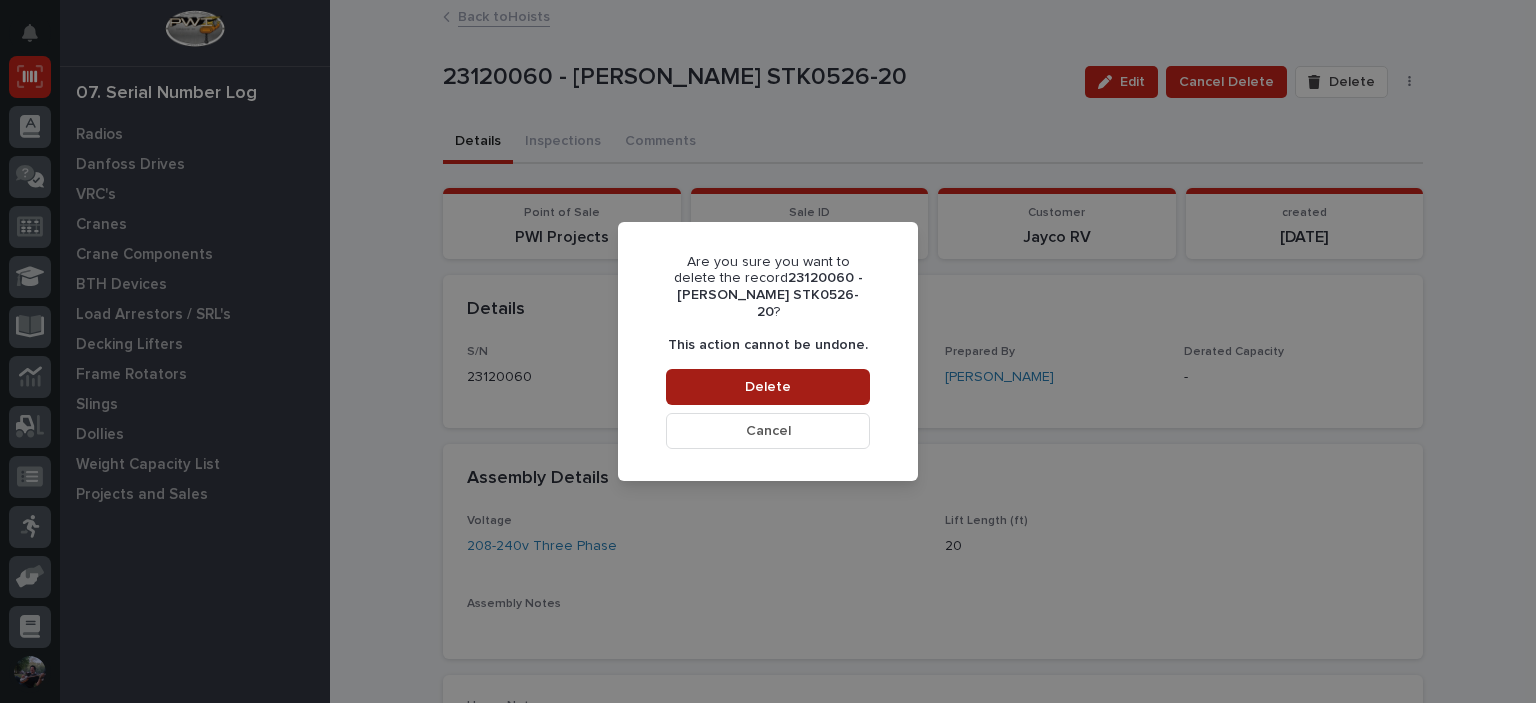click on "Delete" at bounding box center (768, 387) 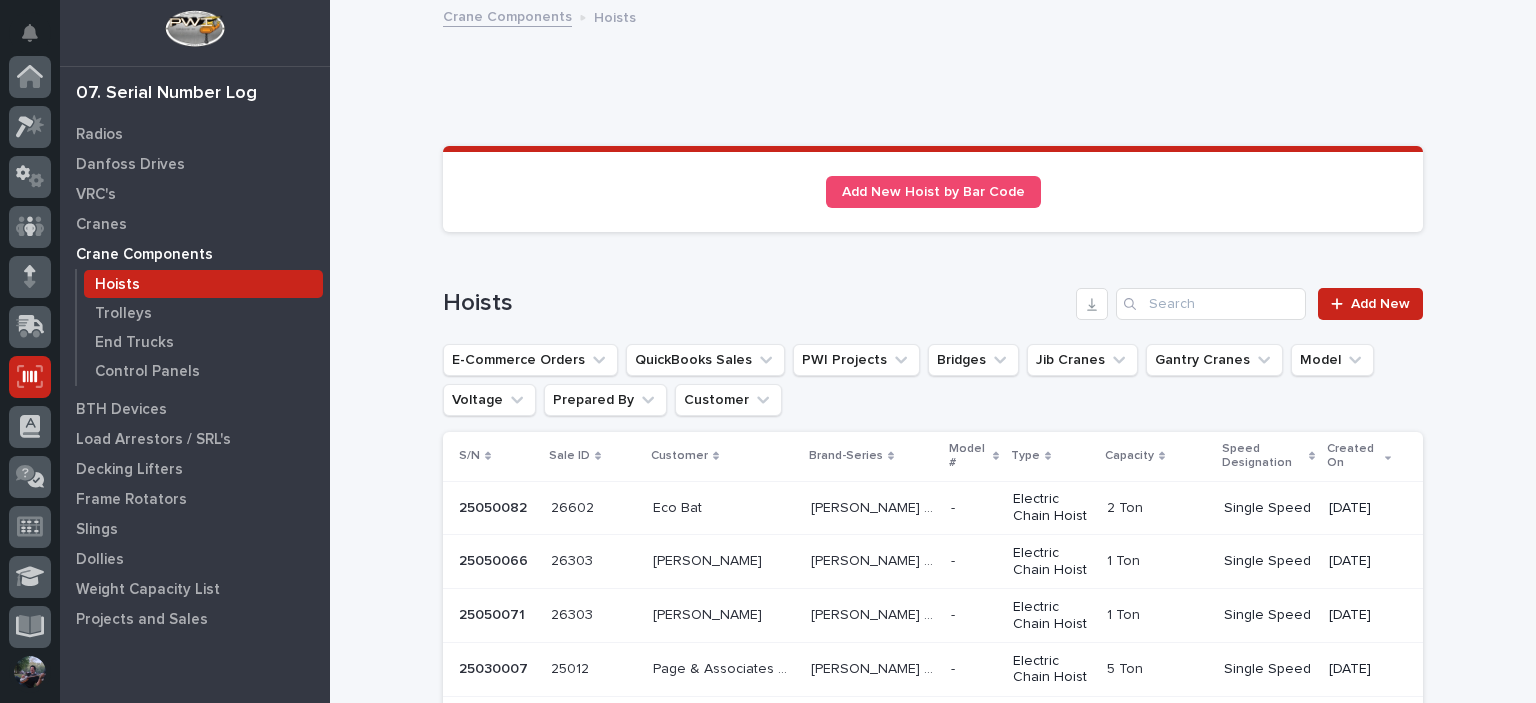 scroll, scrollTop: 300, scrollLeft: 0, axis: vertical 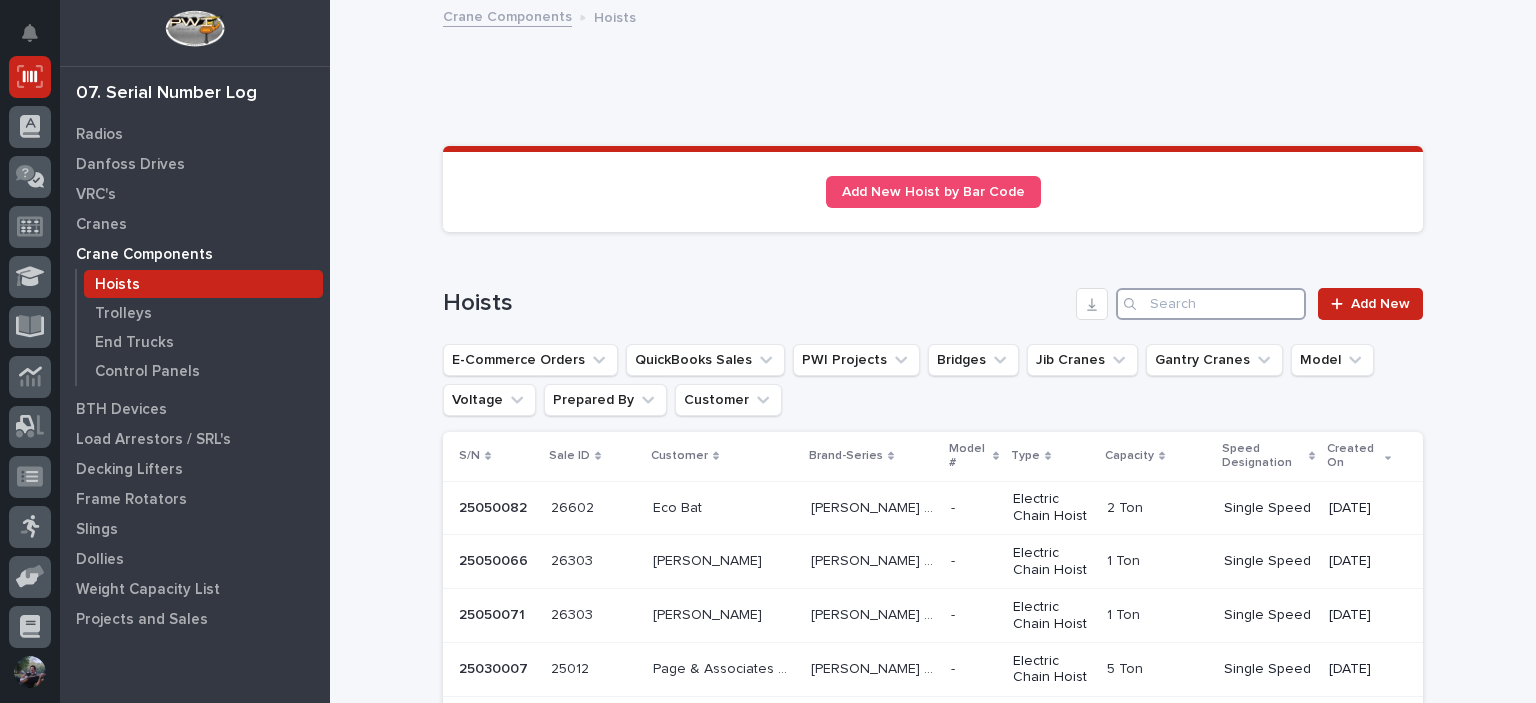 click at bounding box center [1211, 304] 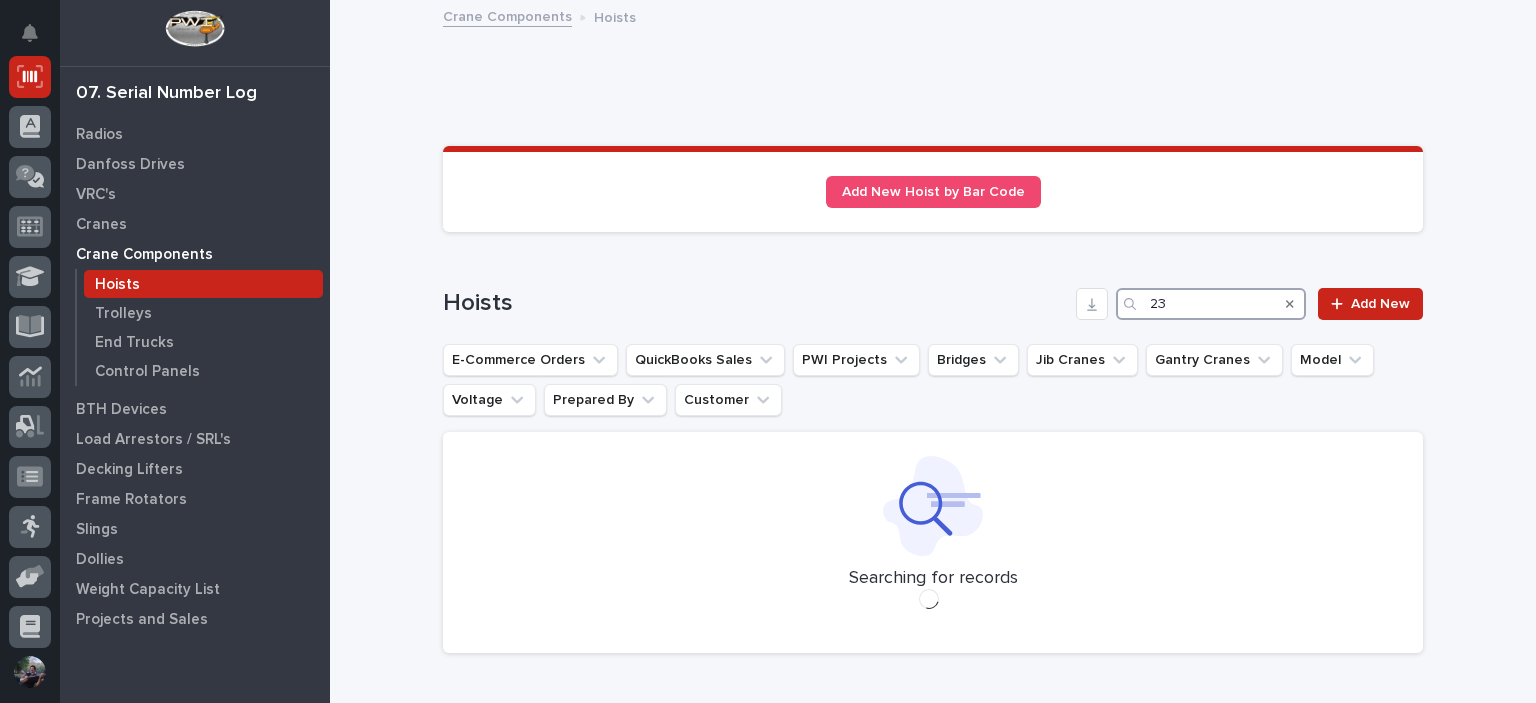 type on "2" 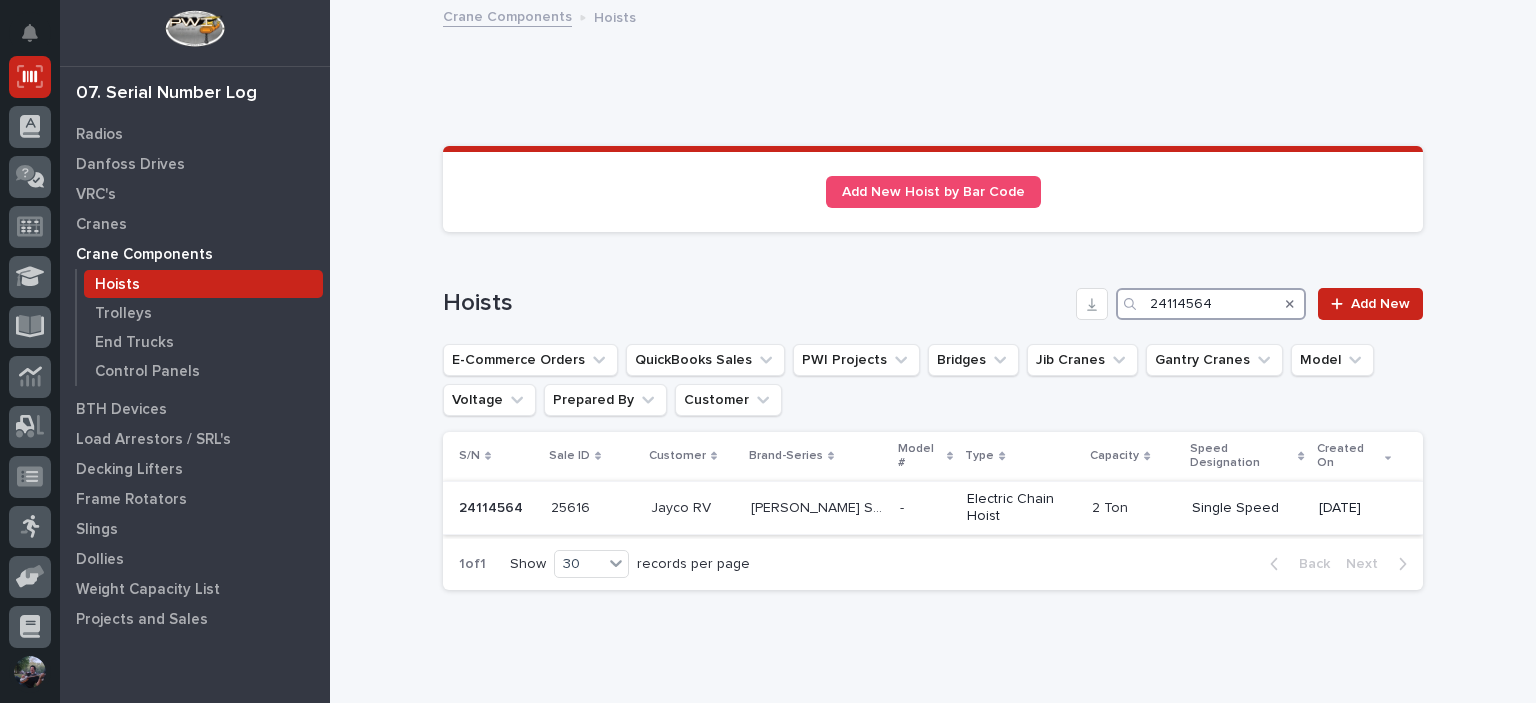 type on "24114564" 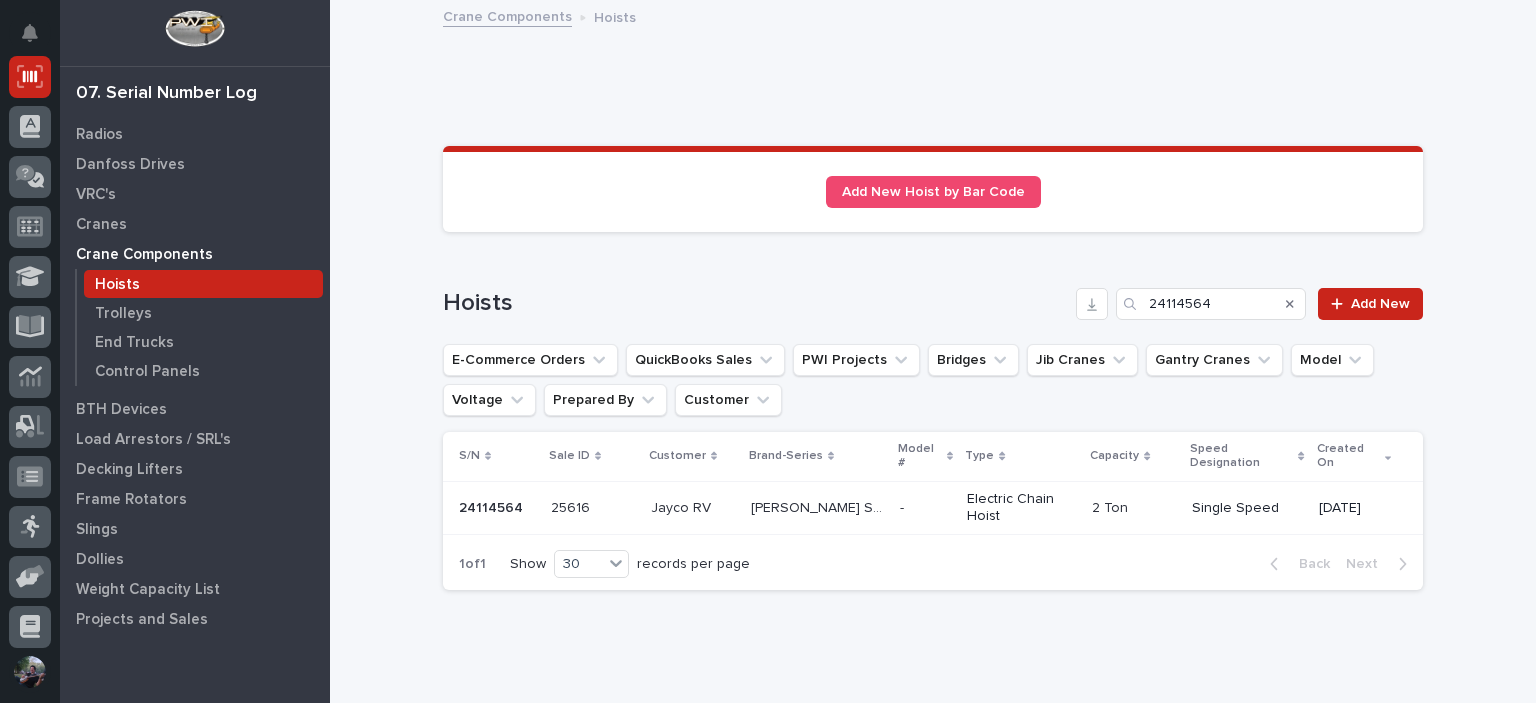 click on "24114564" at bounding box center (493, 506) 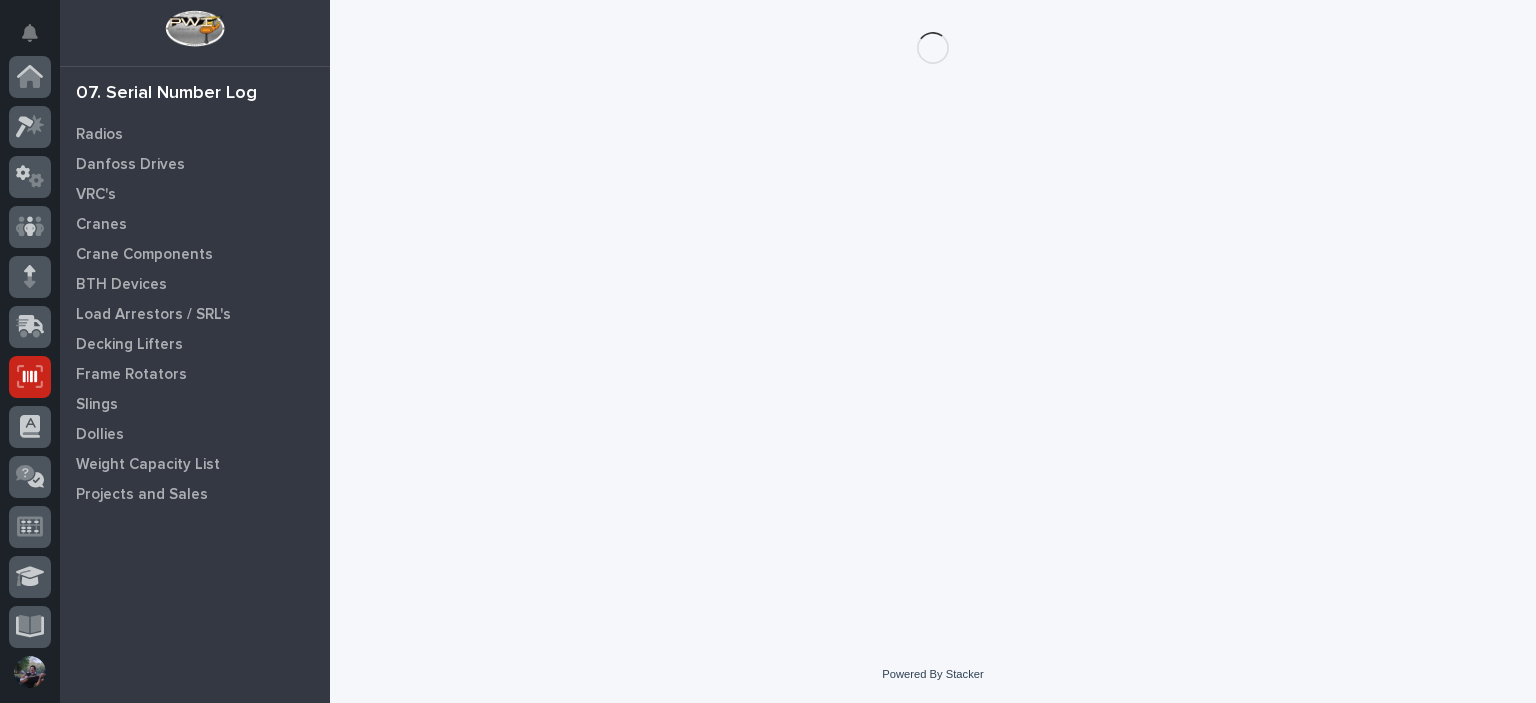 scroll, scrollTop: 300, scrollLeft: 0, axis: vertical 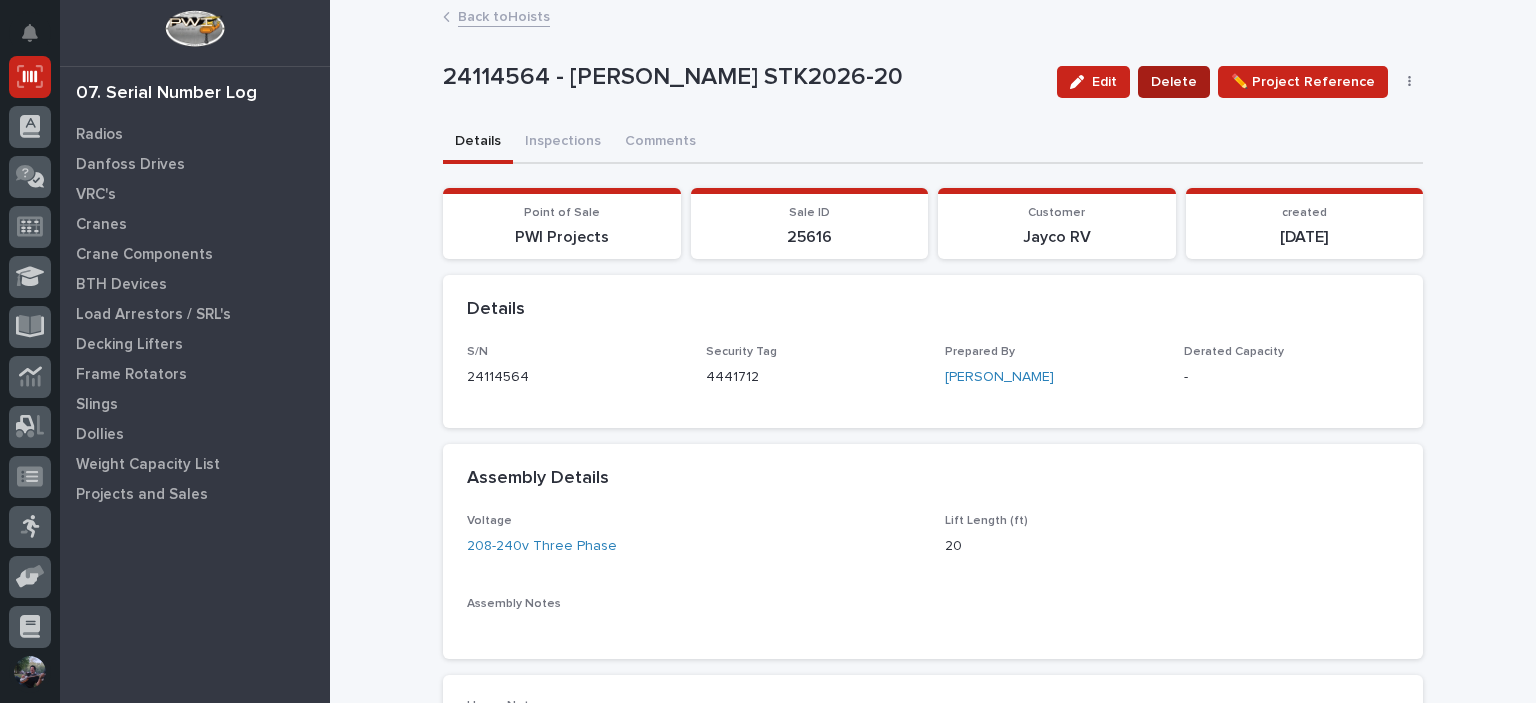 click on "Delete" at bounding box center [1174, 82] 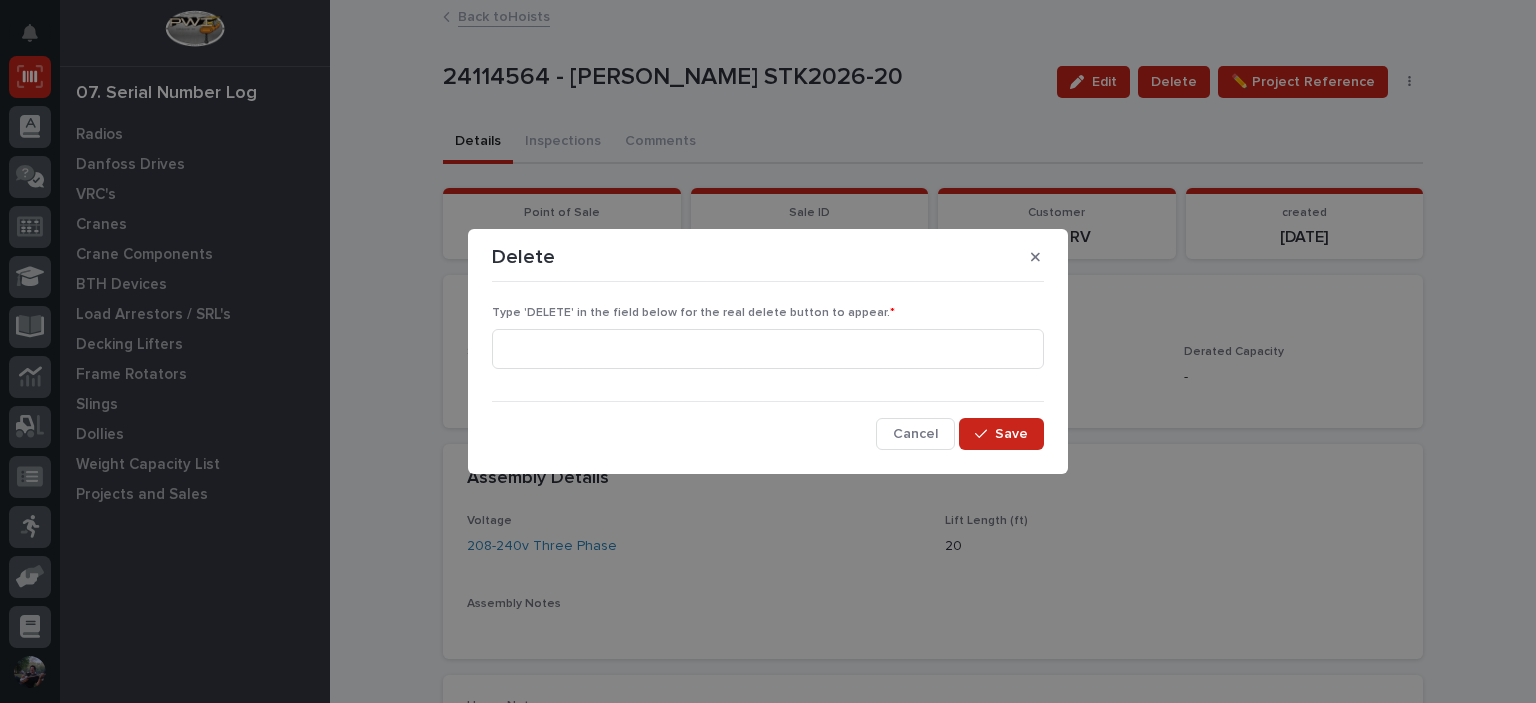 click on "Type 'DELETE' in the field below for the real delete button to appear. *" at bounding box center (768, 313) 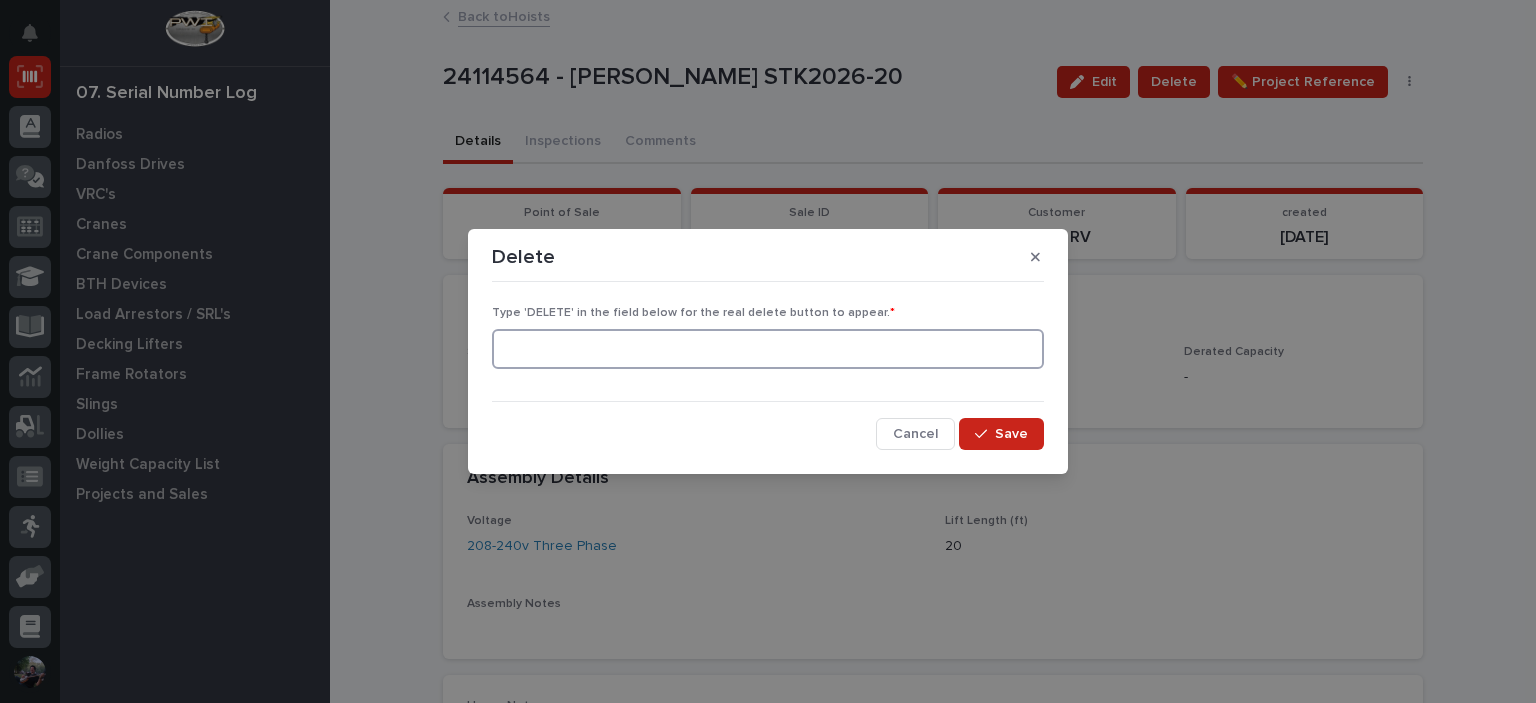 click at bounding box center (768, 349) 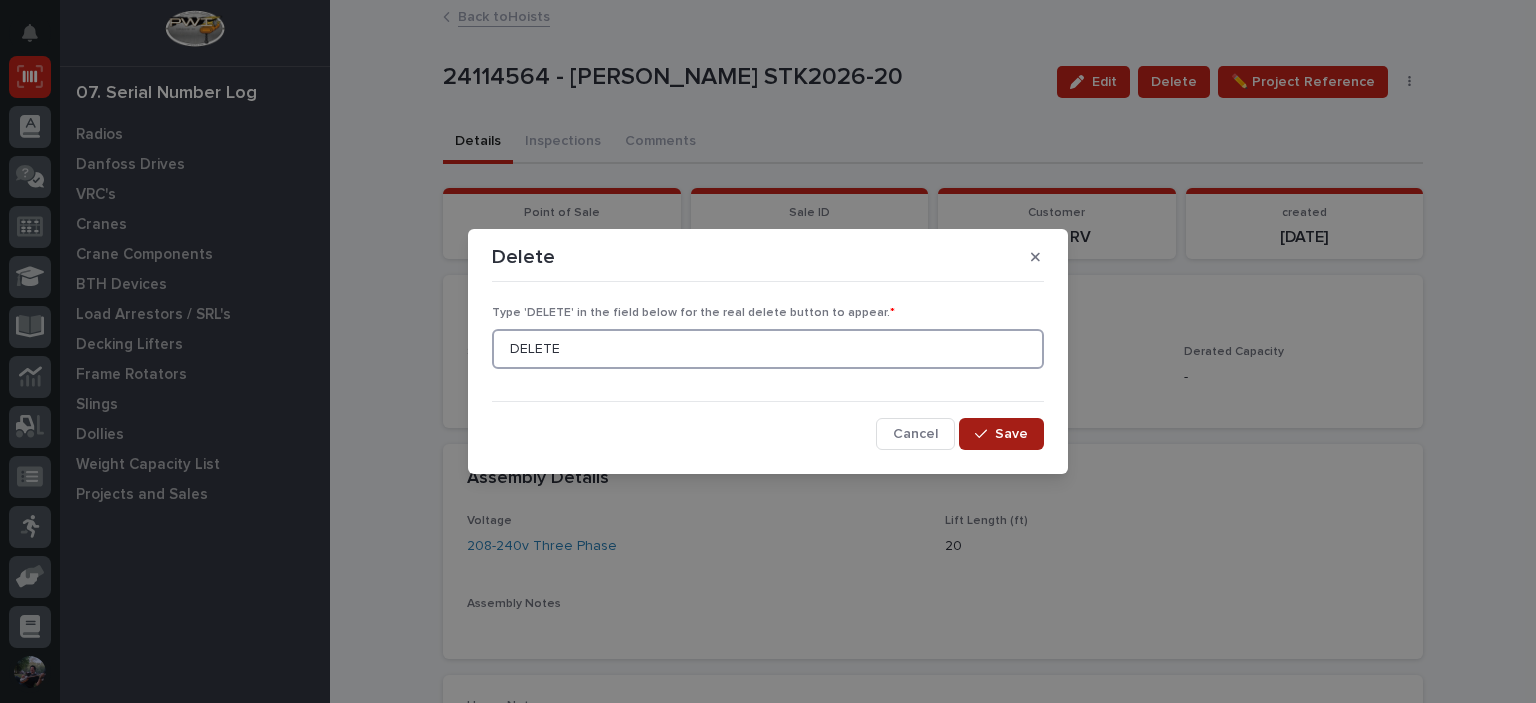 type on "DELETE" 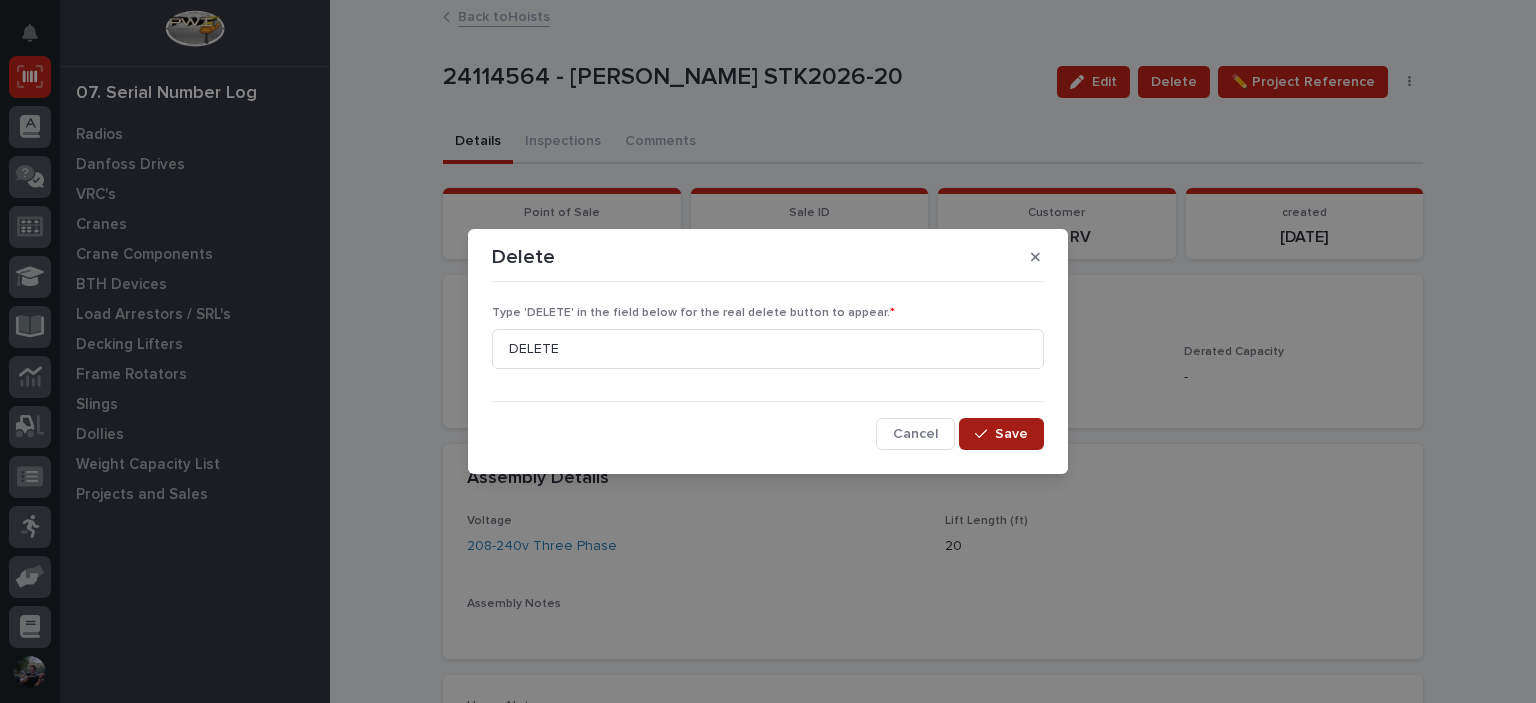 click on "Save" at bounding box center [1011, 434] 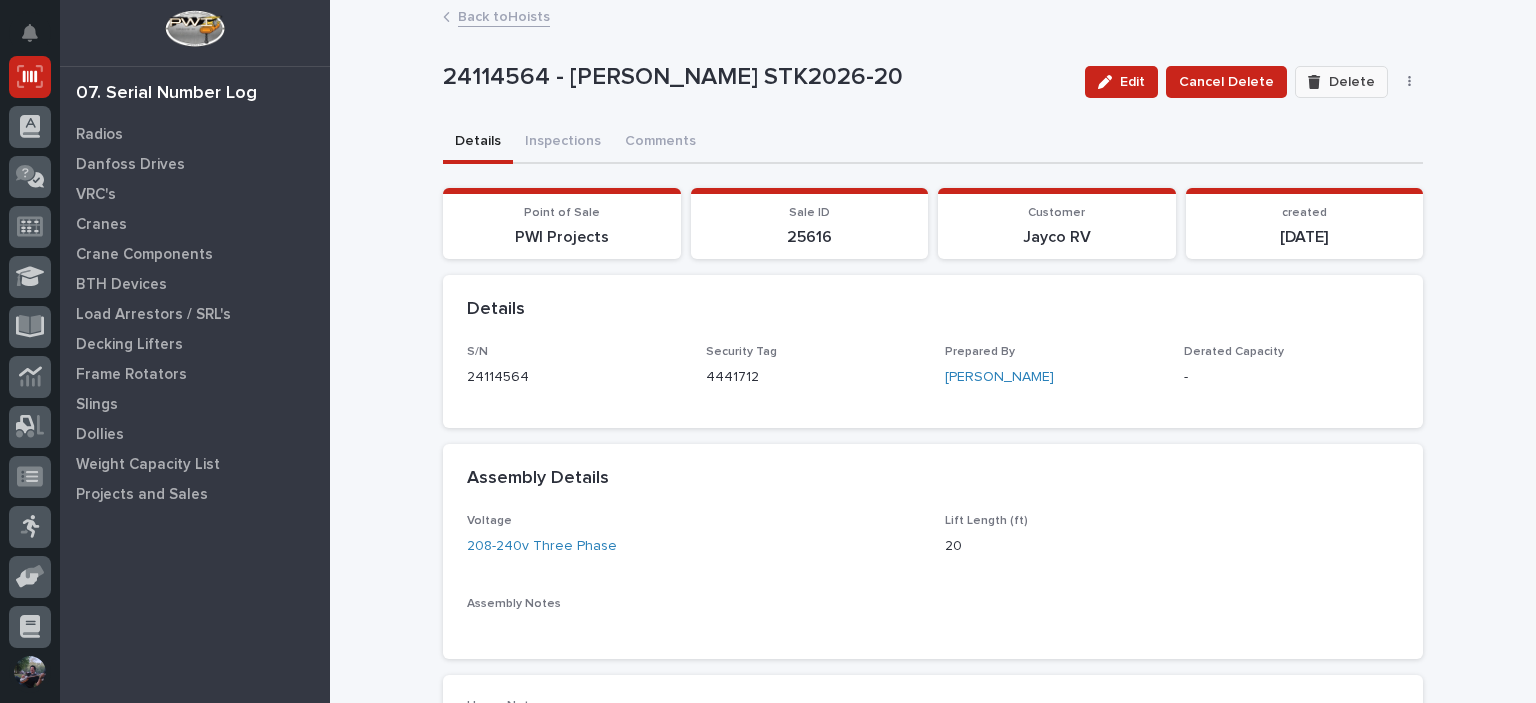click on "Delete" at bounding box center [1352, 82] 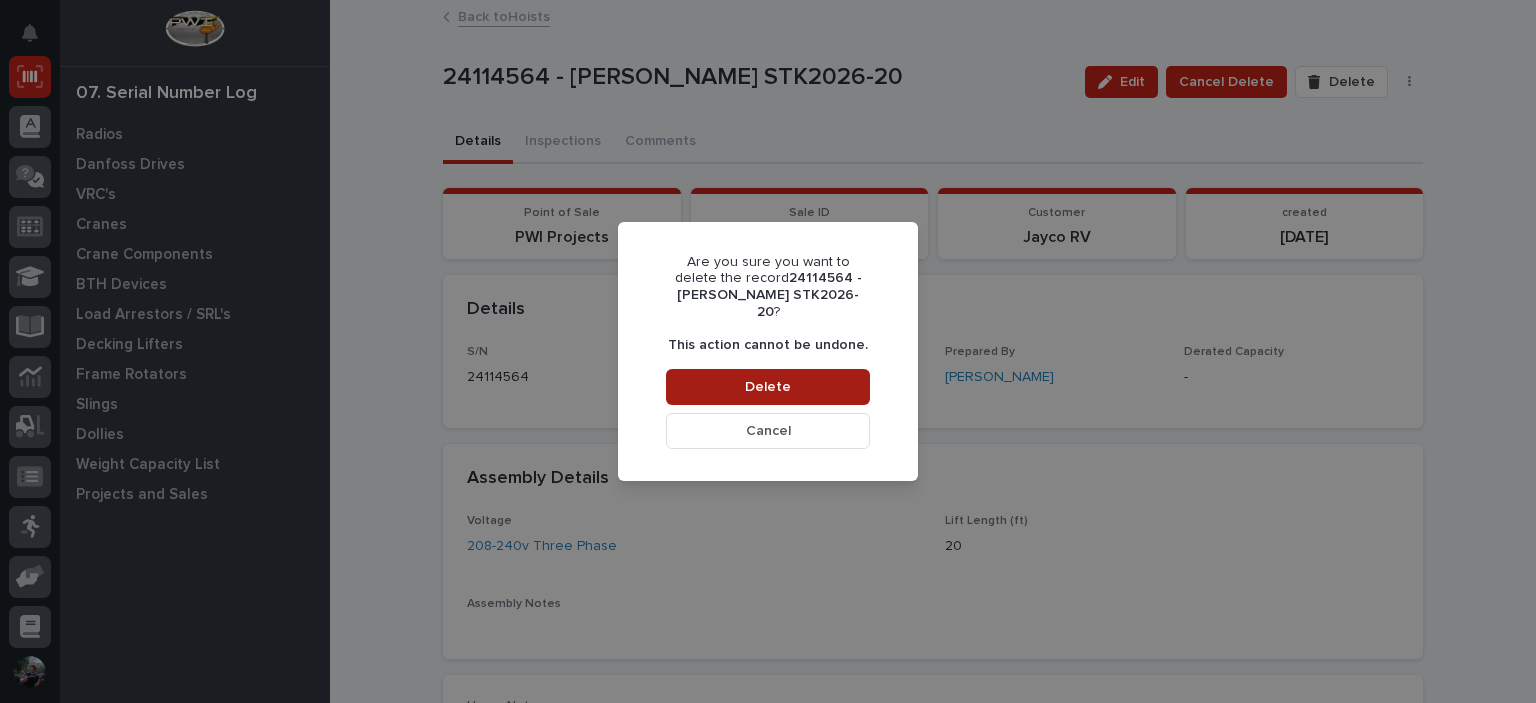 click on "Delete" at bounding box center (768, 387) 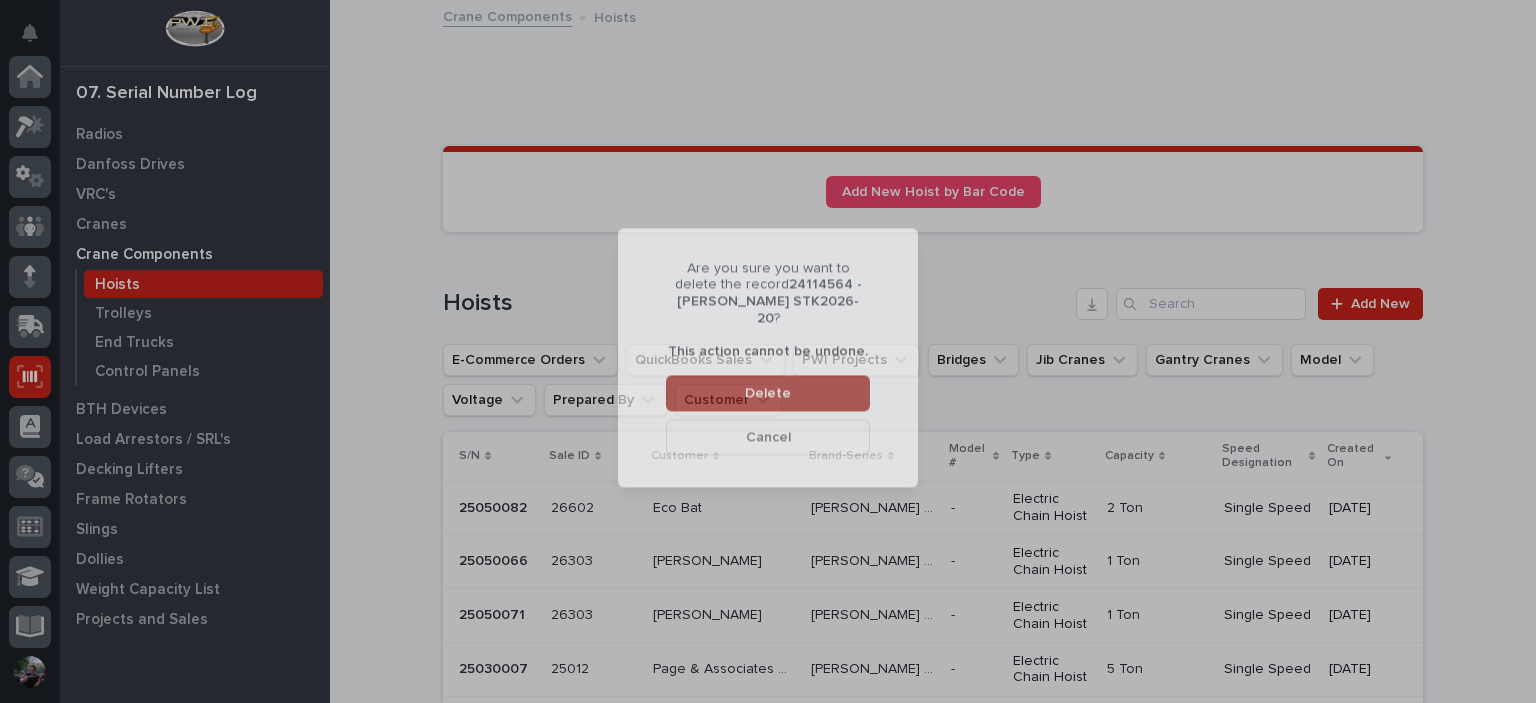 scroll, scrollTop: 300, scrollLeft: 0, axis: vertical 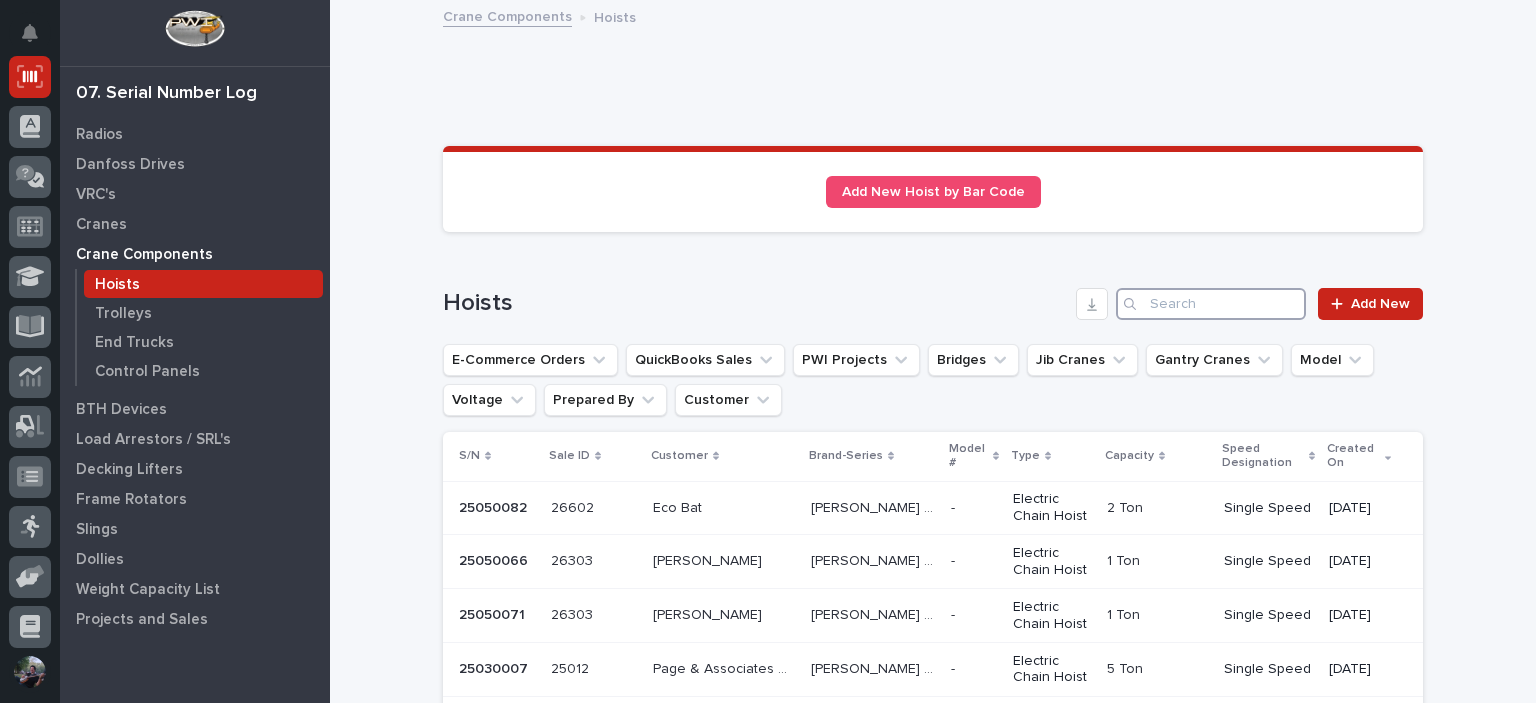 click at bounding box center (1211, 304) 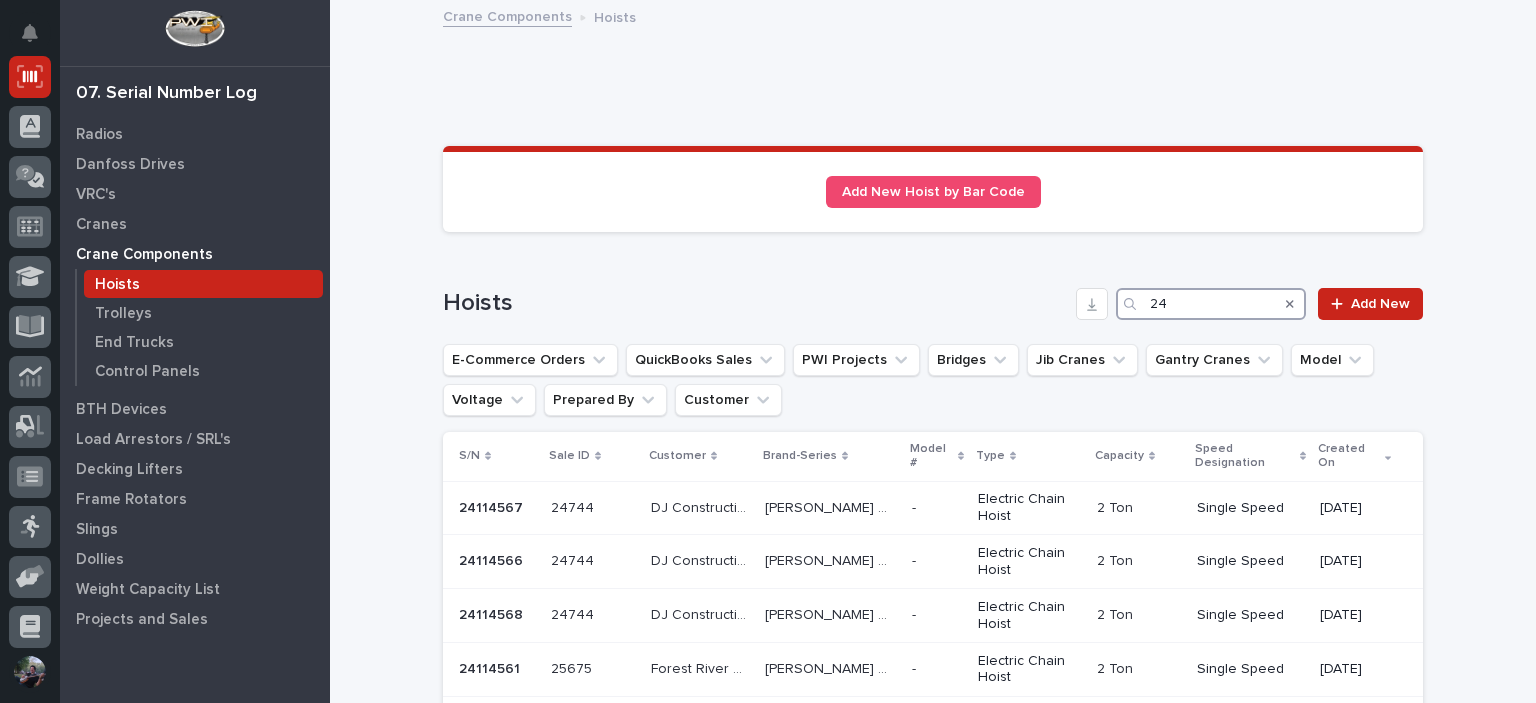 type on "2" 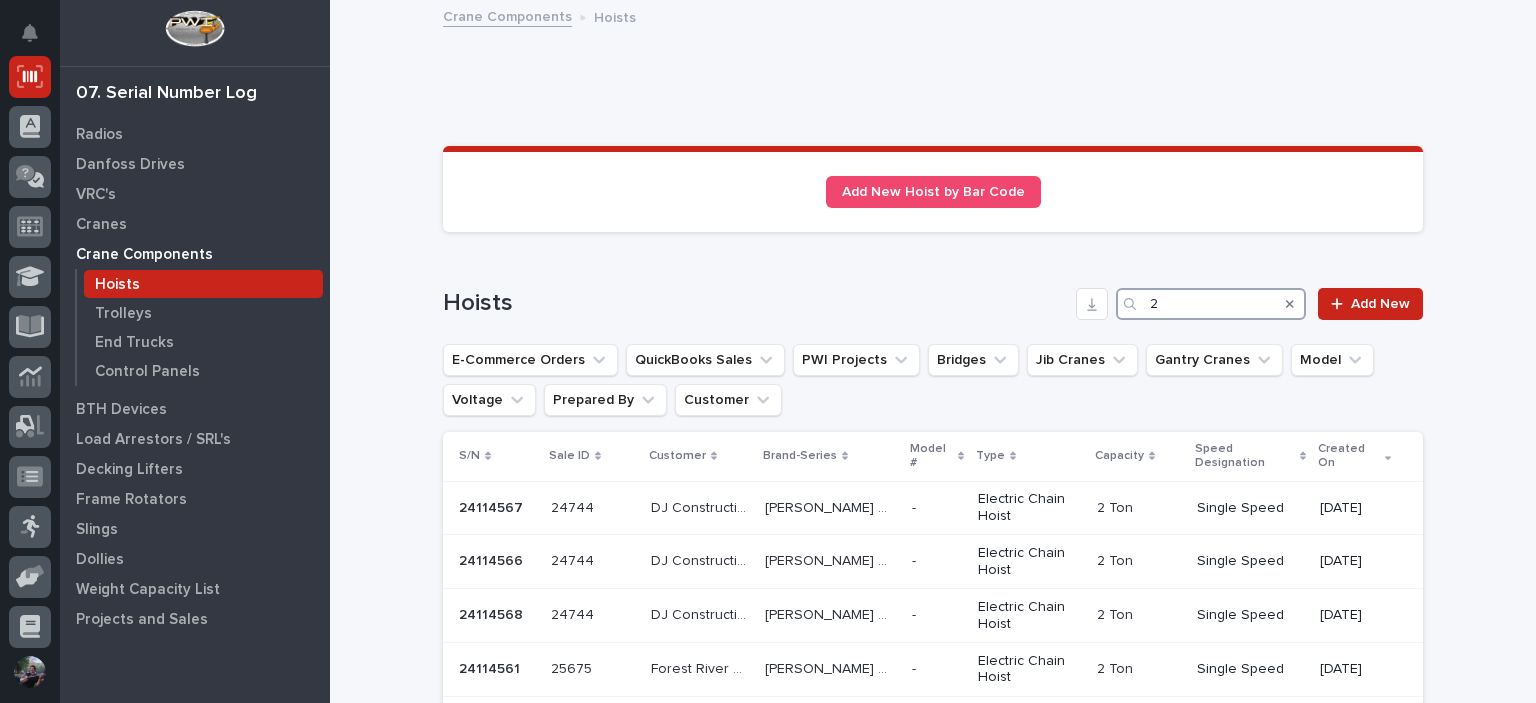 type 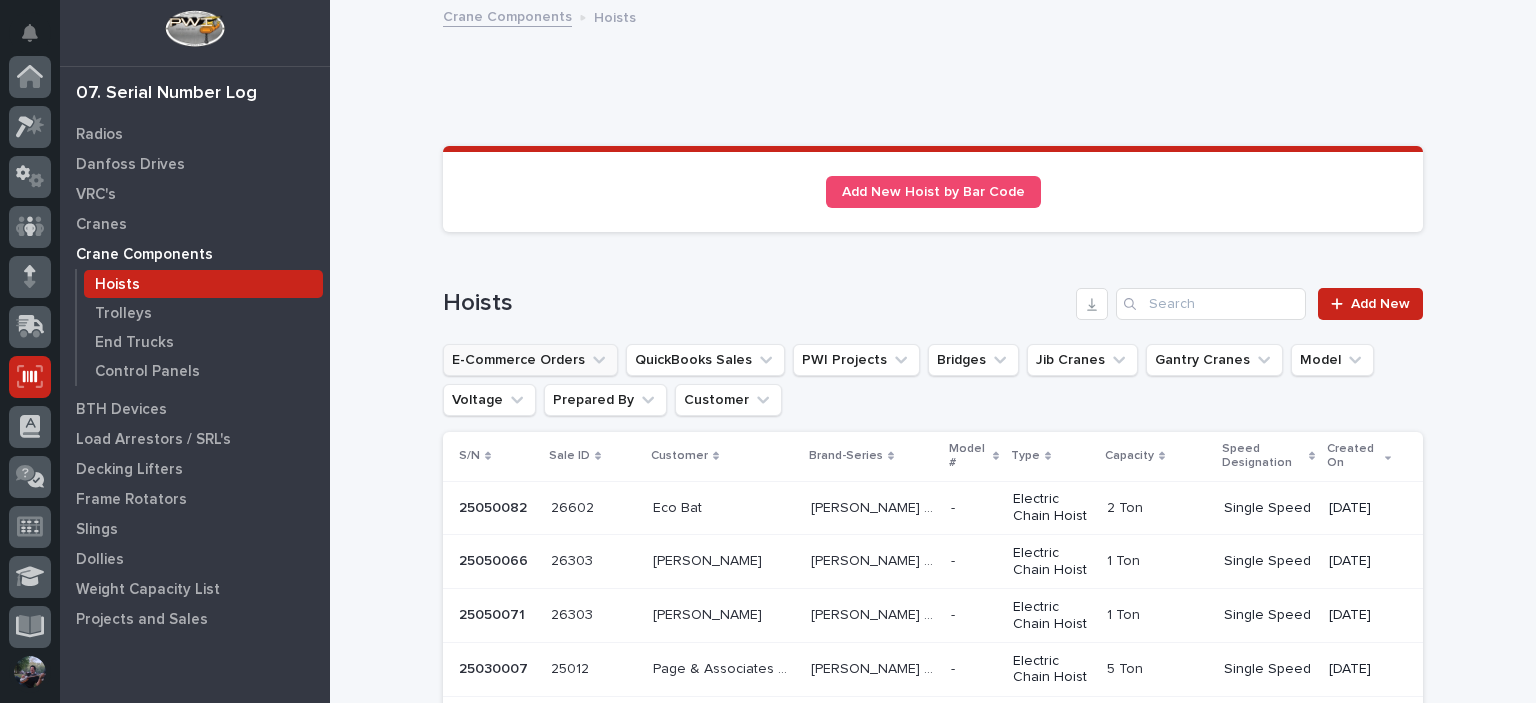 scroll, scrollTop: 300, scrollLeft: 0, axis: vertical 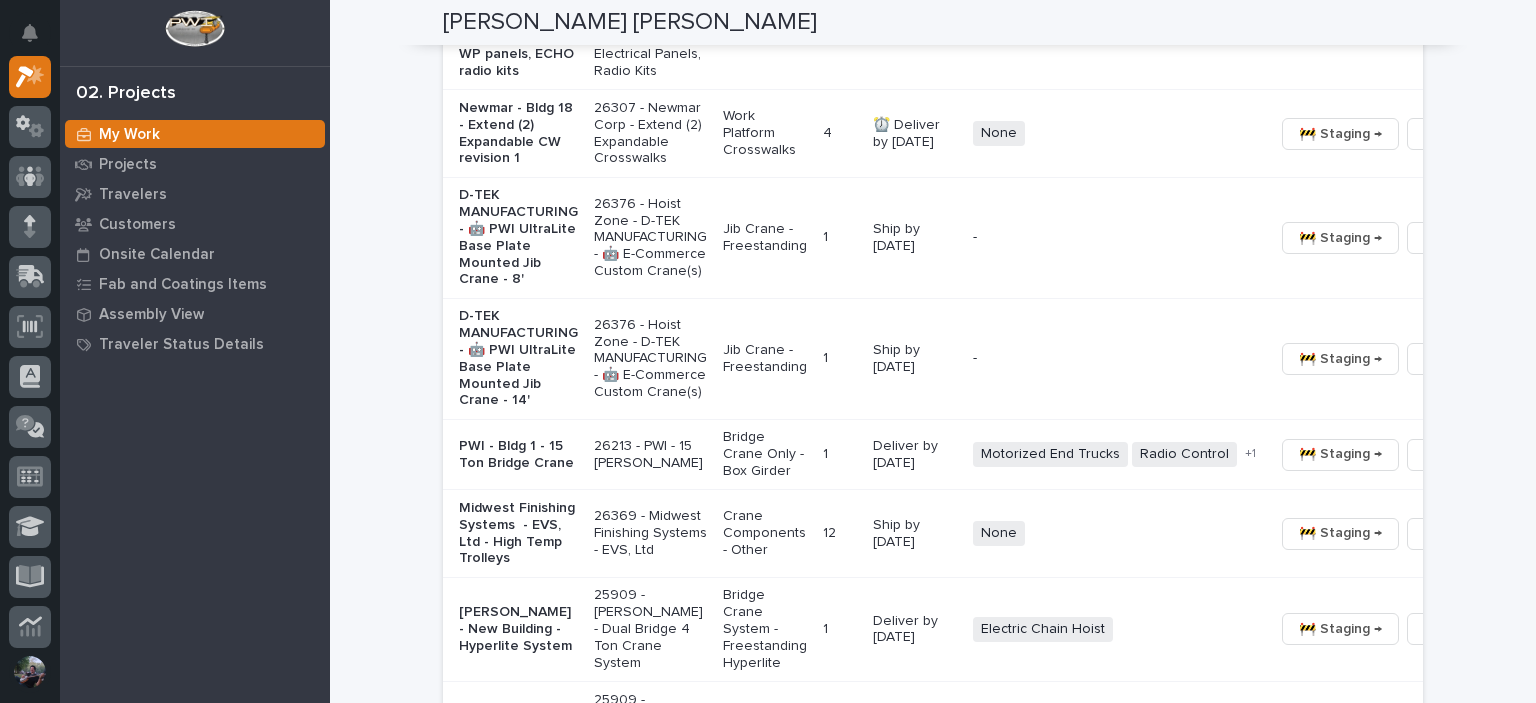click on "D-TEK MANUFACTURING - 🤖 PWI UltraLite Base Plate Mounted Jib Crane - 8'" at bounding box center (518, 237) 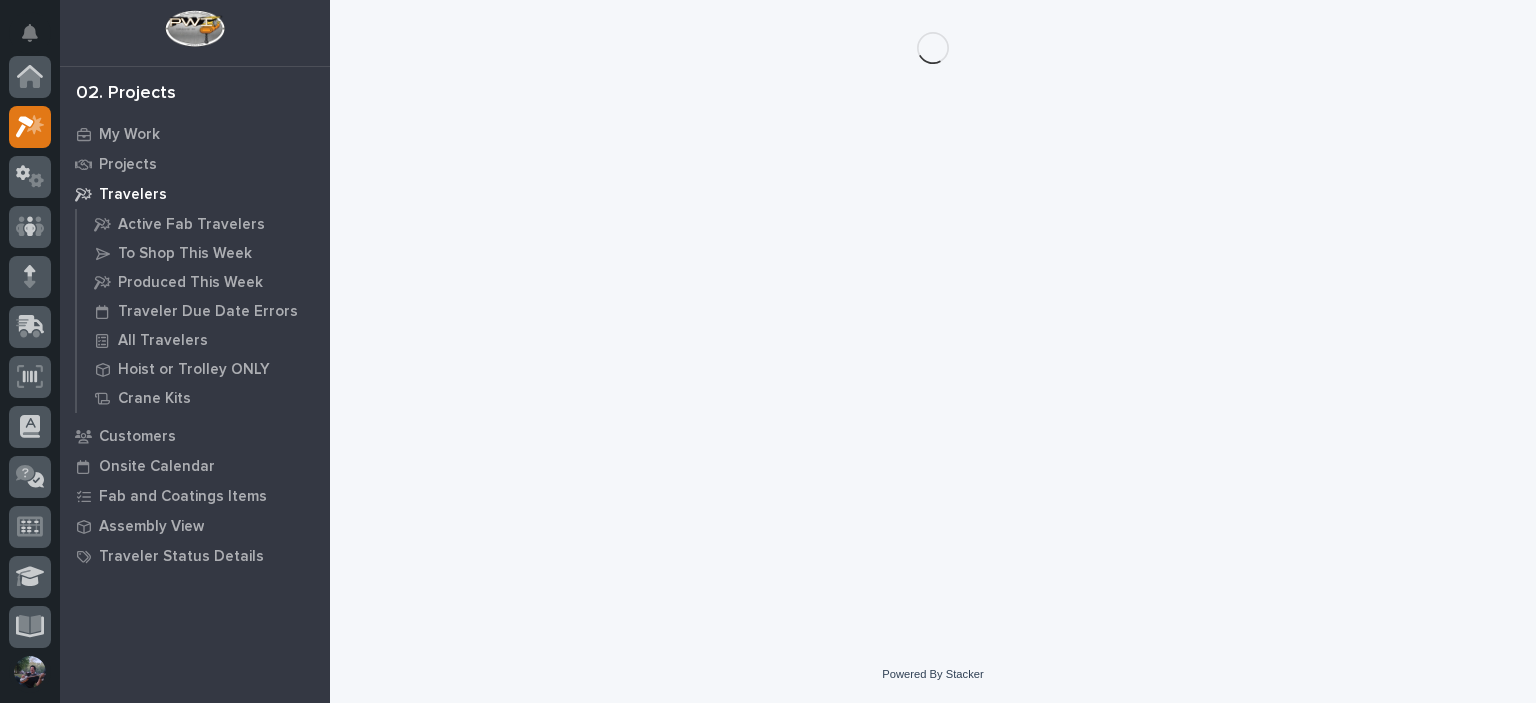 scroll, scrollTop: 0, scrollLeft: 0, axis: both 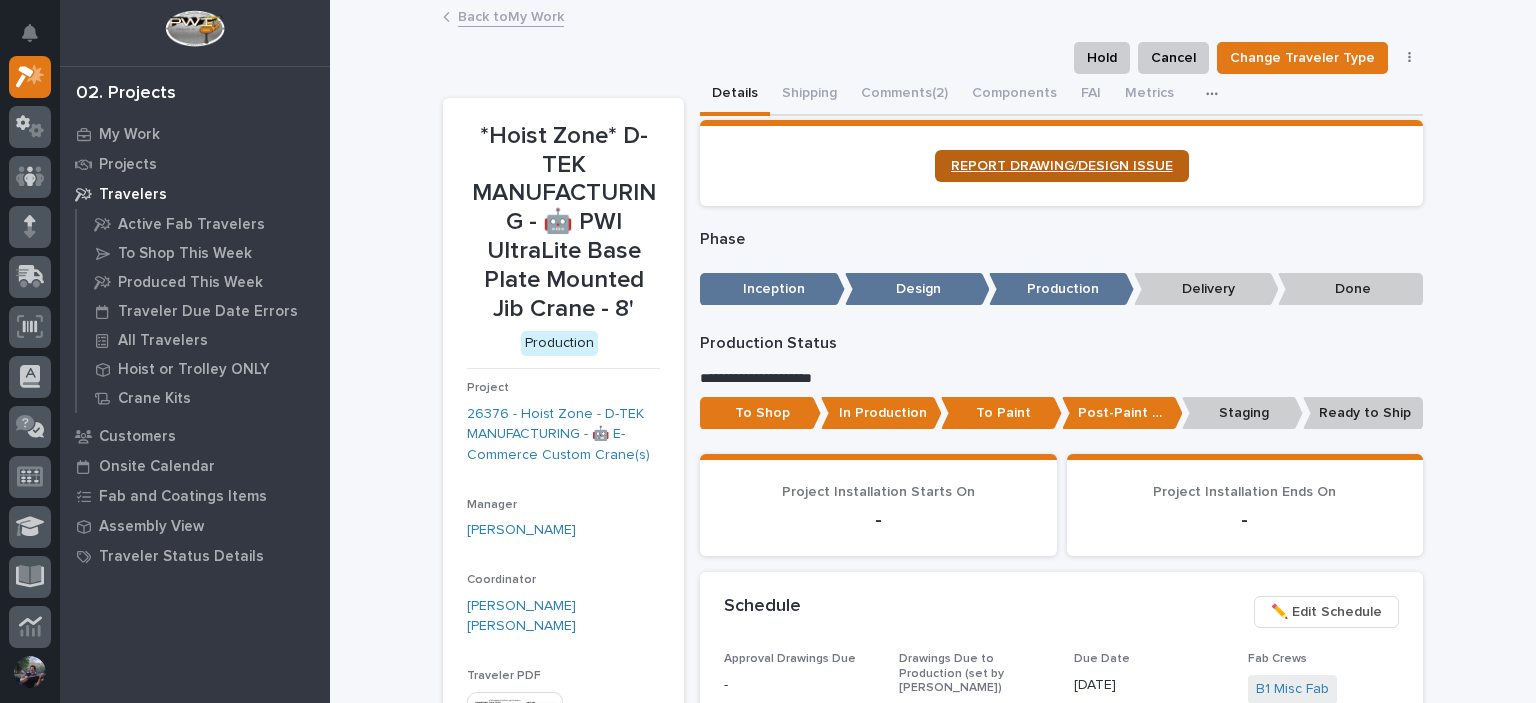 click on "REPORT DRAWING/DESIGN ISSUE" at bounding box center (1062, 166) 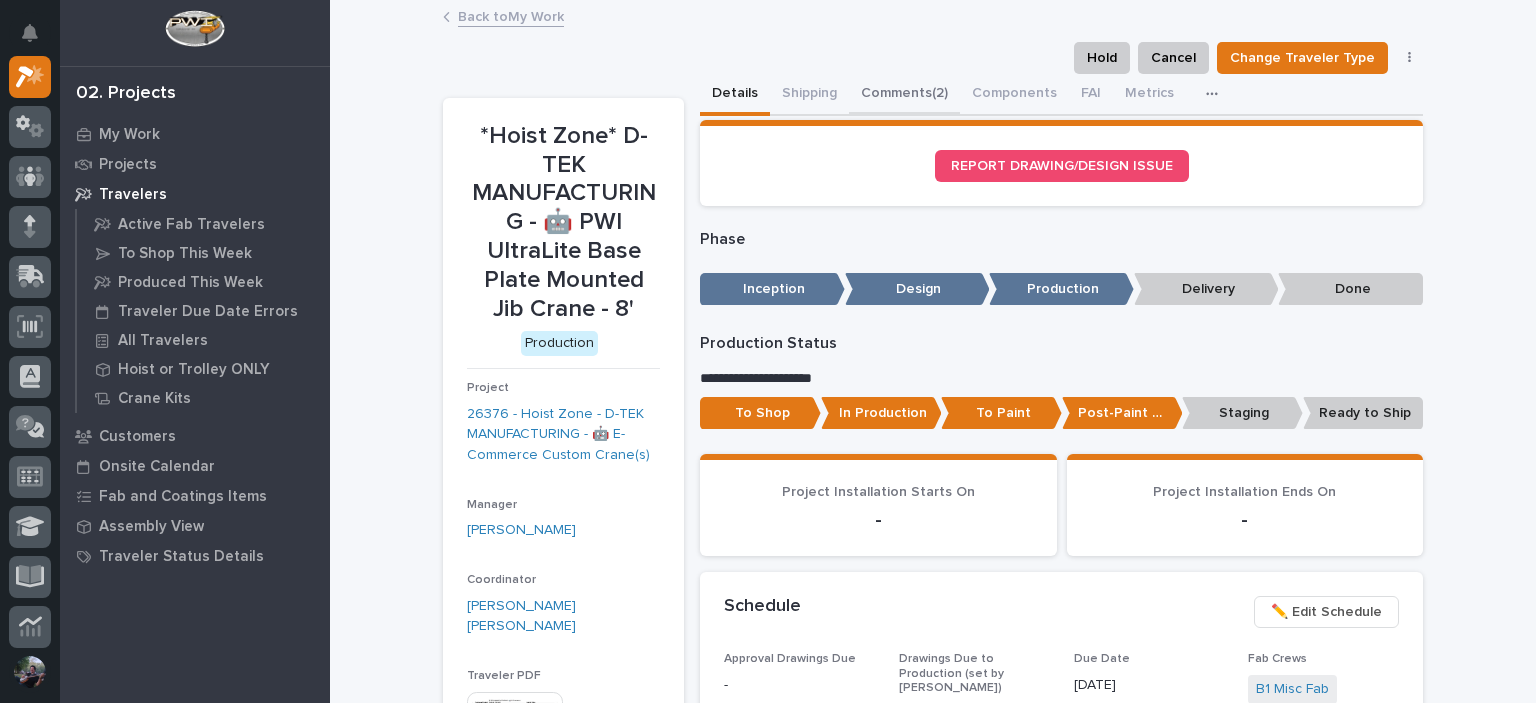 click on "Comments  (2)" at bounding box center [904, 95] 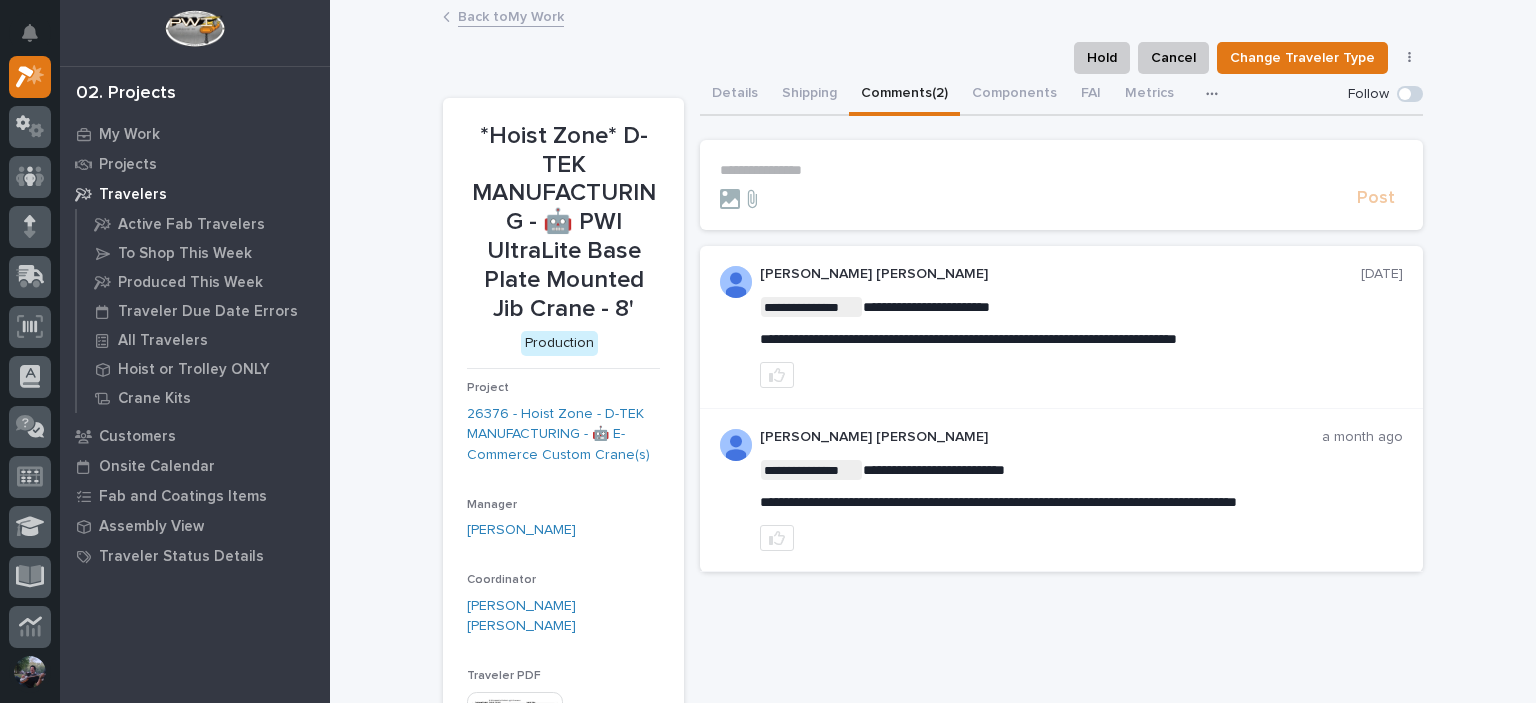 click on "Back to  My Work" at bounding box center (511, 15) 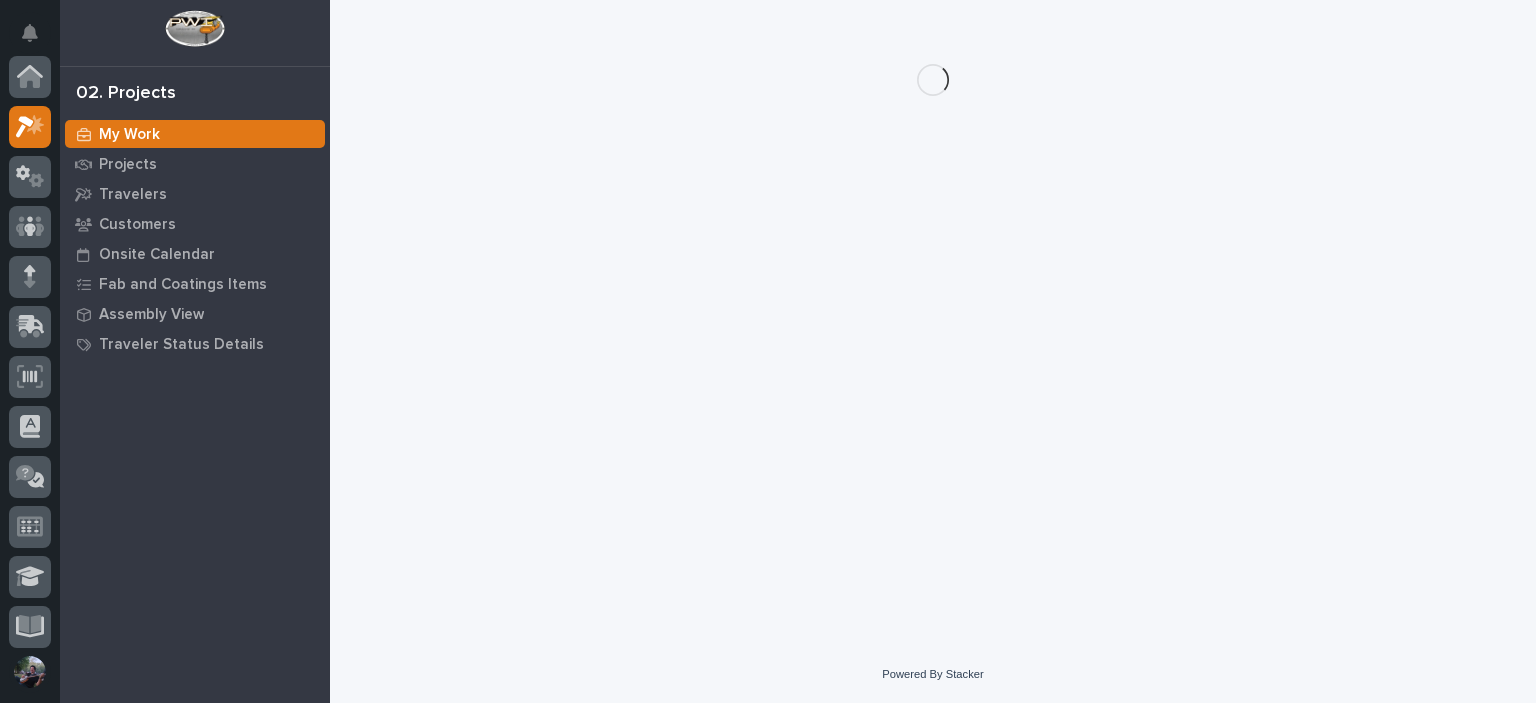 scroll, scrollTop: 50, scrollLeft: 0, axis: vertical 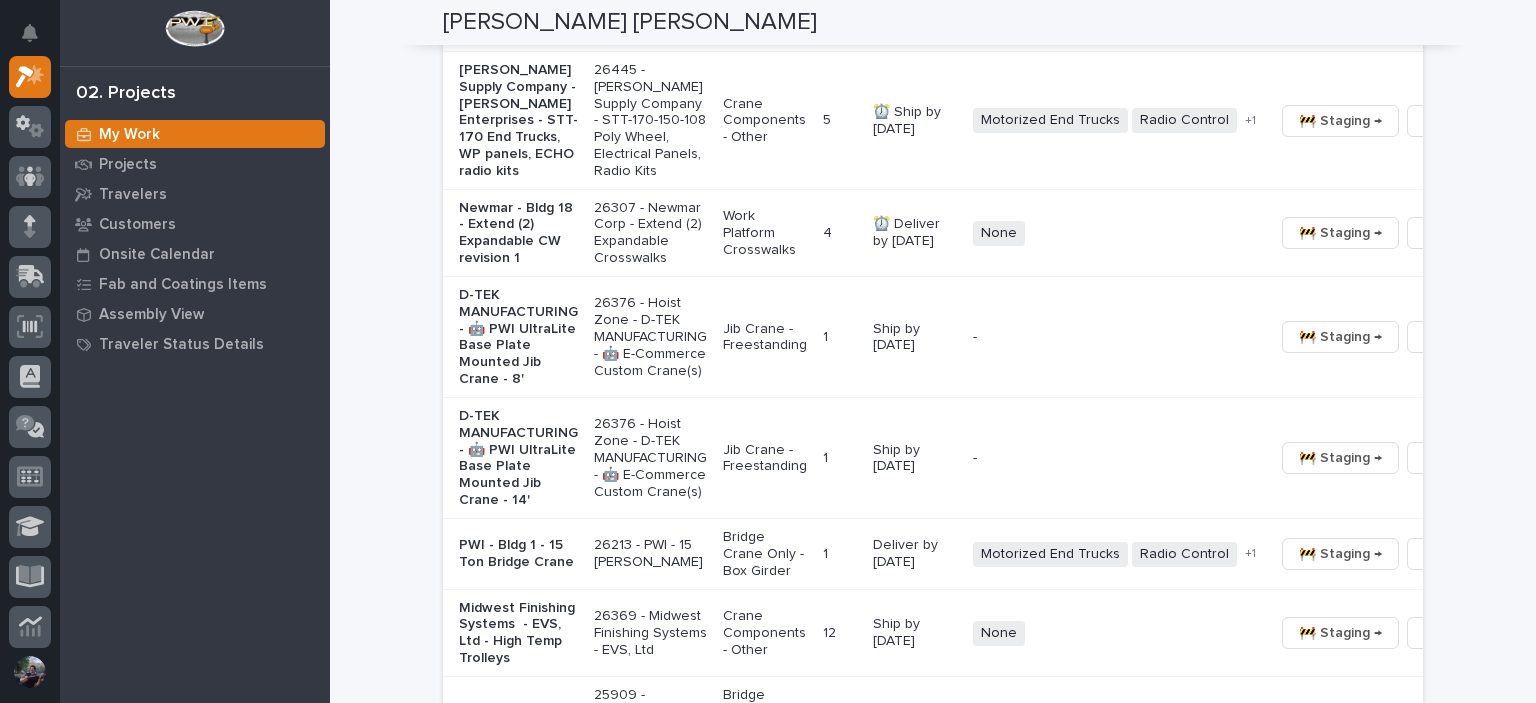 click on "D-TEK MANUFACTURING - 🤖 PWI UltraLite Base Plate Mounted Jib Crane - 8'" at bounding box center [518, 337] 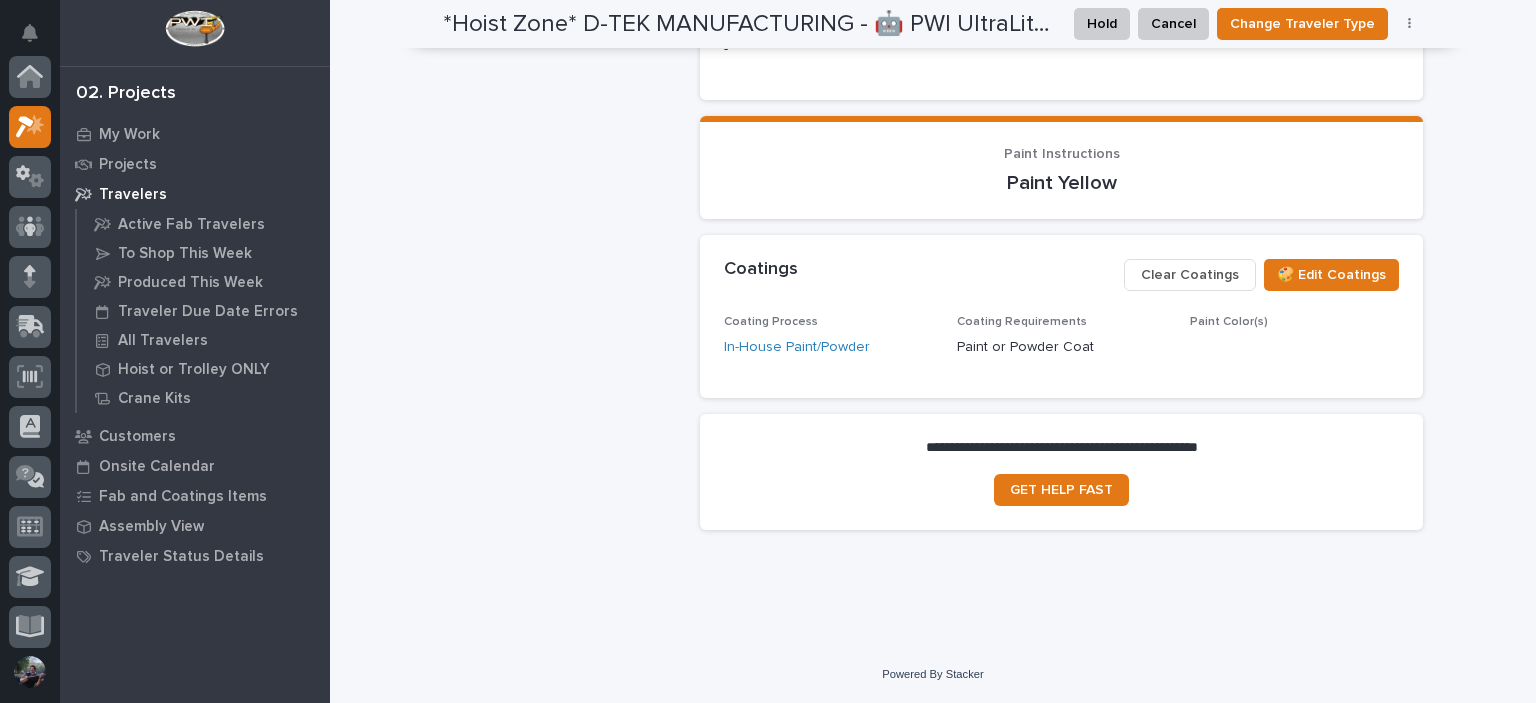 scroll, scrollTop: 908, scrollLeft: 0, axis: vertical 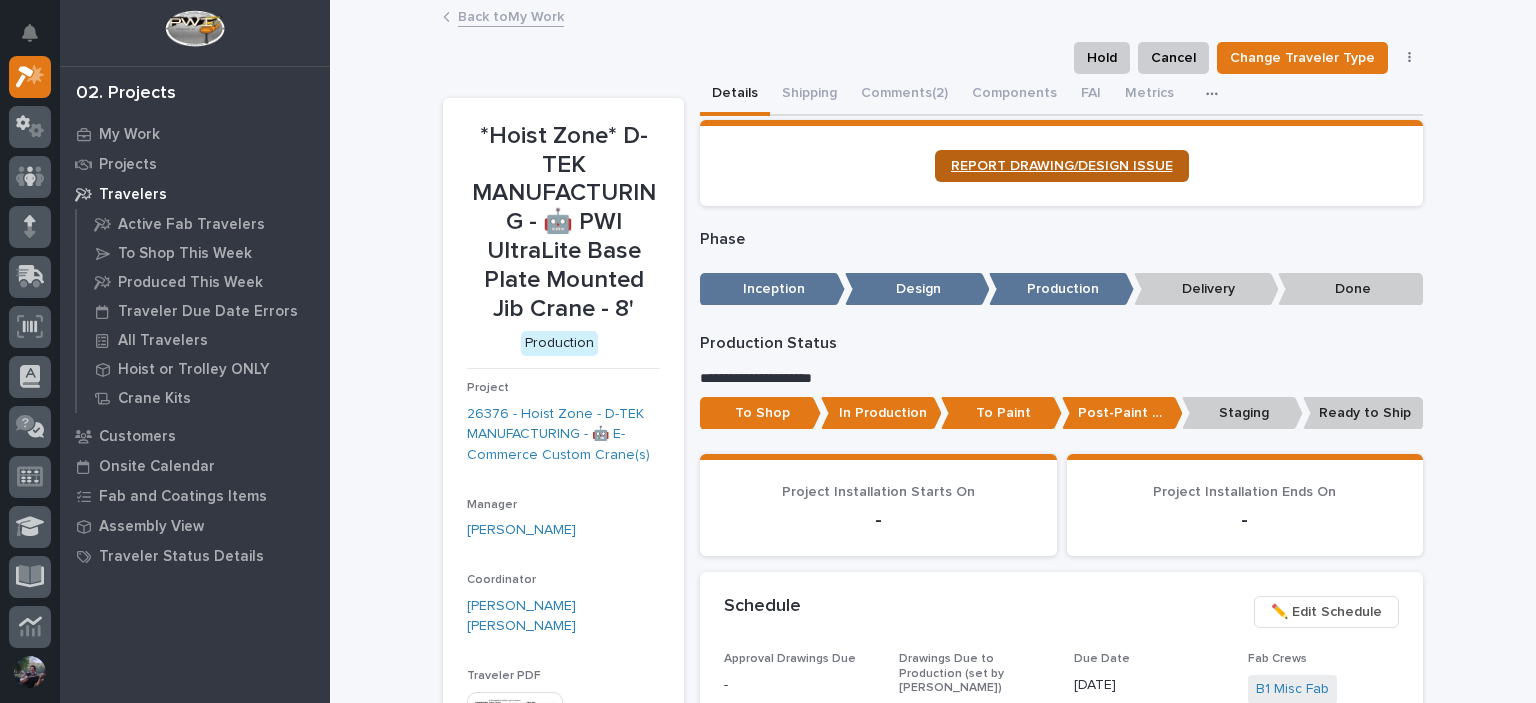 click on "REPORT DRAWING/DESIGN ISSUE" at bounding box center (1062, 166) 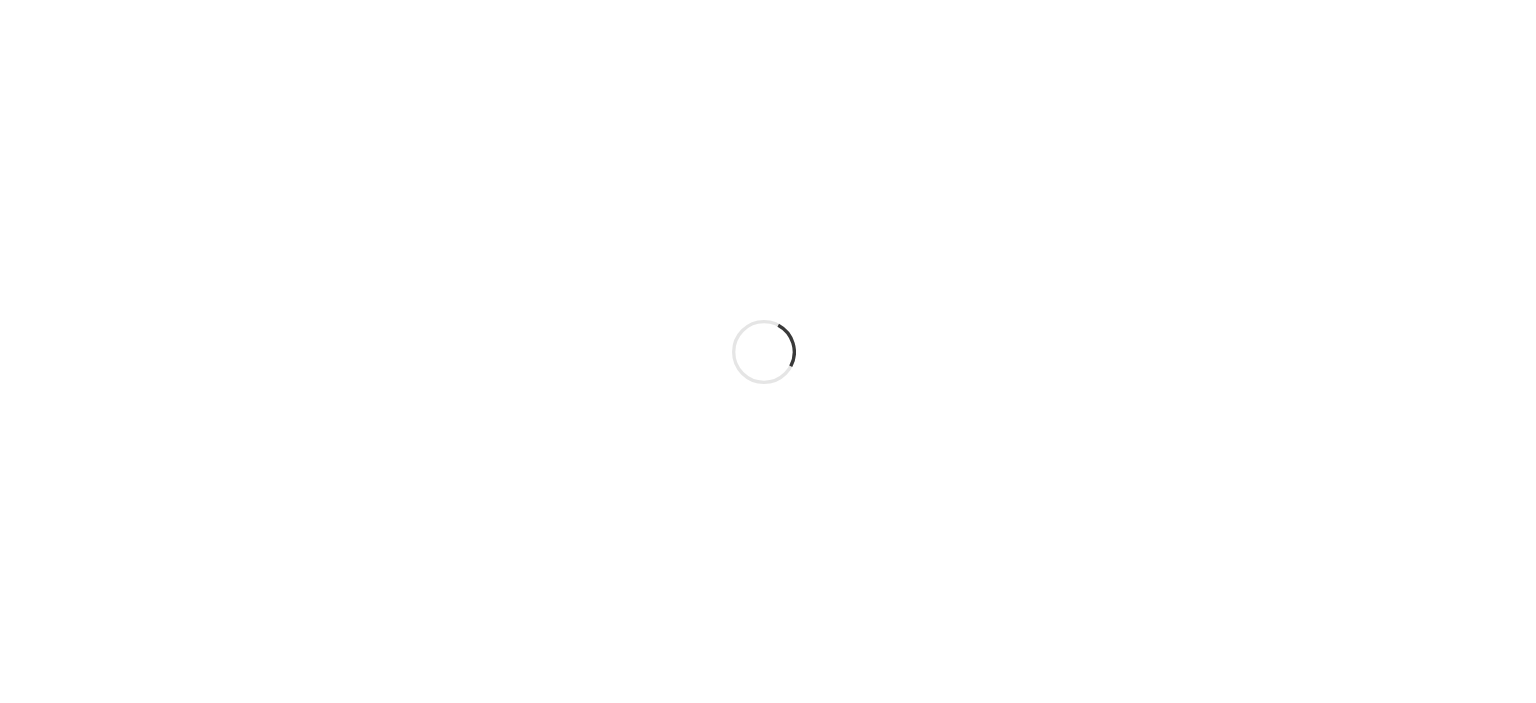 scroll, scrollTop: 0, scrollLeft: 0, axis: both 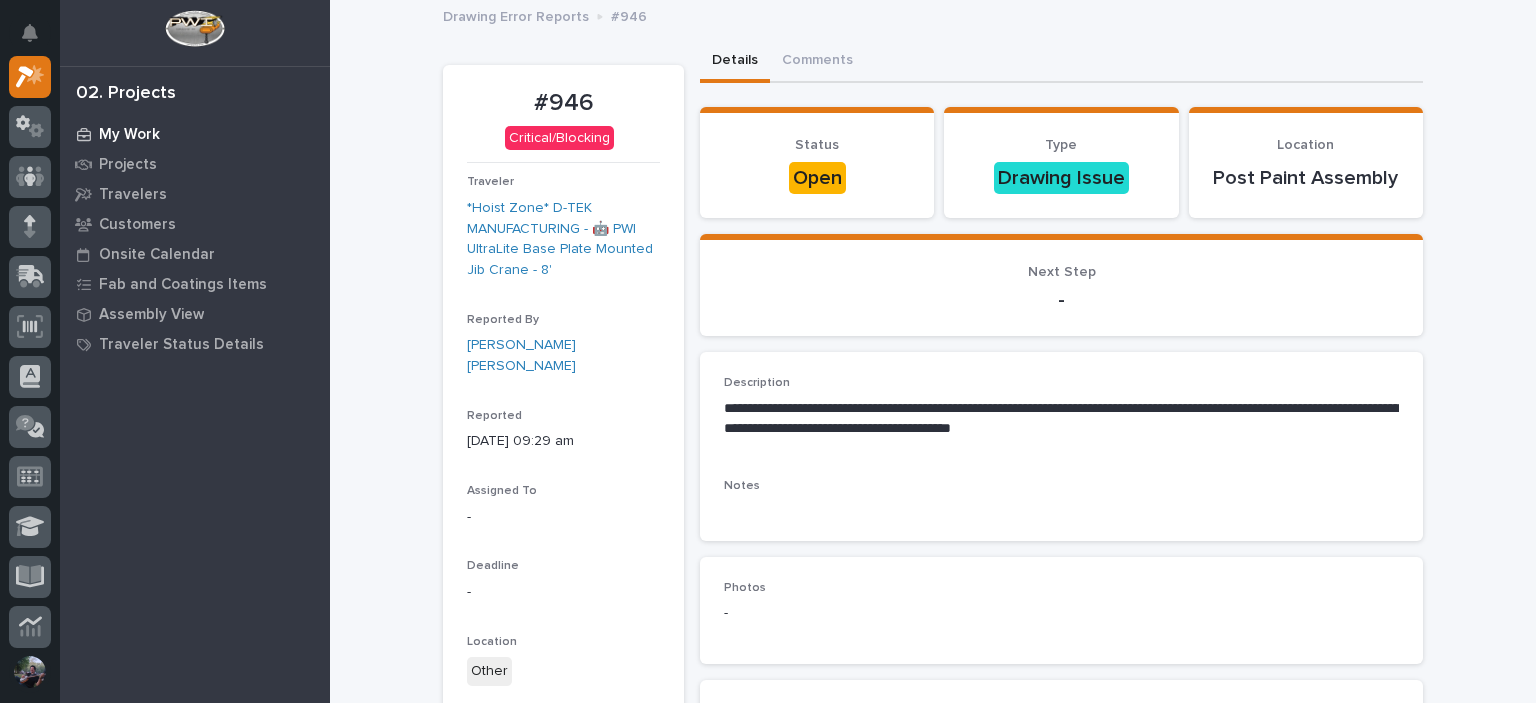 click on "My Work" at bounding box center (129, 135) 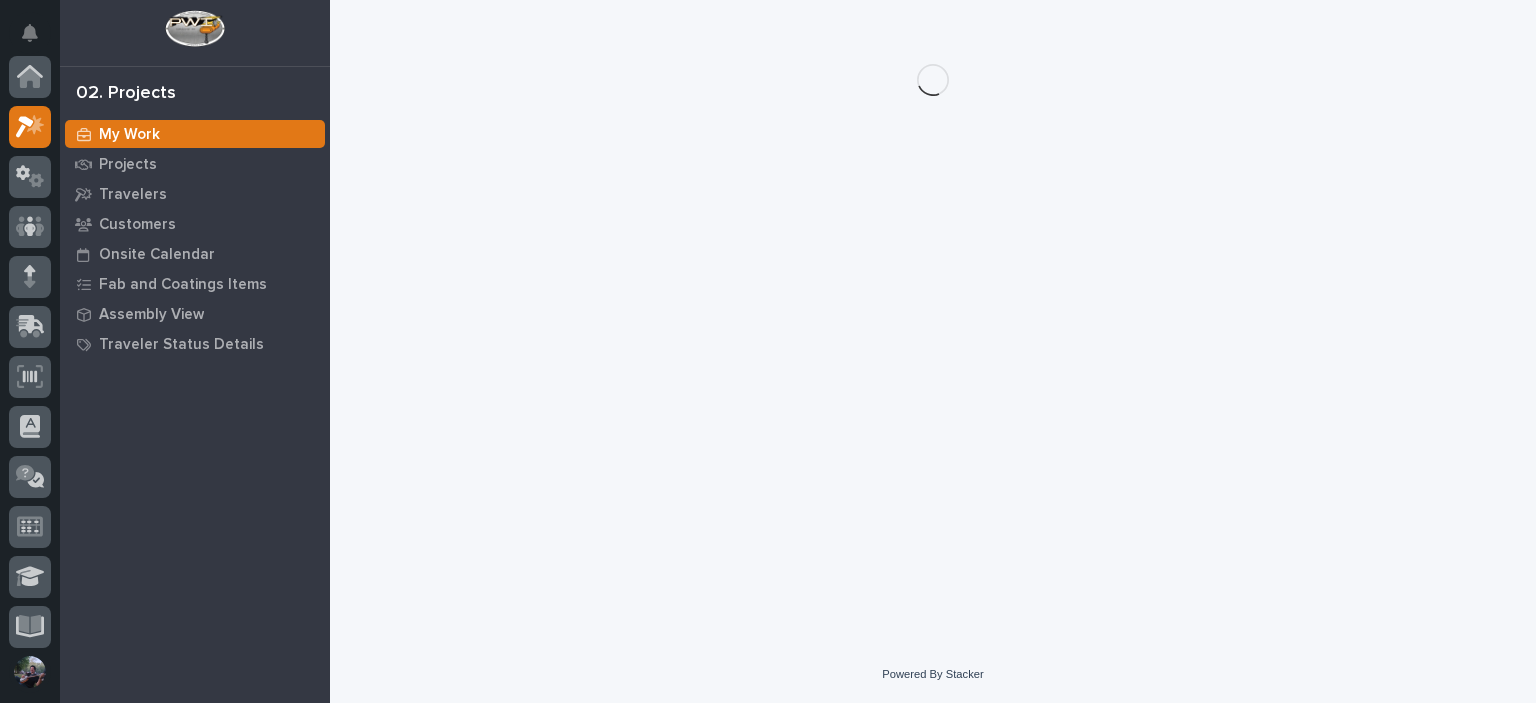 scroll, scrollTop: 50, scrollLeft: 0, axis: vertical 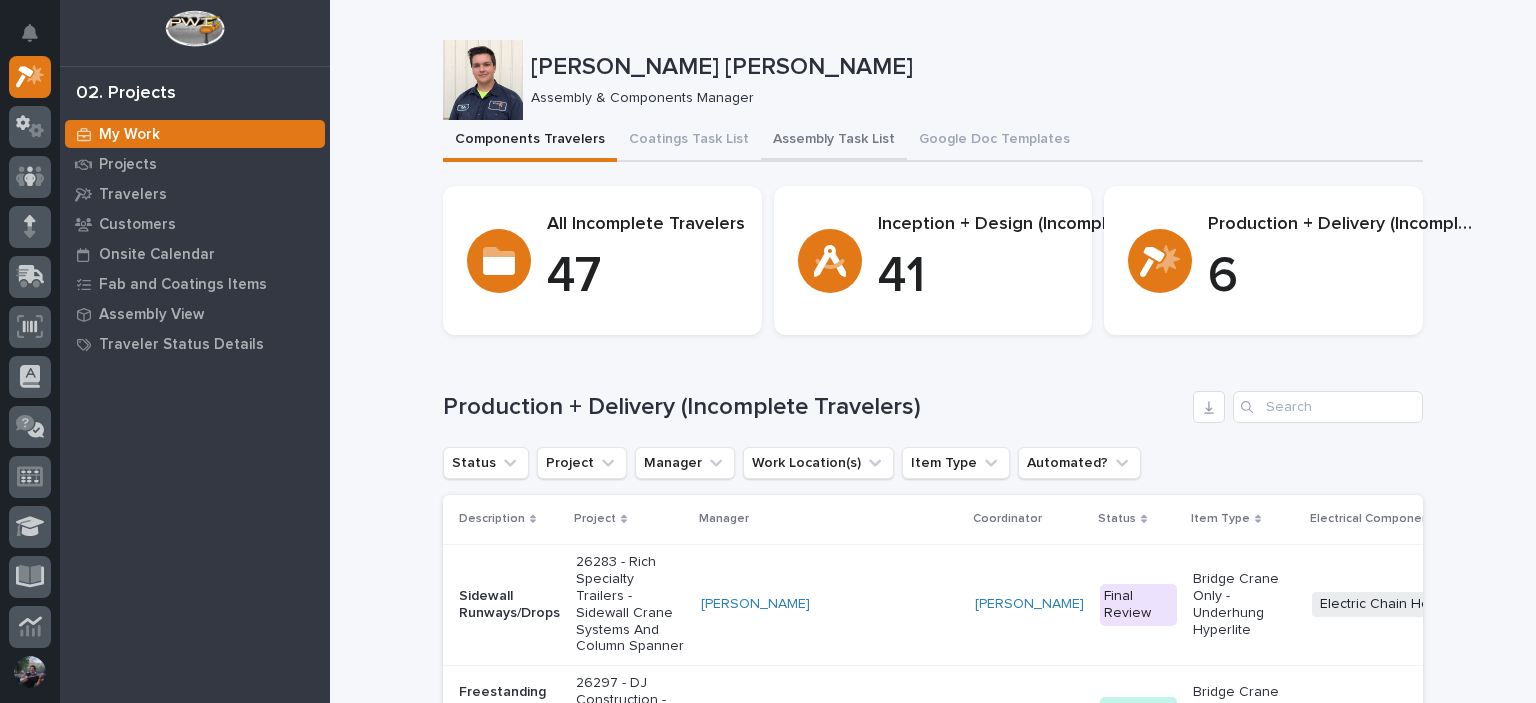 click on "Assembly Task List" at bounding box center [834, 141] 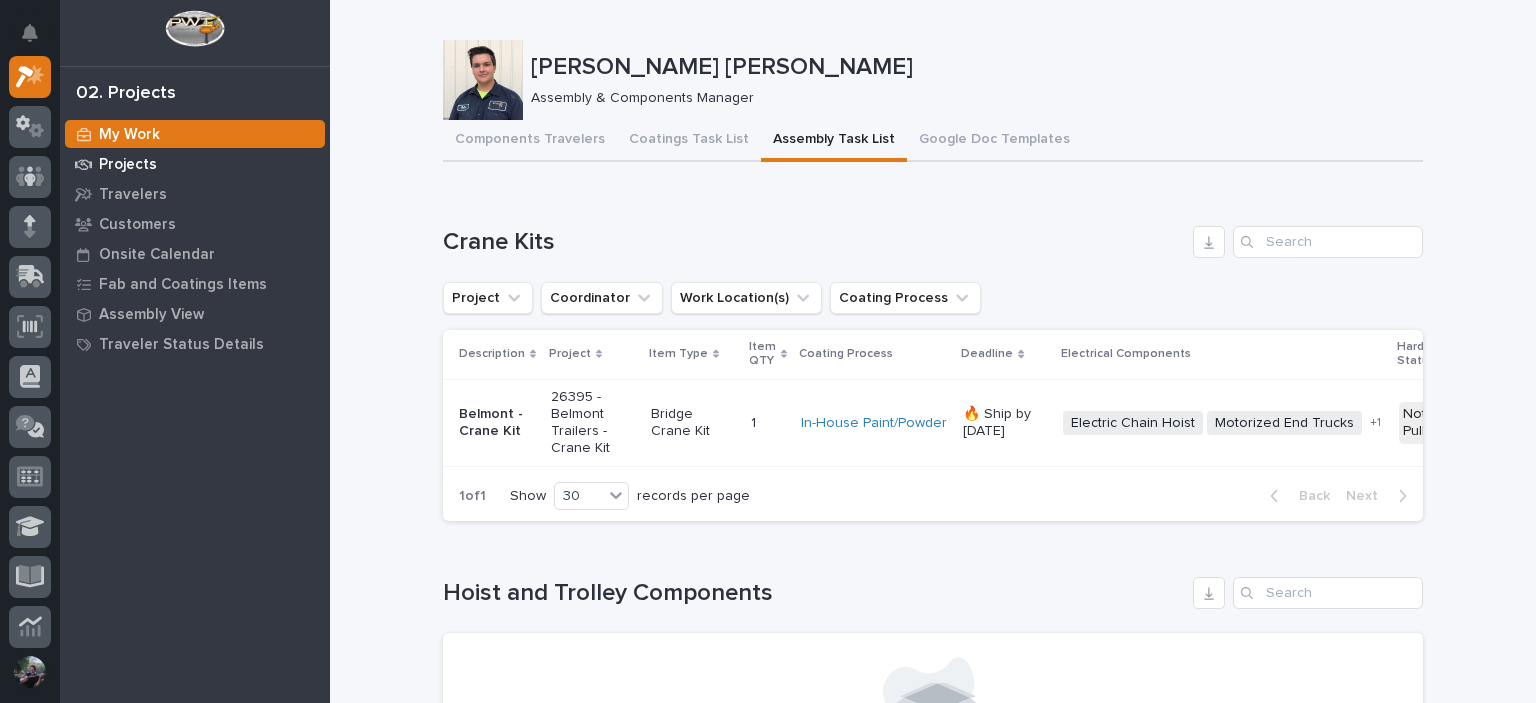 click on "Projects" at bounding box center [128, 165] 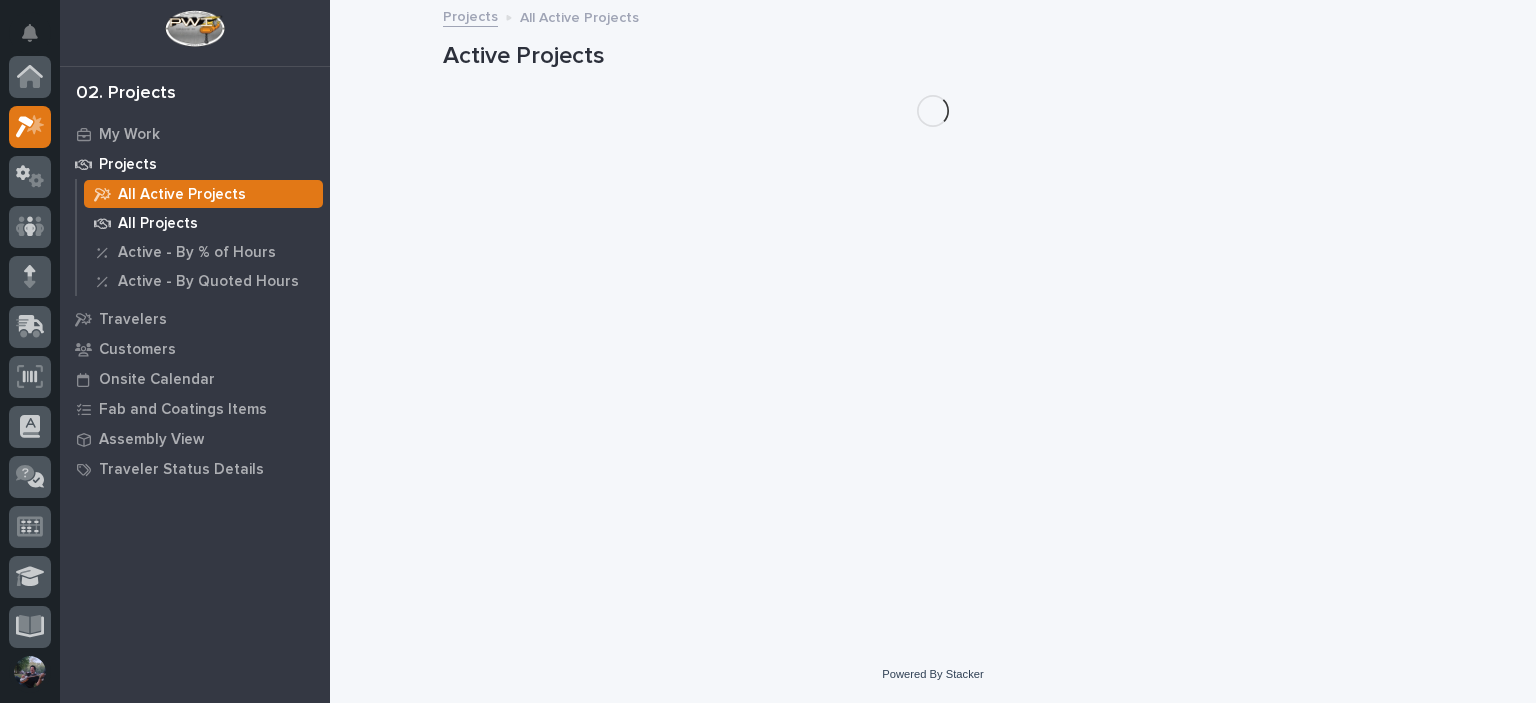 scroll, scrollTop: 50, scrollLeft: 0, axis: vertical 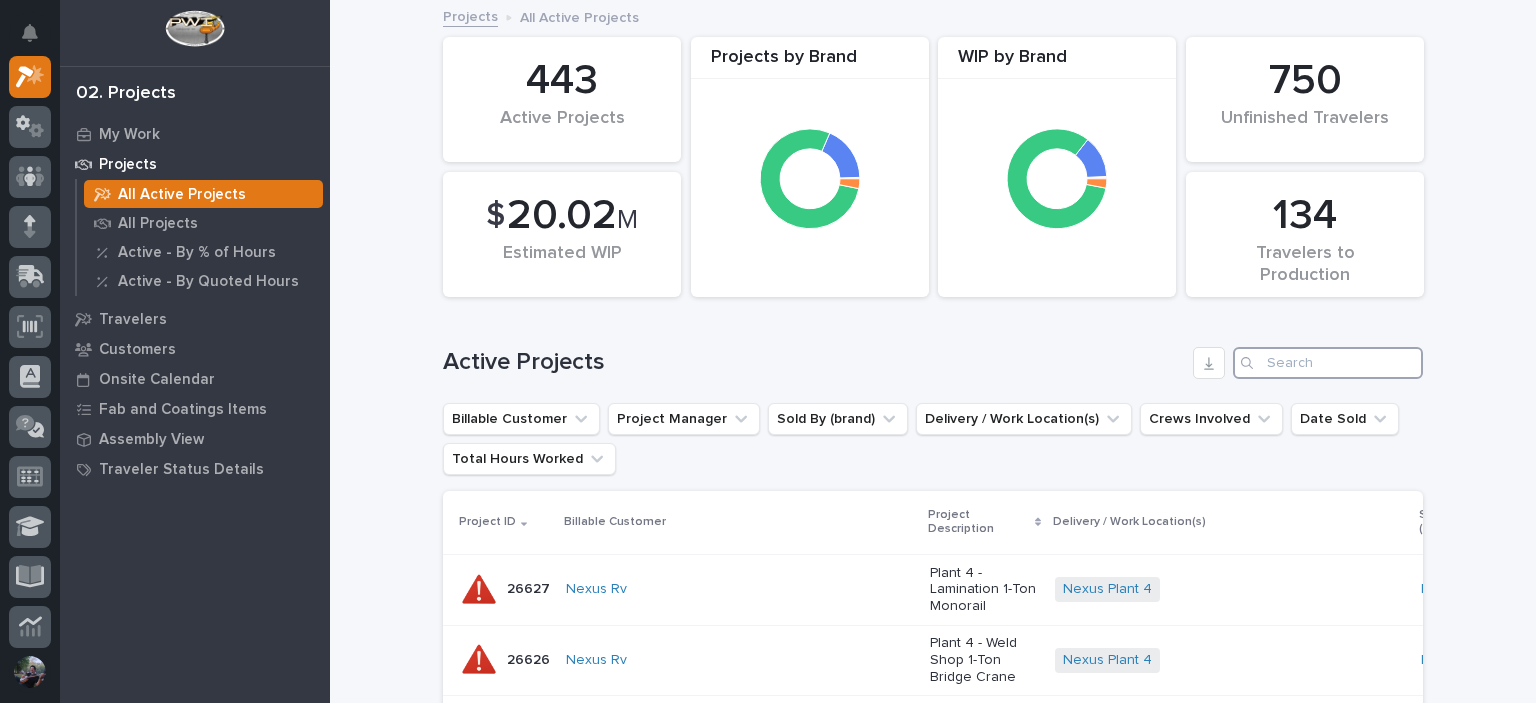 click at bounding box center (1328, 363) 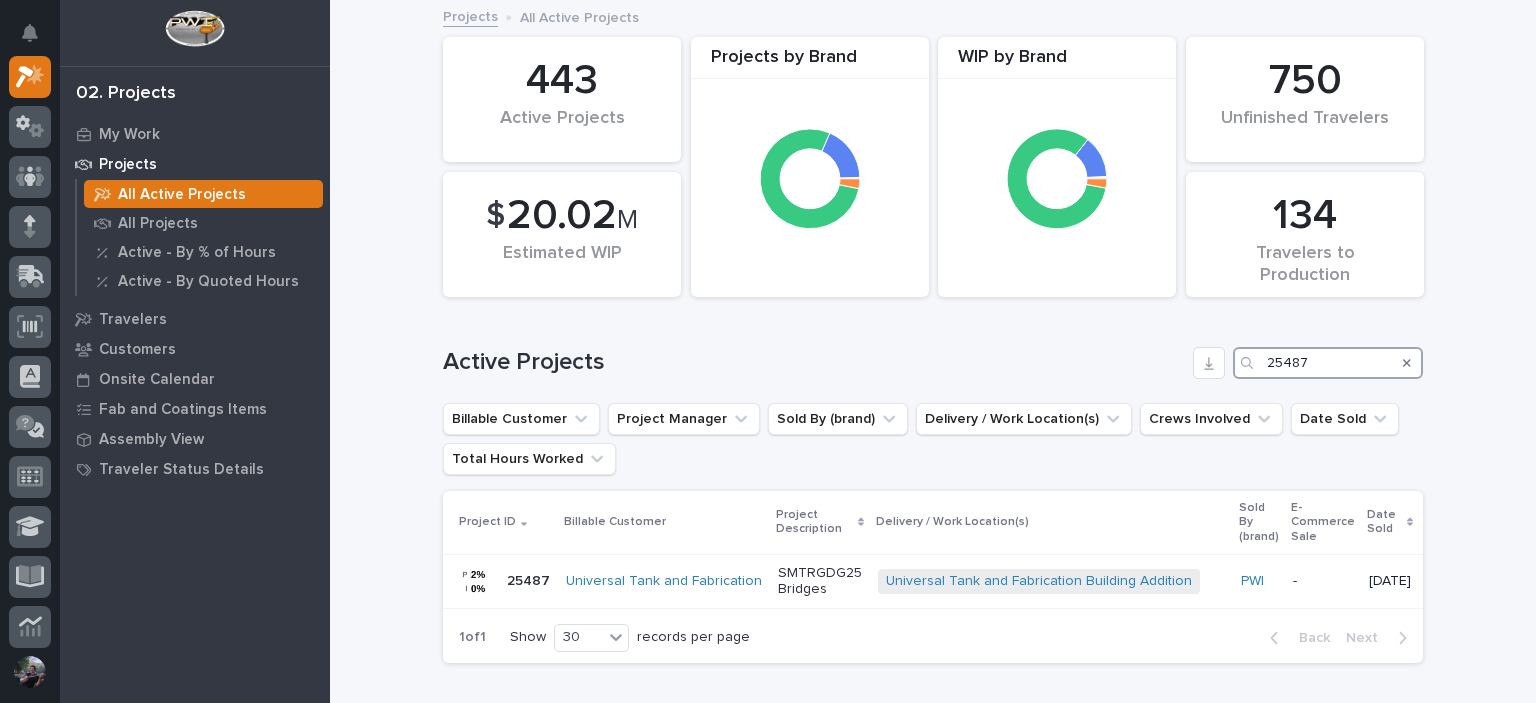 type on "25487" 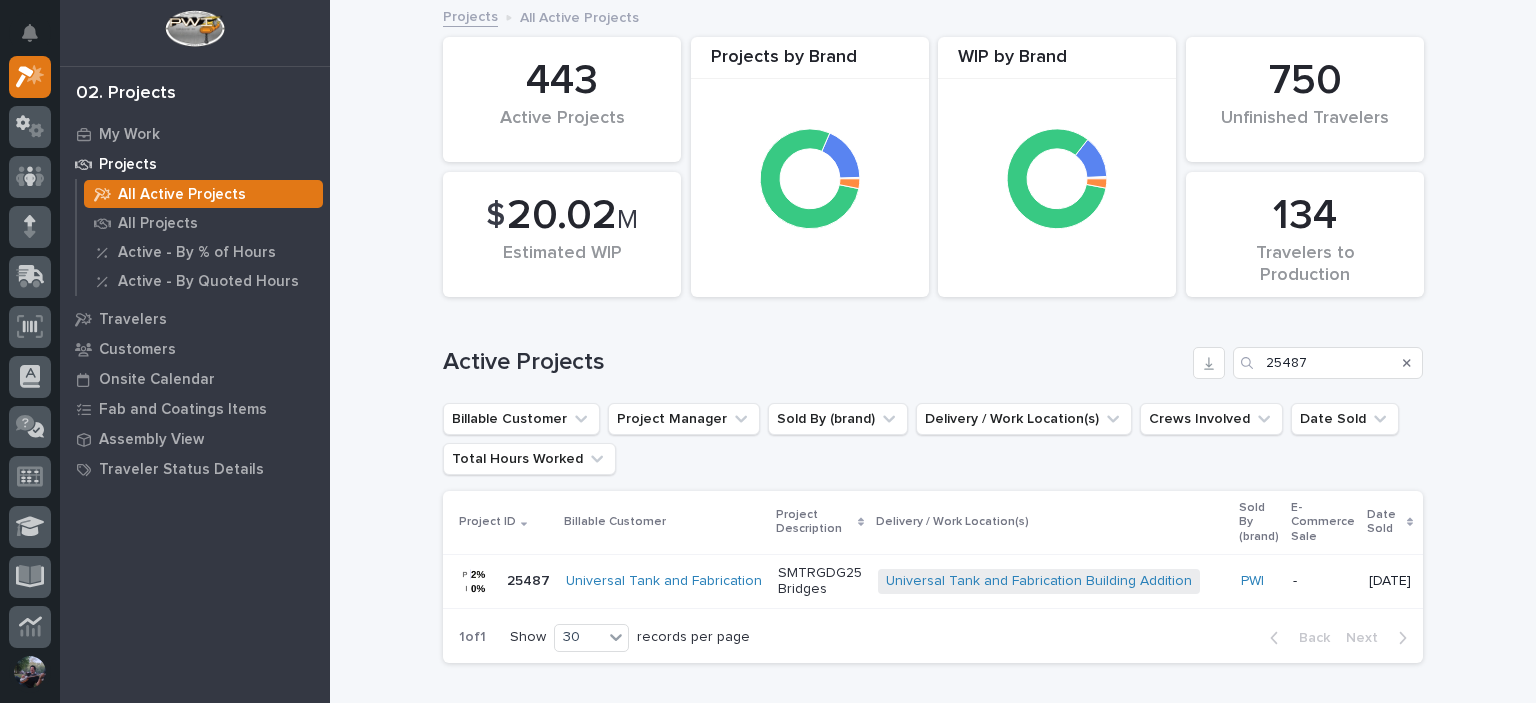 click on "Universal Tank and Fabrication Building Addition   + 0" at bounding box center [1051, 581] 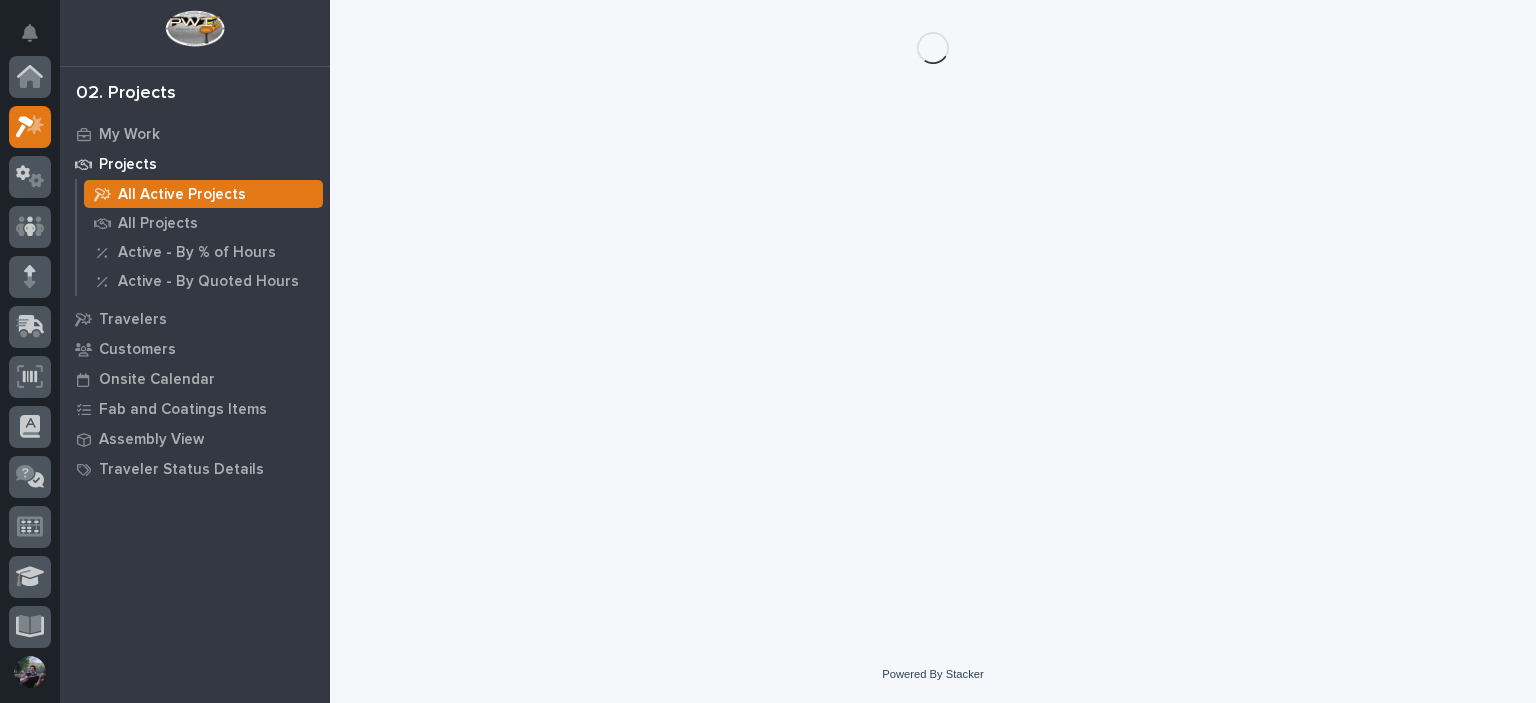scroll, scrollTop: 50, scrollLeft: 0, axis: vertical 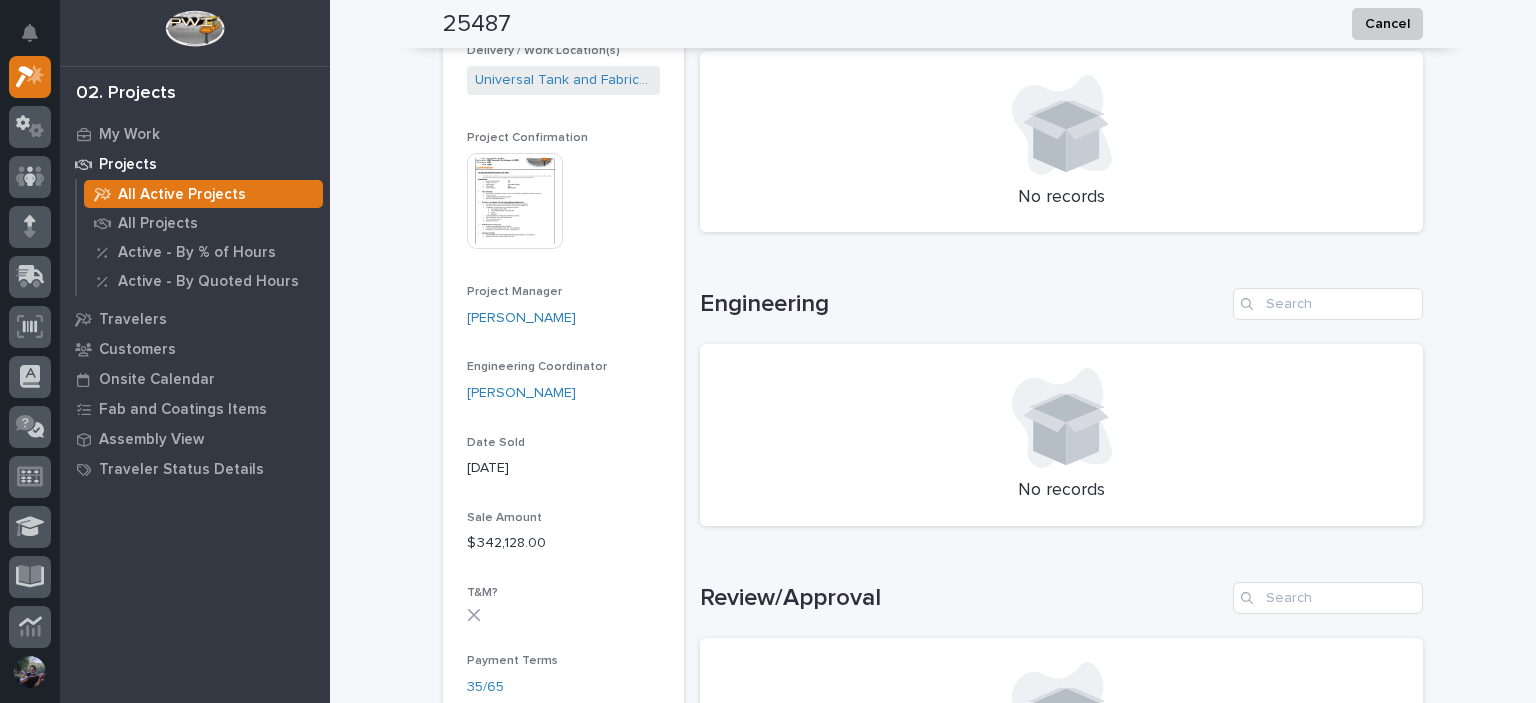 click at bounding box center [515, 201] 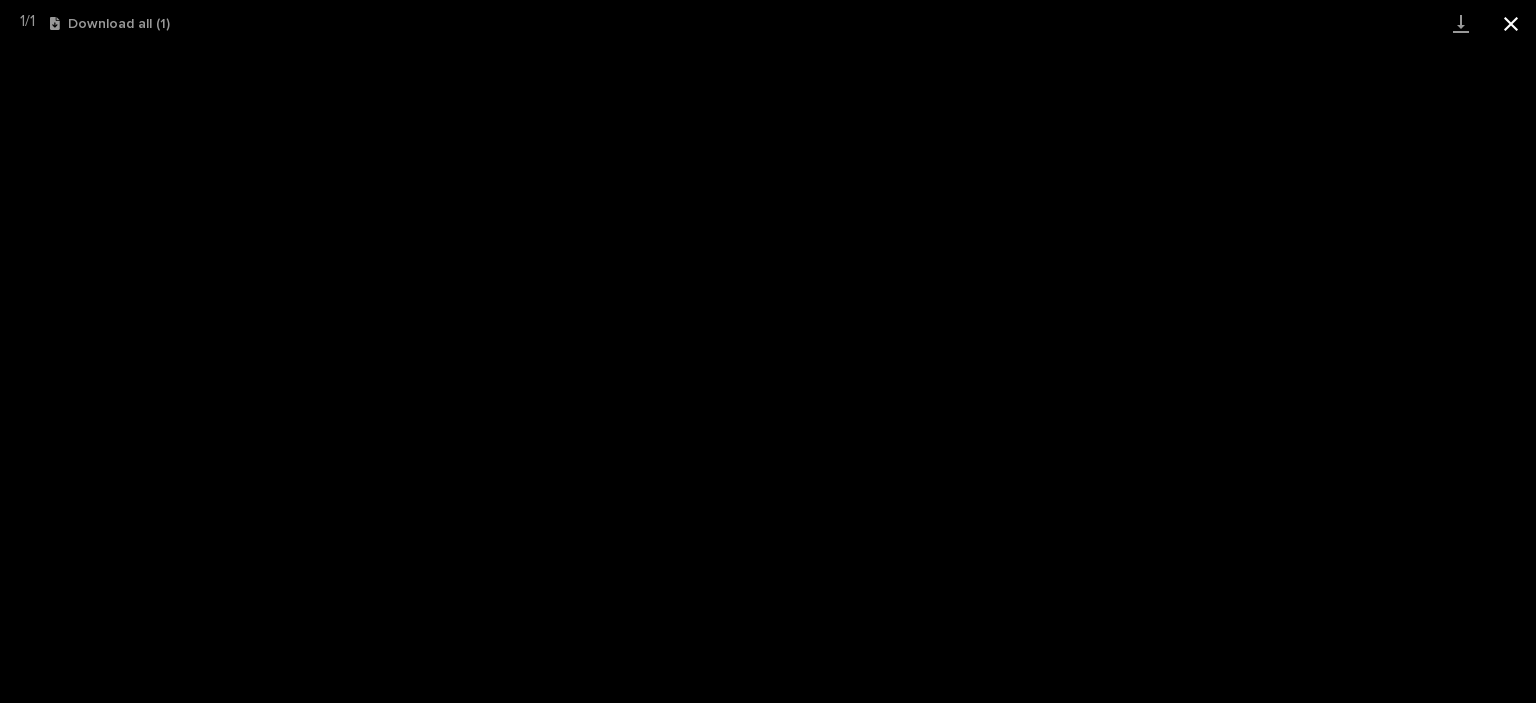 click at bounding box center (1511, 23) 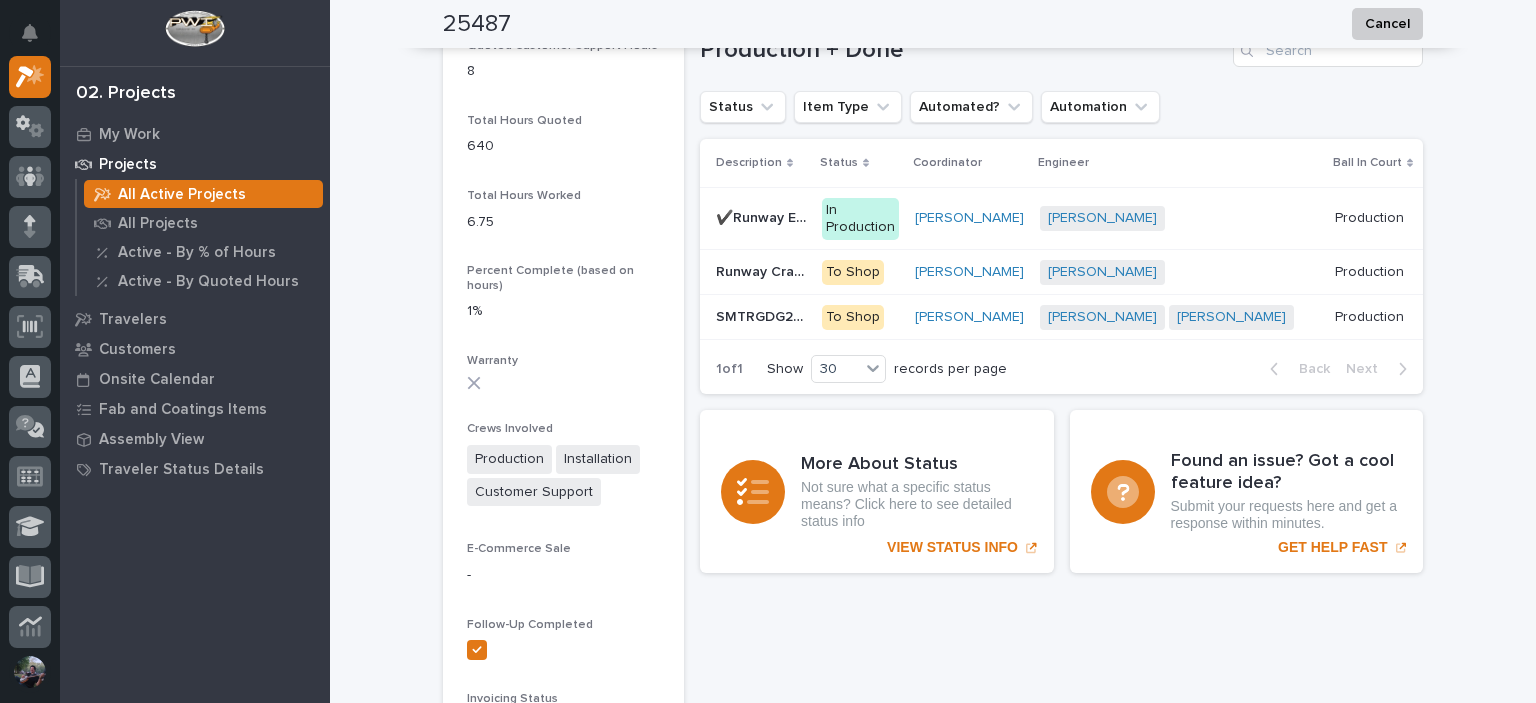 scroll, scrollTop: 1466, scrollLeft: 0, axis: vertical 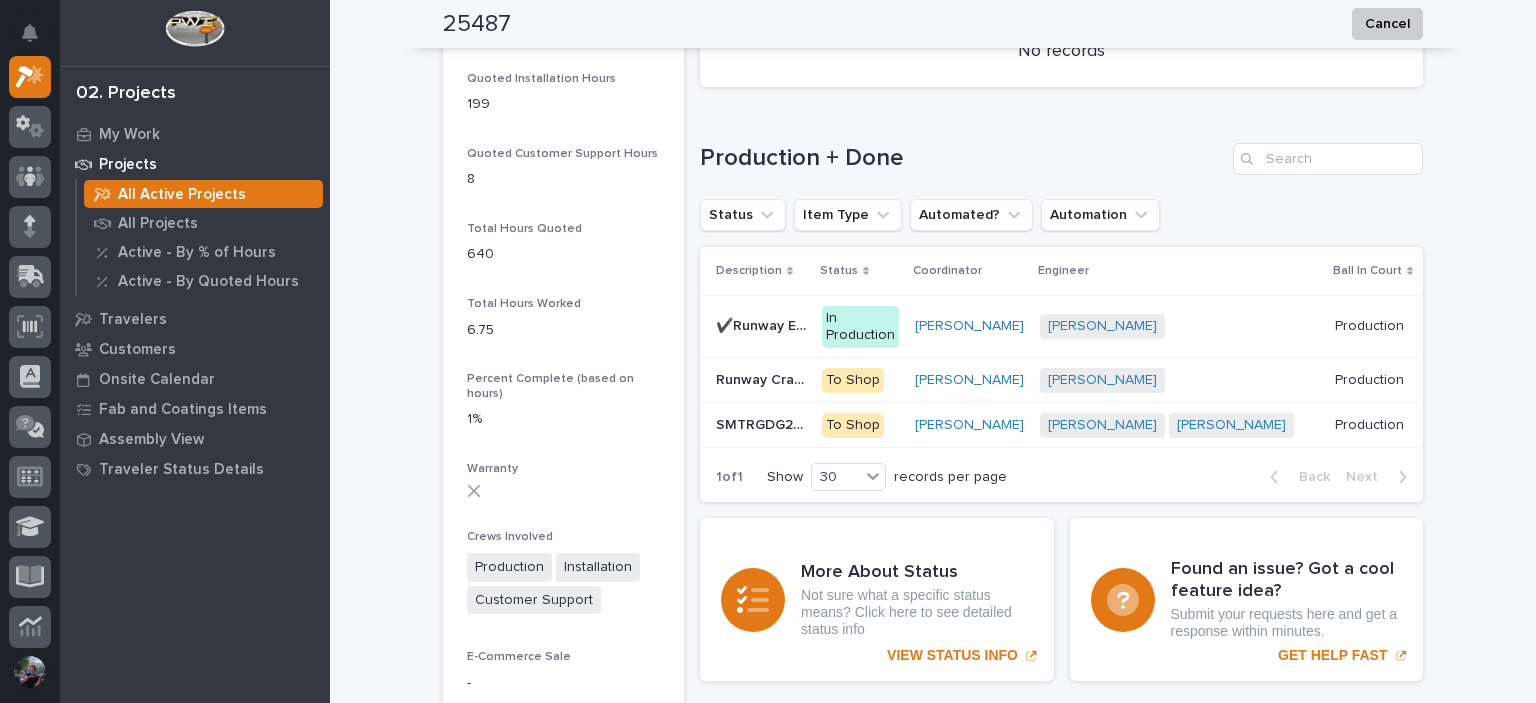click on "SMTRGDG25 Bridges" at bounding box center (763, 423) 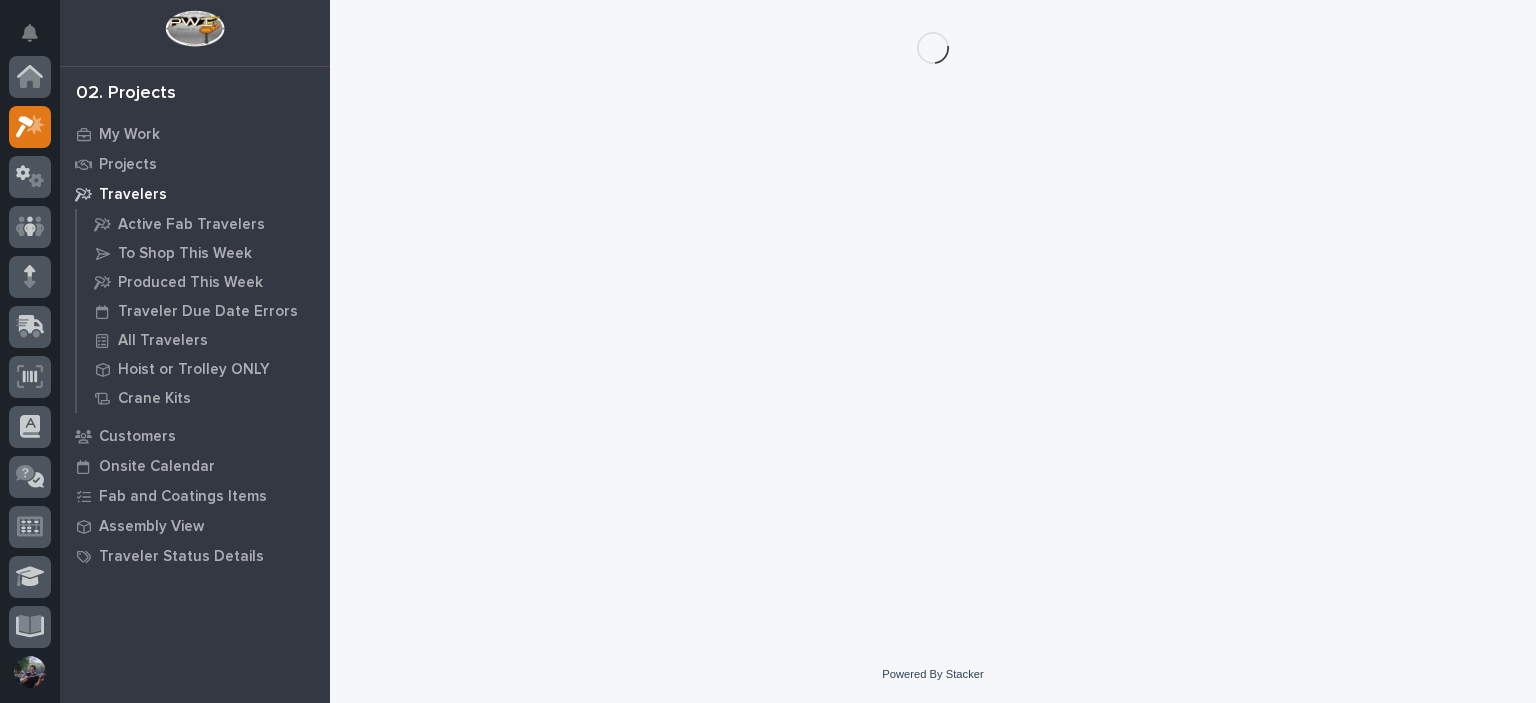 scroll, scrollTop: 0, scrollLeft: 0, axis: both 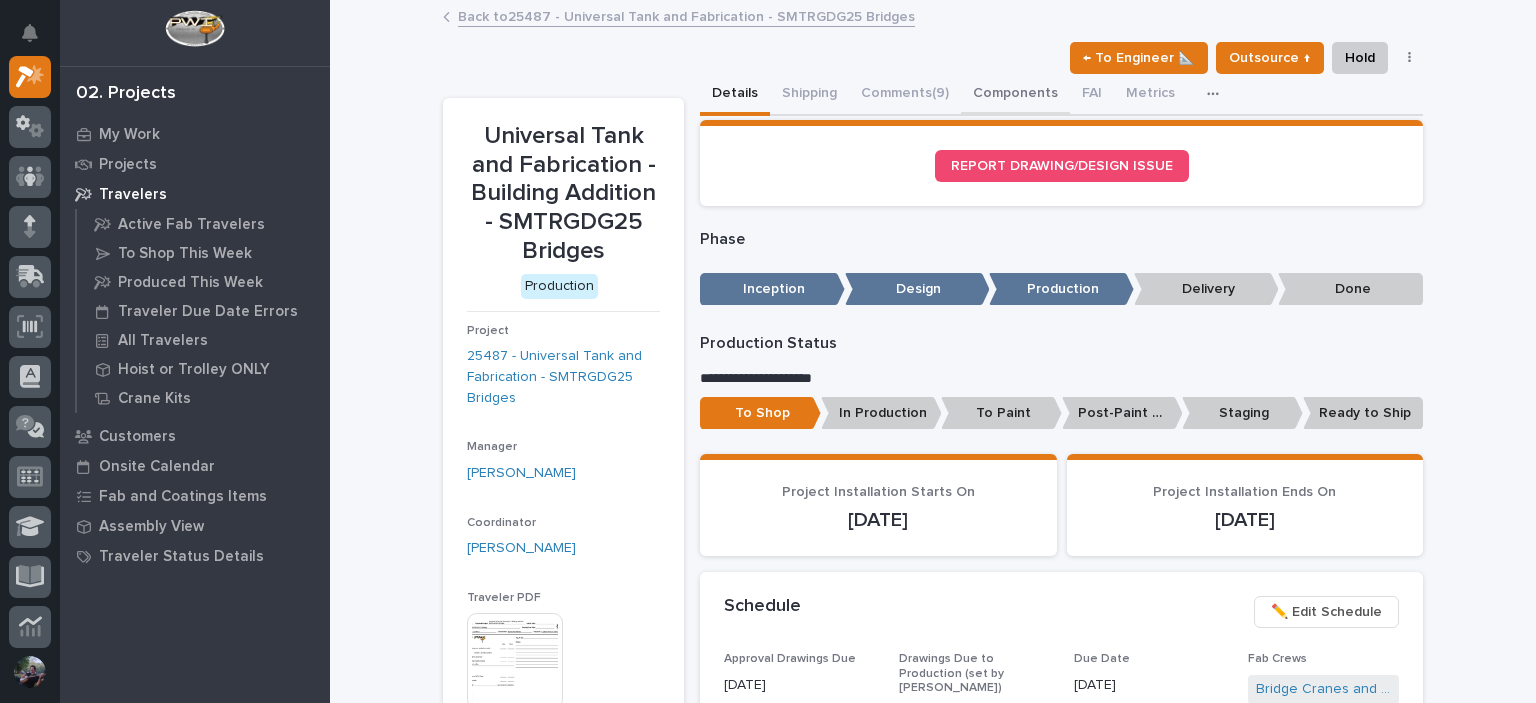 click on "Components" at bounding box center [1015, 95] 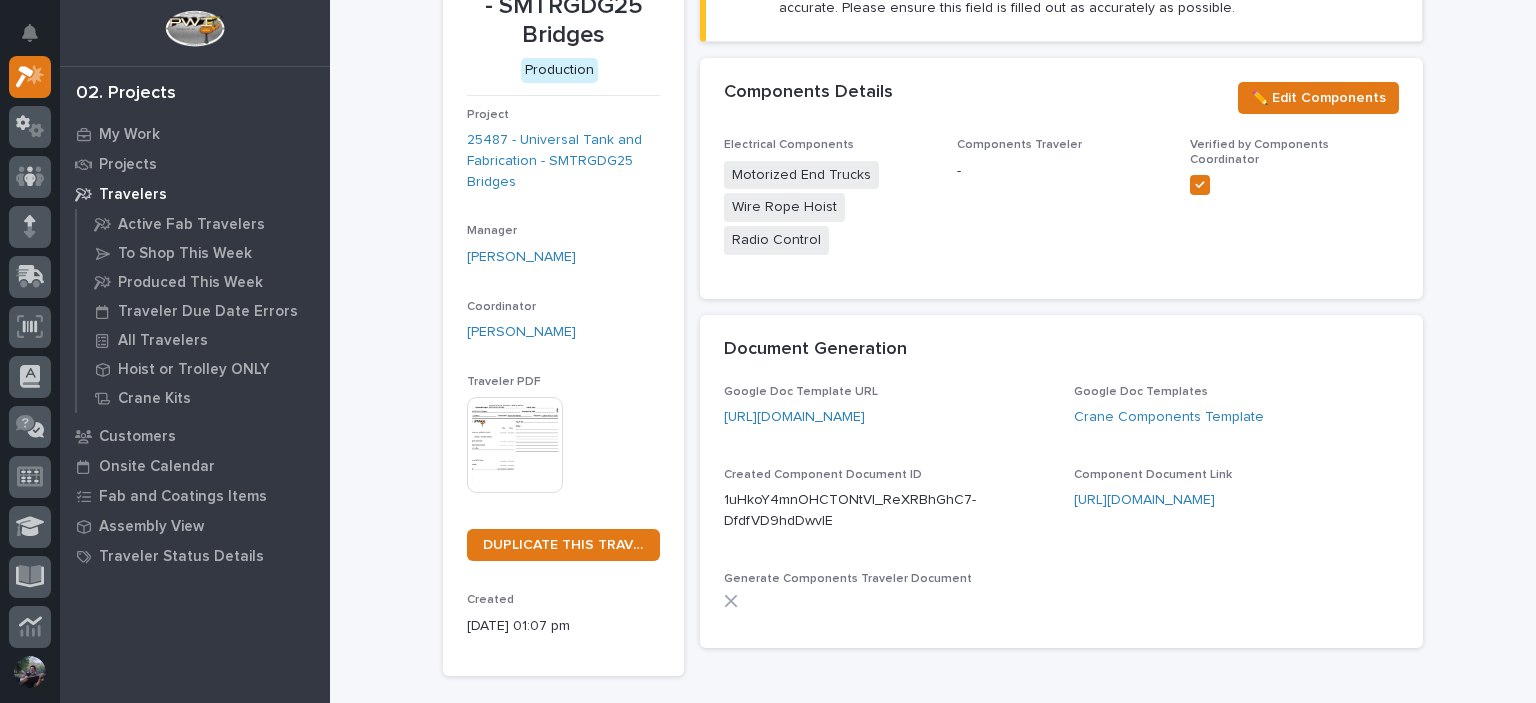 scroll, scrollTop: 346, scrollLeft: 0, axis: vertical 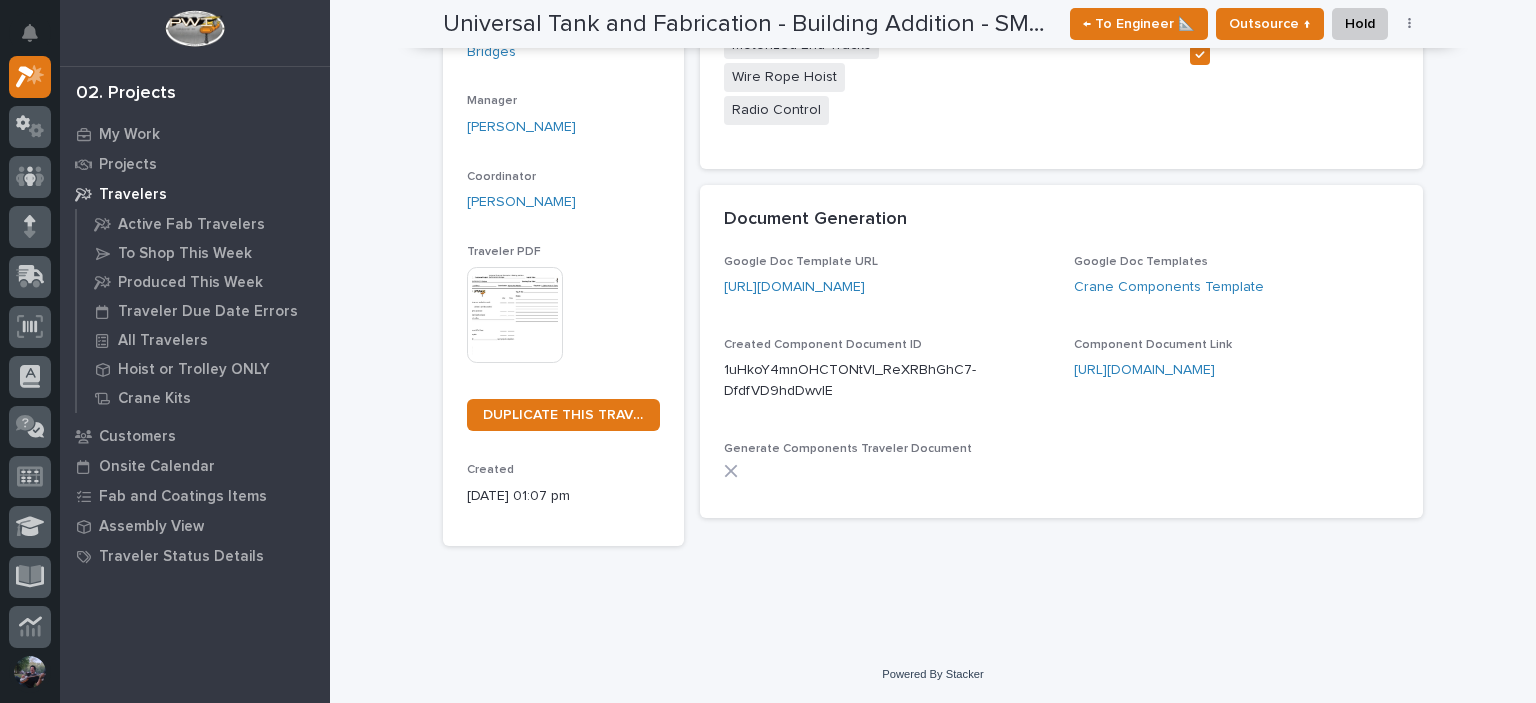 click on "Component Document Link https://docs.google.com/document/d/1uHkoY4mnOHCTONtVI_ReXRBhGhC7-DfdfVD9hdDwvlE/edit?usp=sharing" at bounding box center (1237, 367) 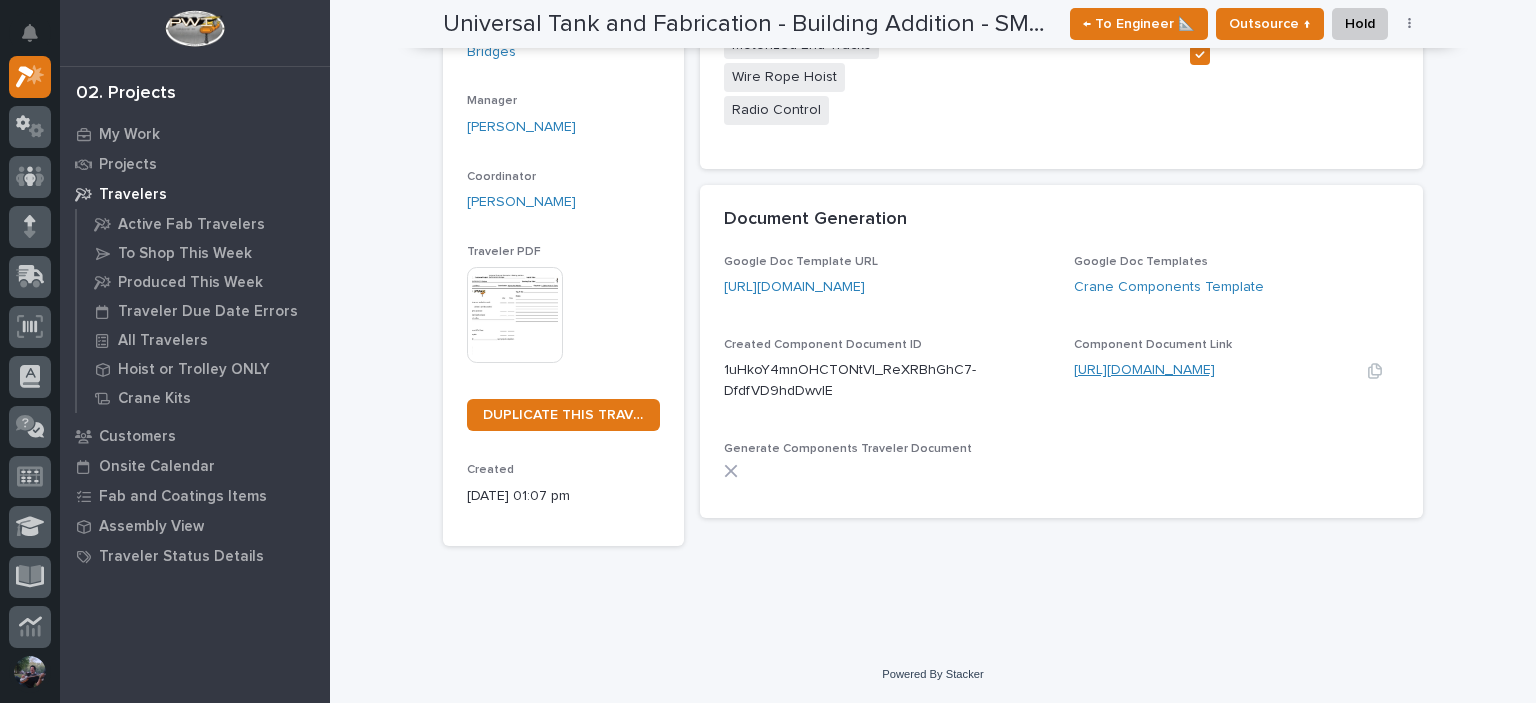 click on "https://docs.google.com/document/d/1uHkoY4mnOHCTONtVI_ReXRBhGhC7-DfdfVD9hdDwvlE/edit?usp=sharing" at bounding box center [1144, 370] 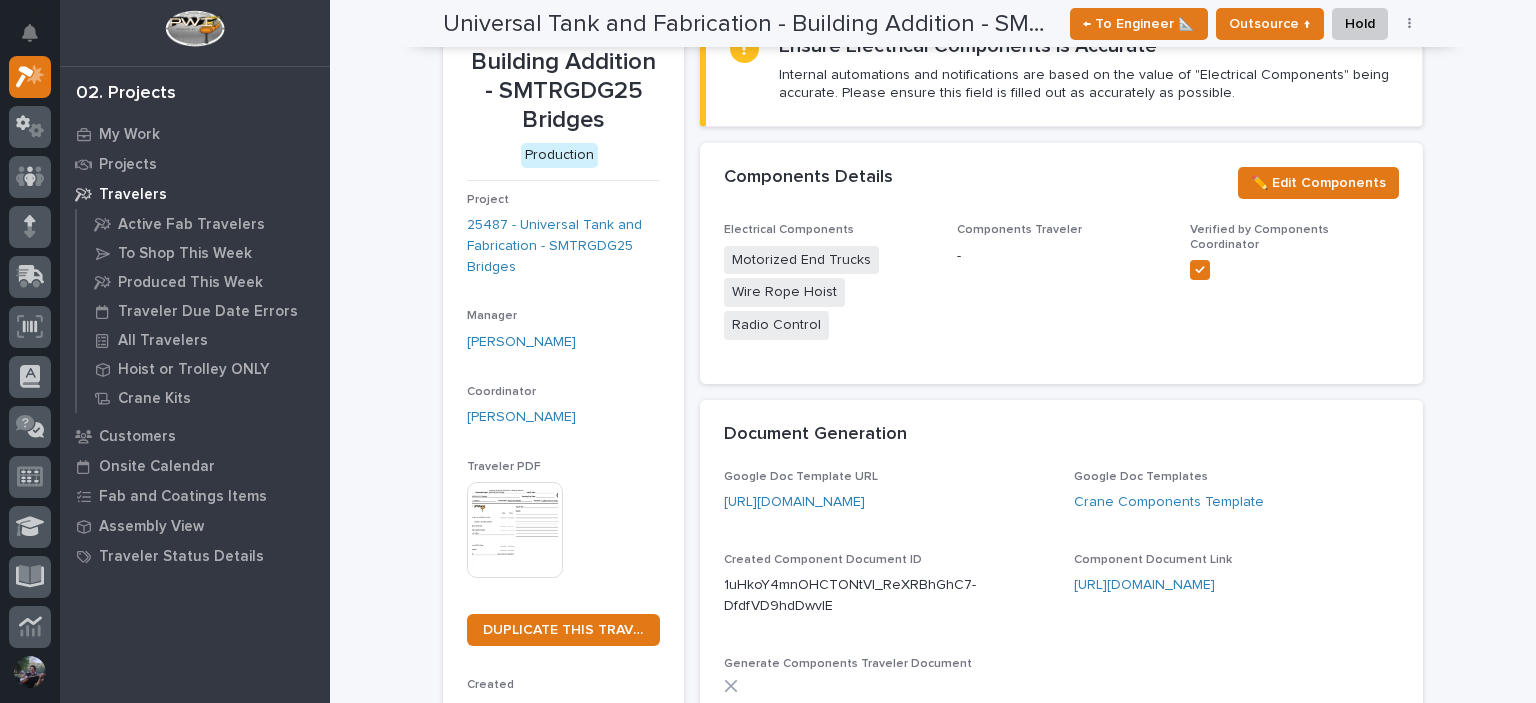 scroll, scrollTop: 0, scrollLeft: 0, axis: both 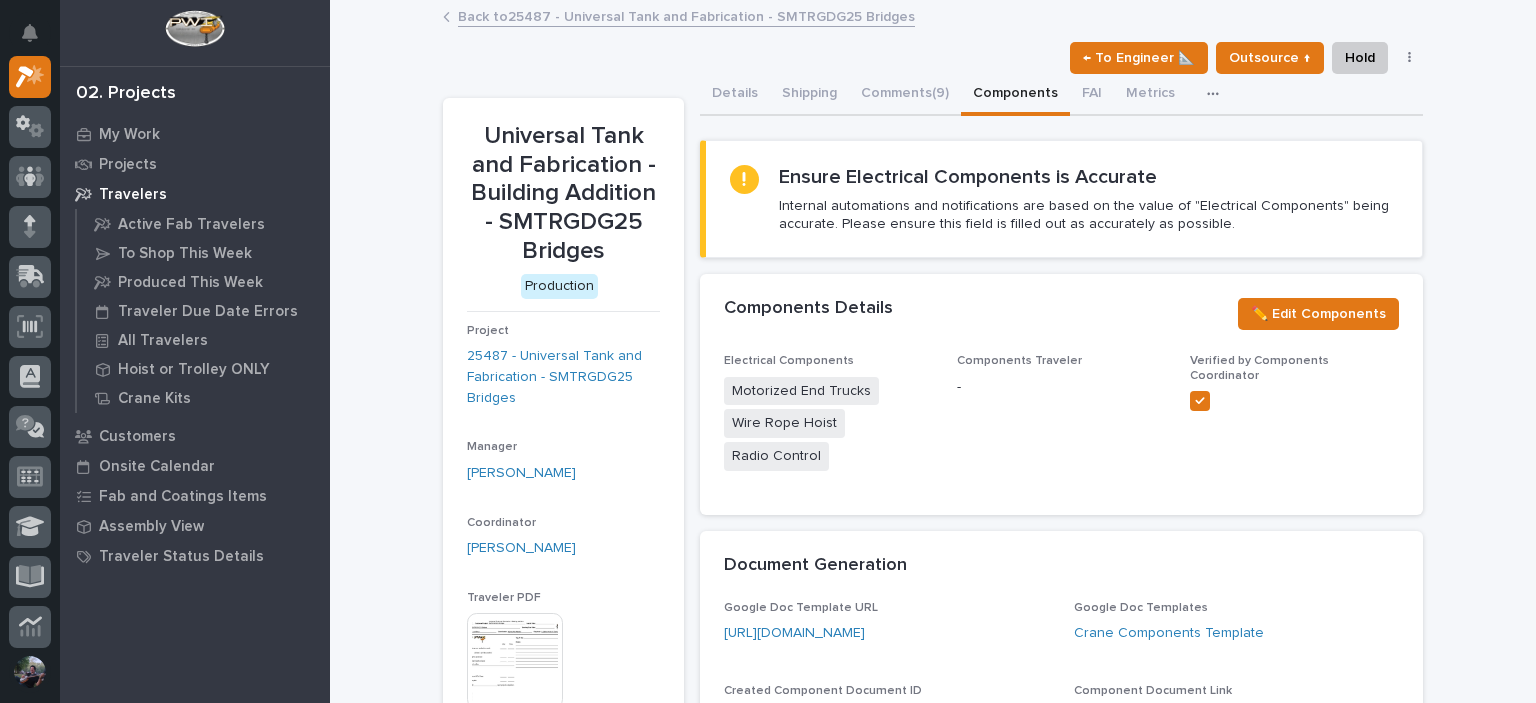 click on "Back to  25487 - Universal Tank and Fabrication - SMTRGDG25 Bridges" at bounding box center [686, 15] 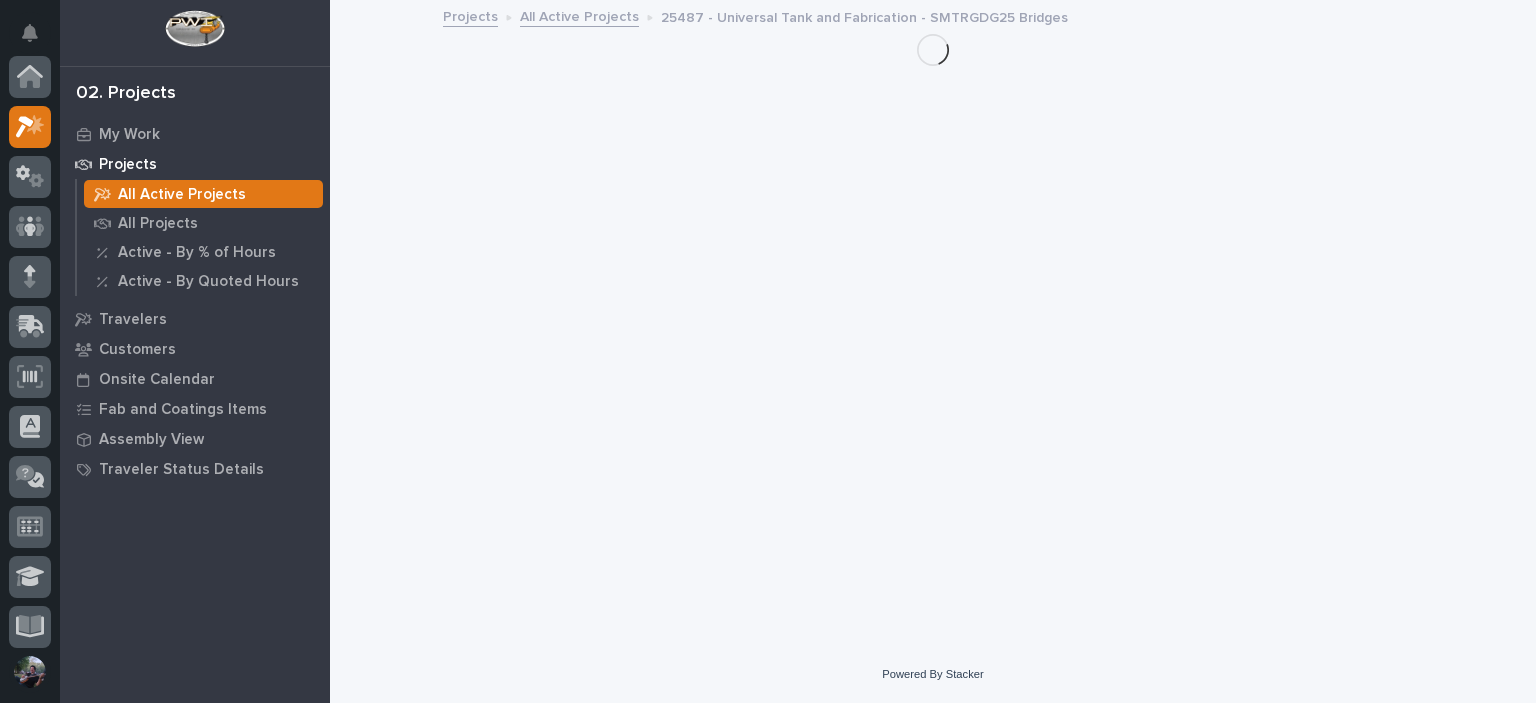 scroll, scrollTop: 50, scrollLeft: 0, axis: vertical 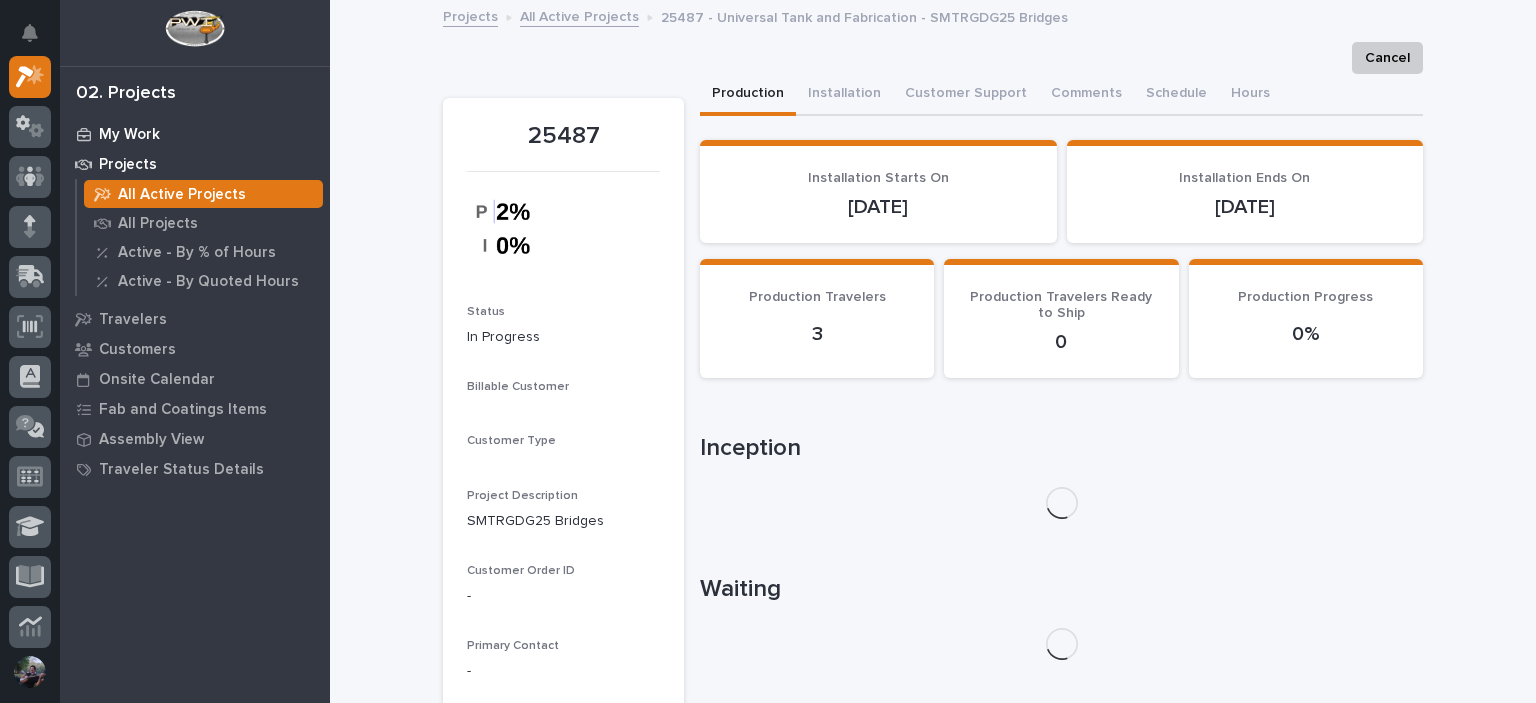 click on "My Work" at bounding box center [129, 135] 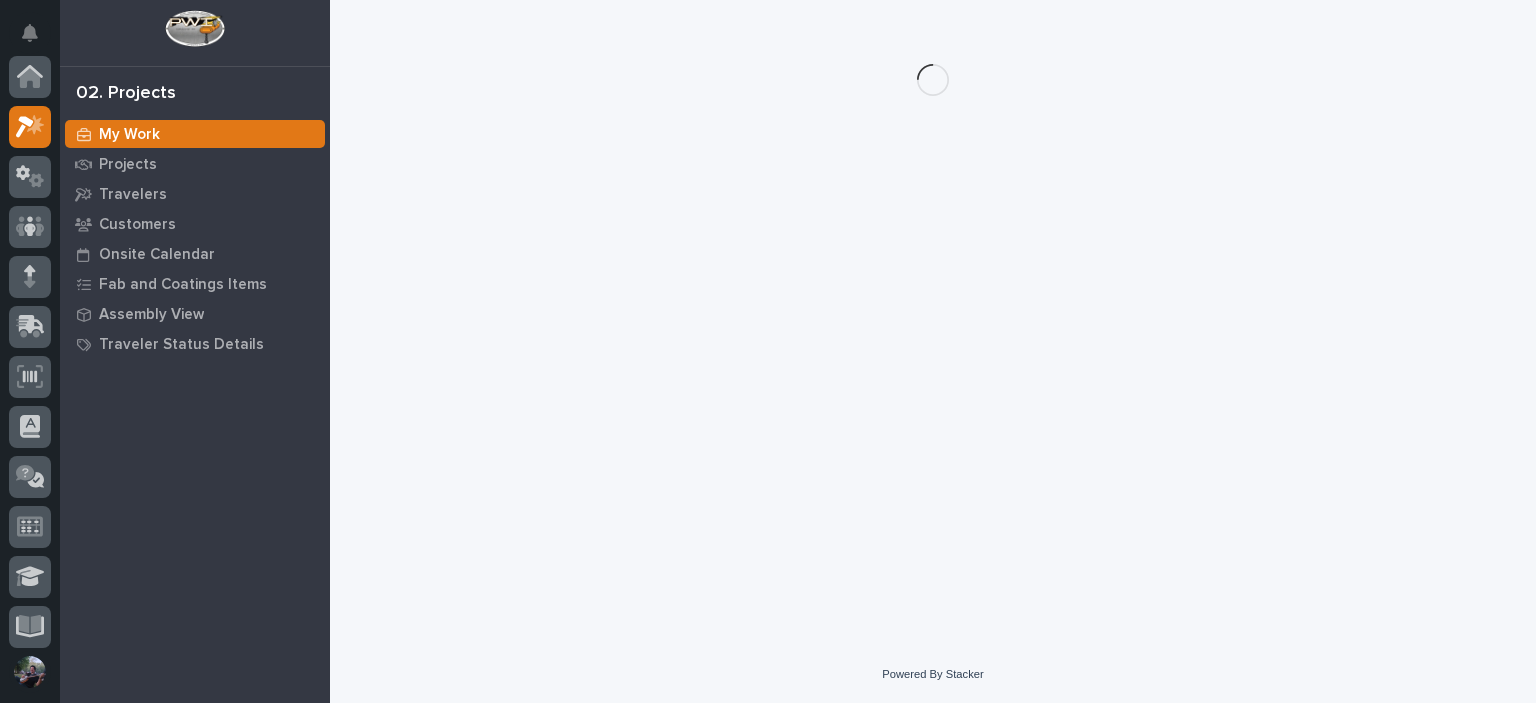 scroll, scrollTop: 50, scrollLeft: 0, axis: vertical 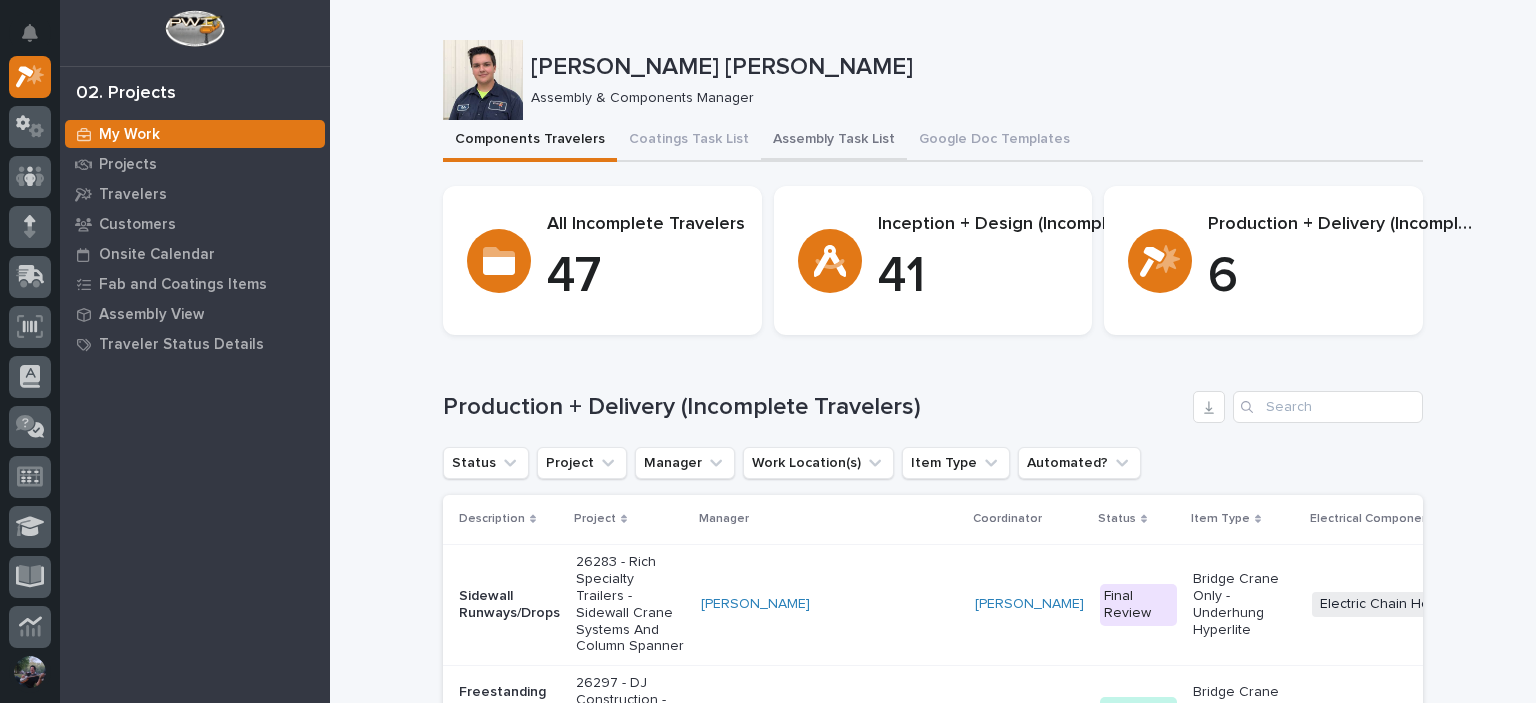 click on "Assembly Task List" at bounding box center (834, 141) 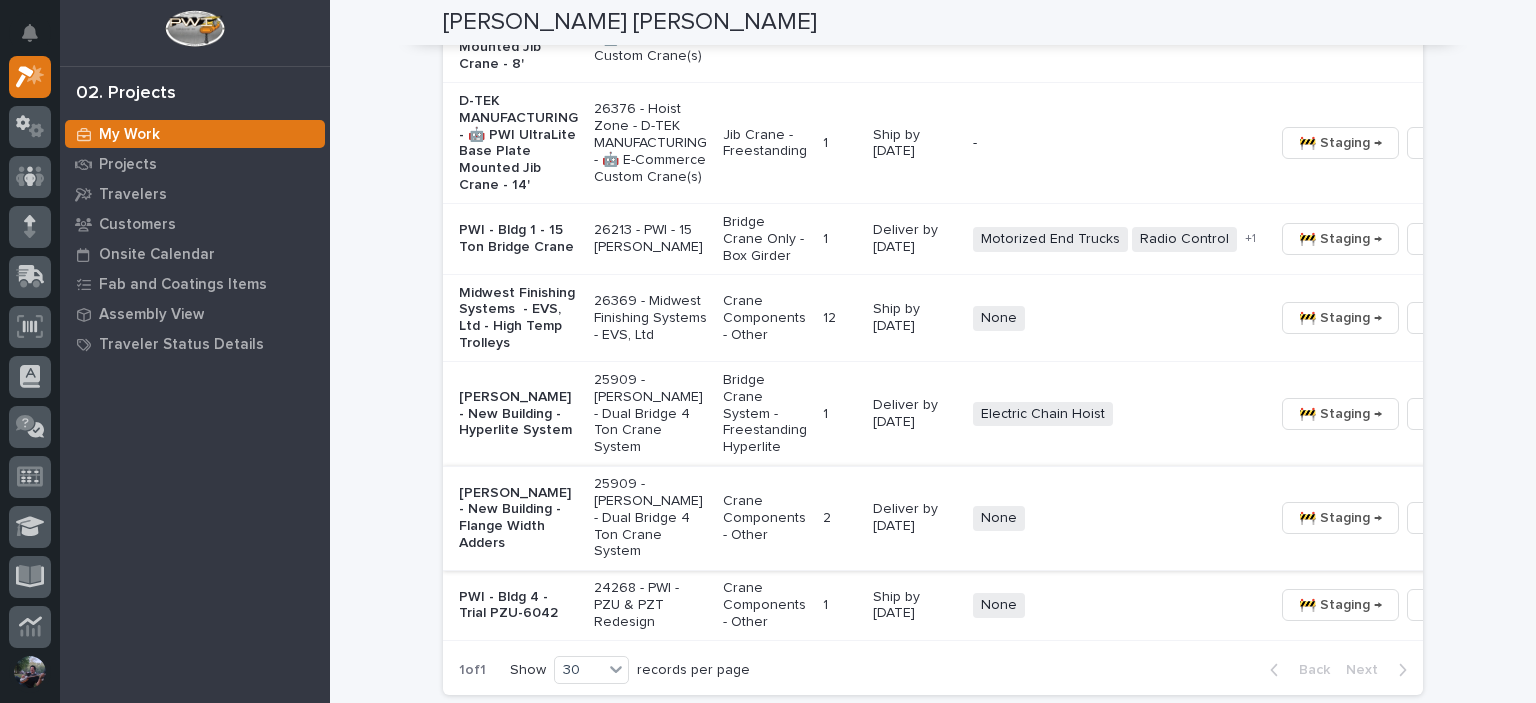scroll, scrollTop: 1800, scrollLeft: 0, axis: vertical 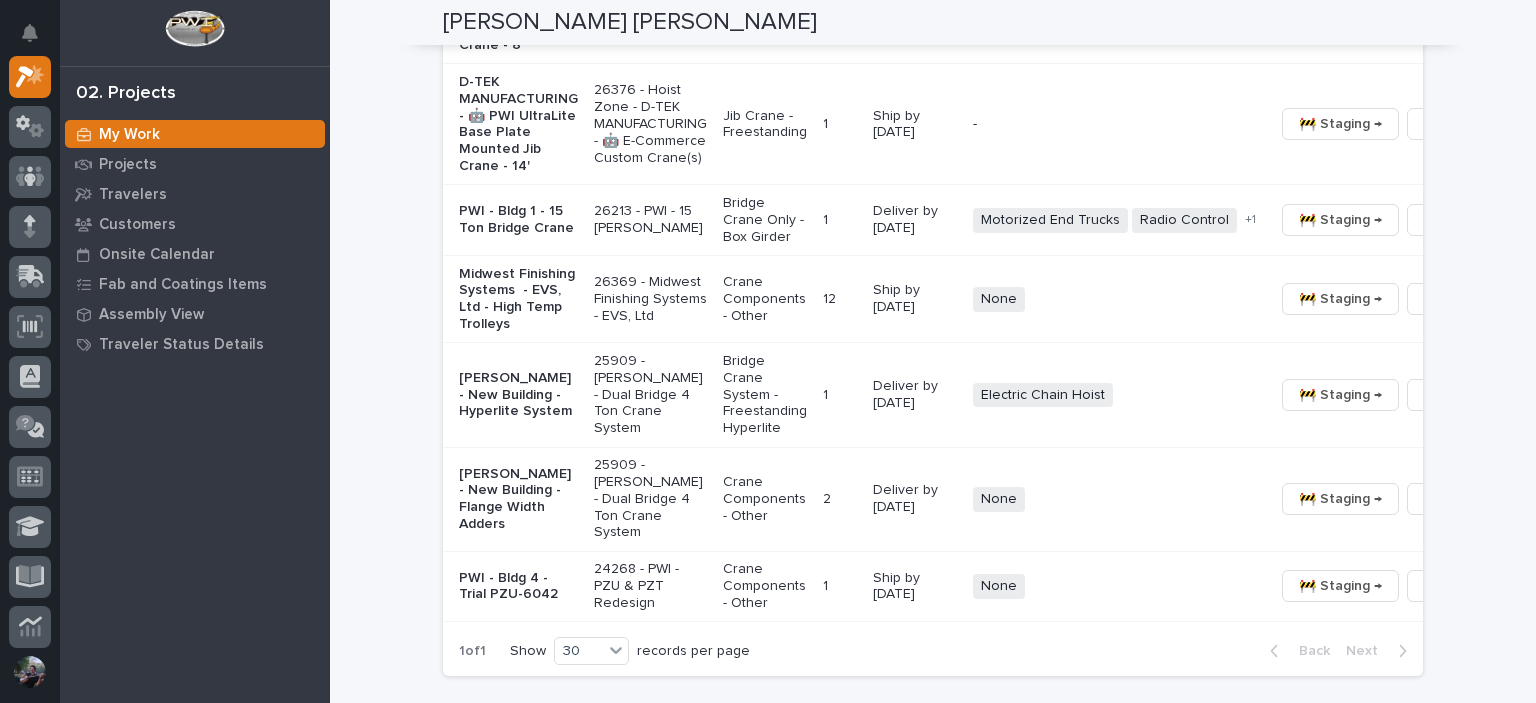 click on "Midwest Finishing Systems  - EVS, Ltd - High Temp Trolleys" at bounding box center (518, 299) 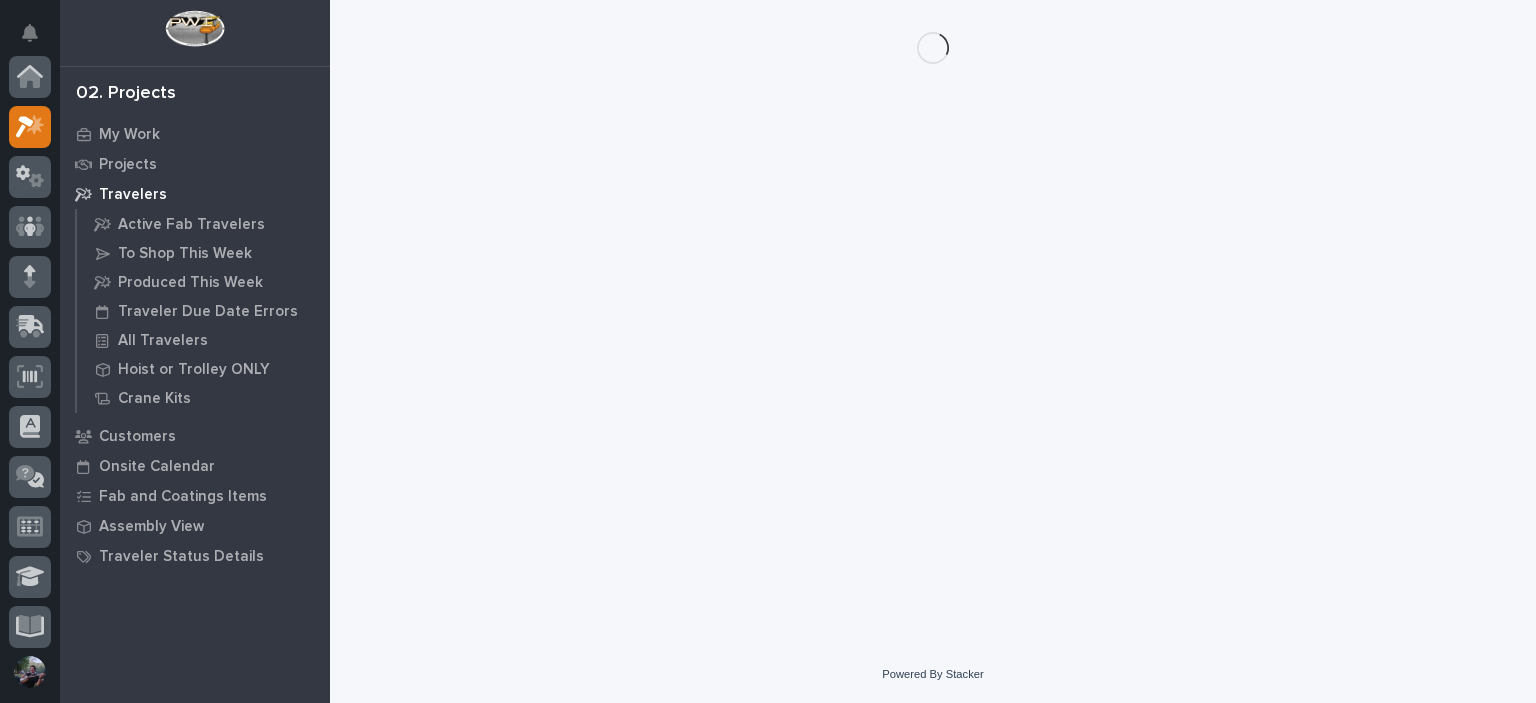 scroll, scrollTop: 0, scrollLeft: 0, axis: both 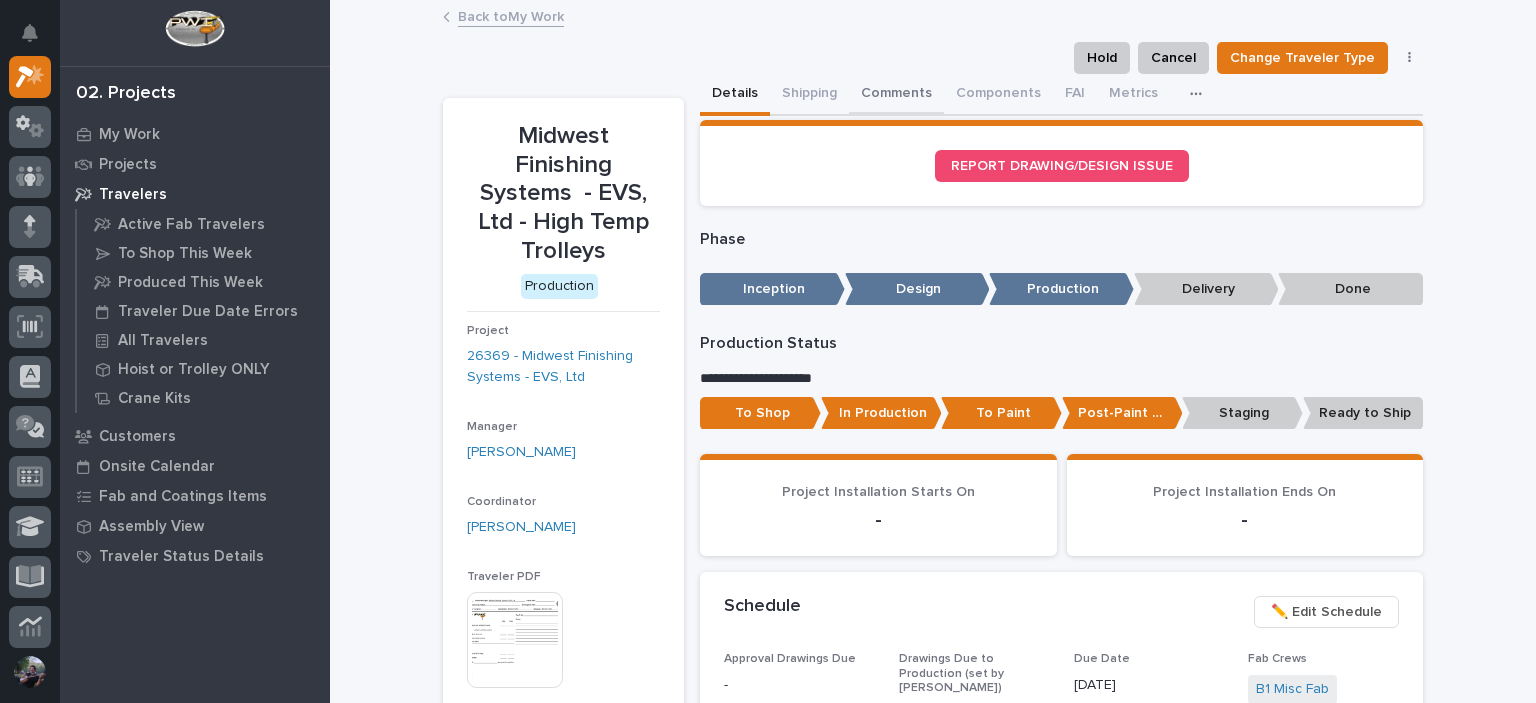 click on "Comments" at bounding box center [896, 95] 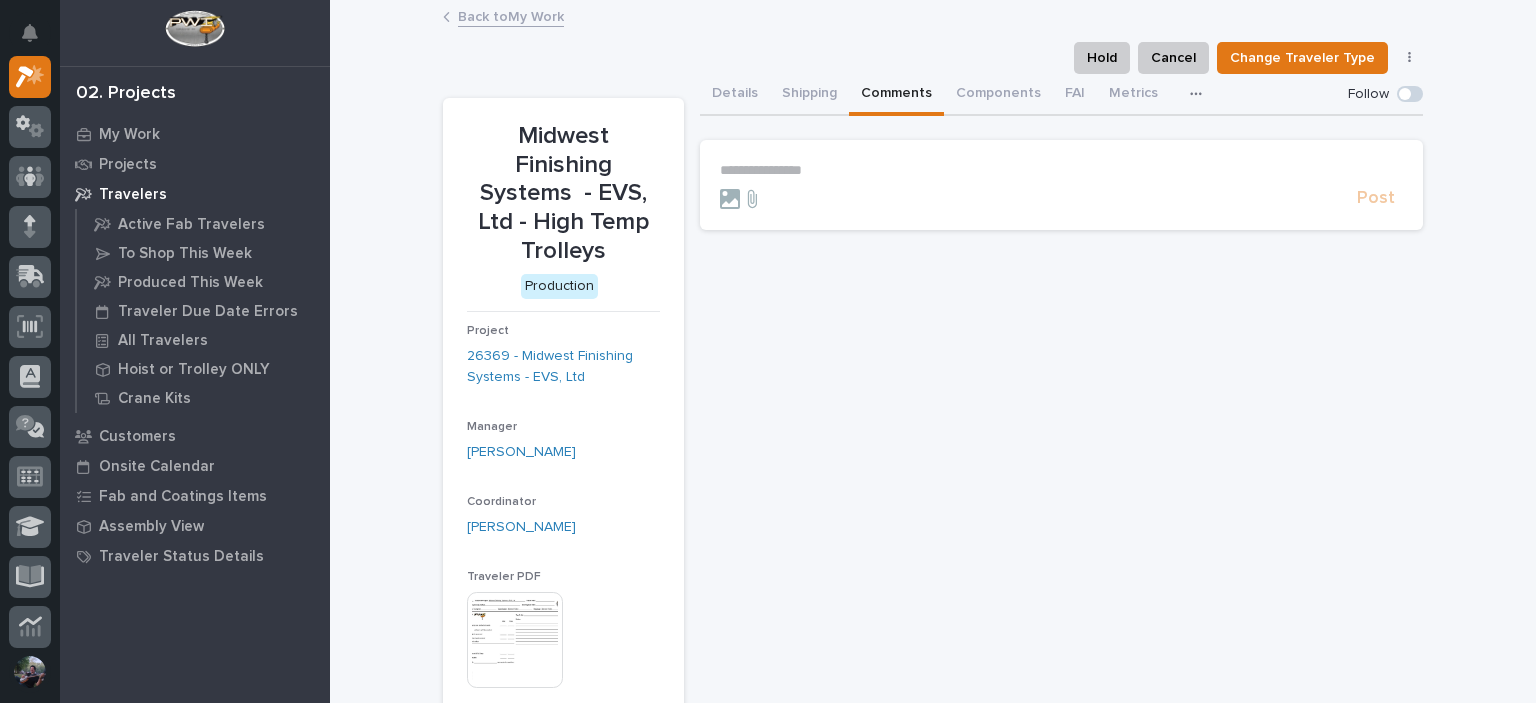 click on "**********" at bounding box center [1061, 170] 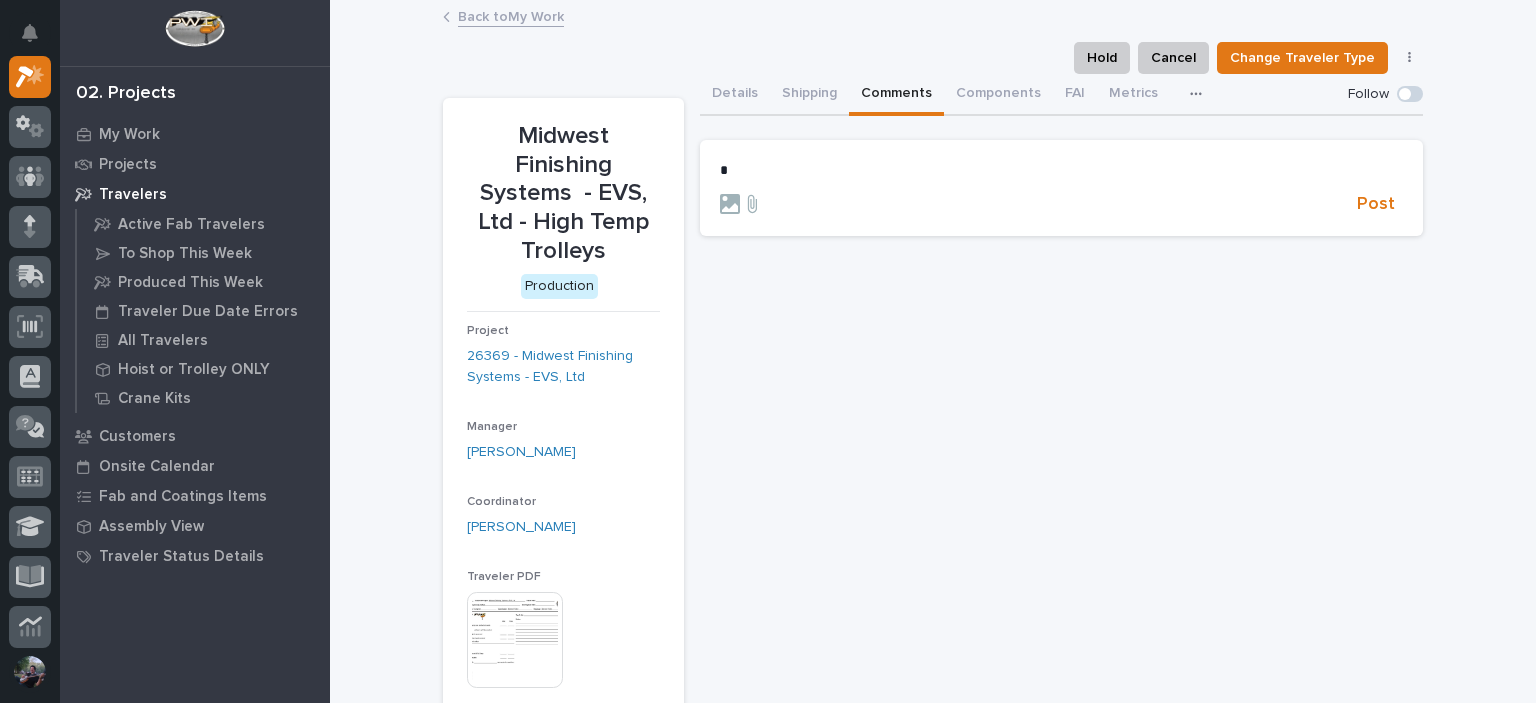 type 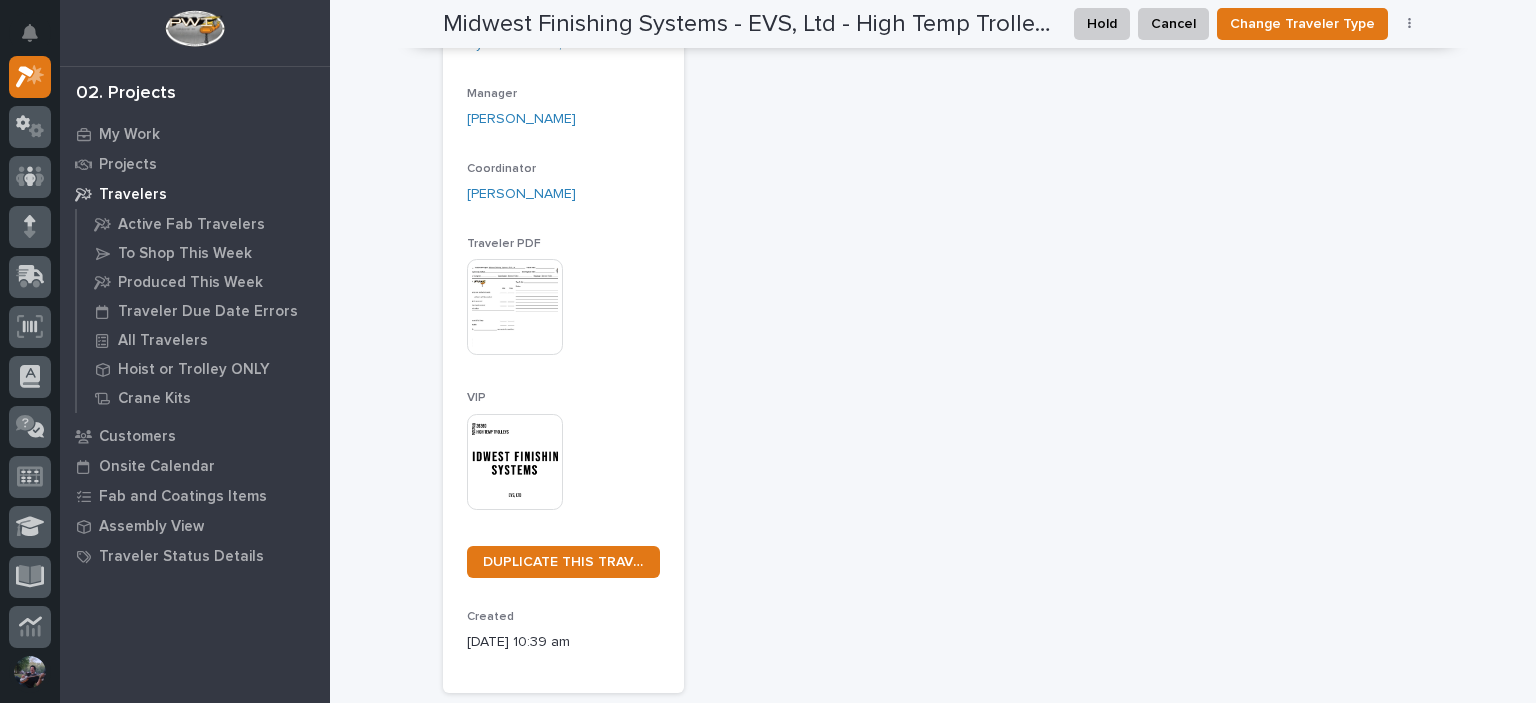 scroll, scrollTop: 0, scrollLeft: 0, axis: both 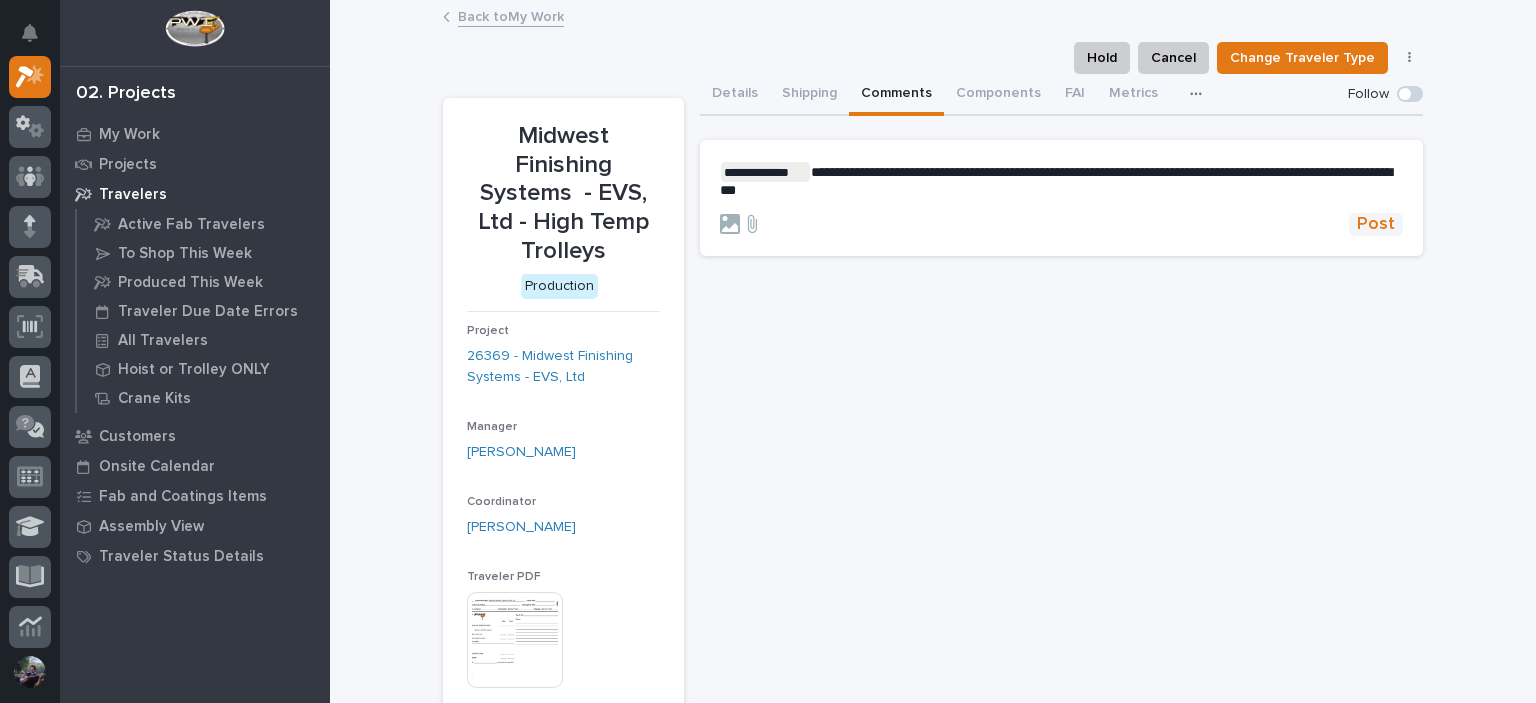 click on "Post" at bounding box center [1376, 224] 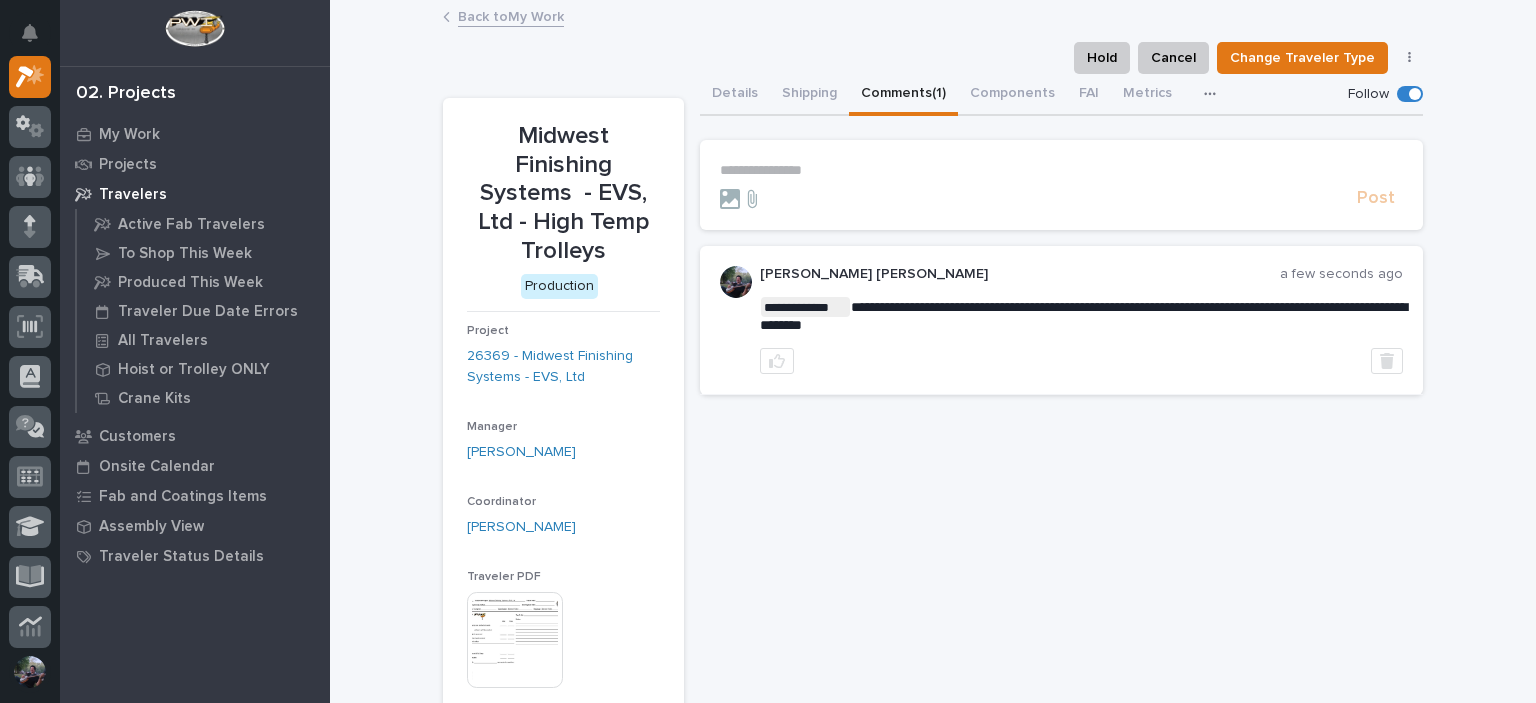click on "**********" at bounding box center [1061, 550] 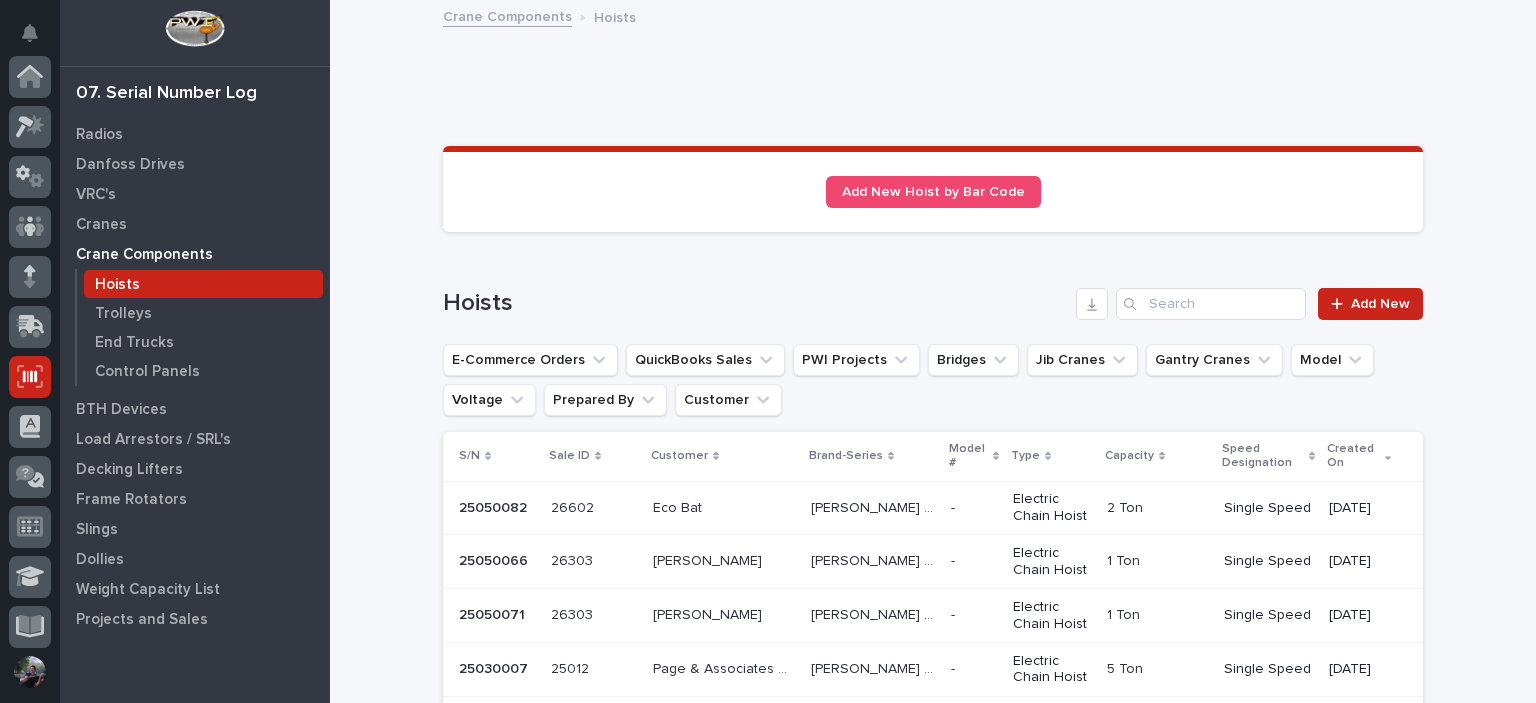 scroll, scrollTop: 0, scrollLeft: 0, axis: both 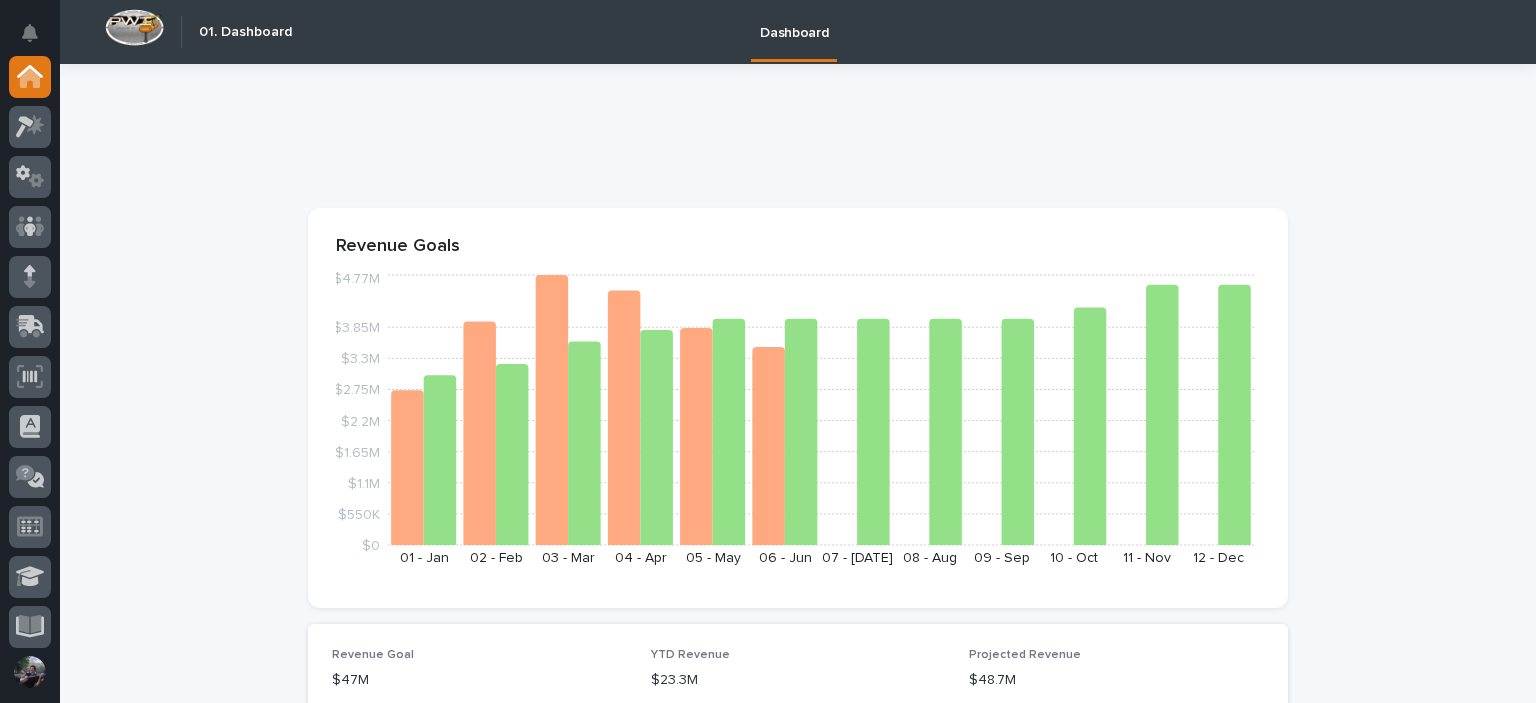 click on "**********" at bounding box center (798, 2339) 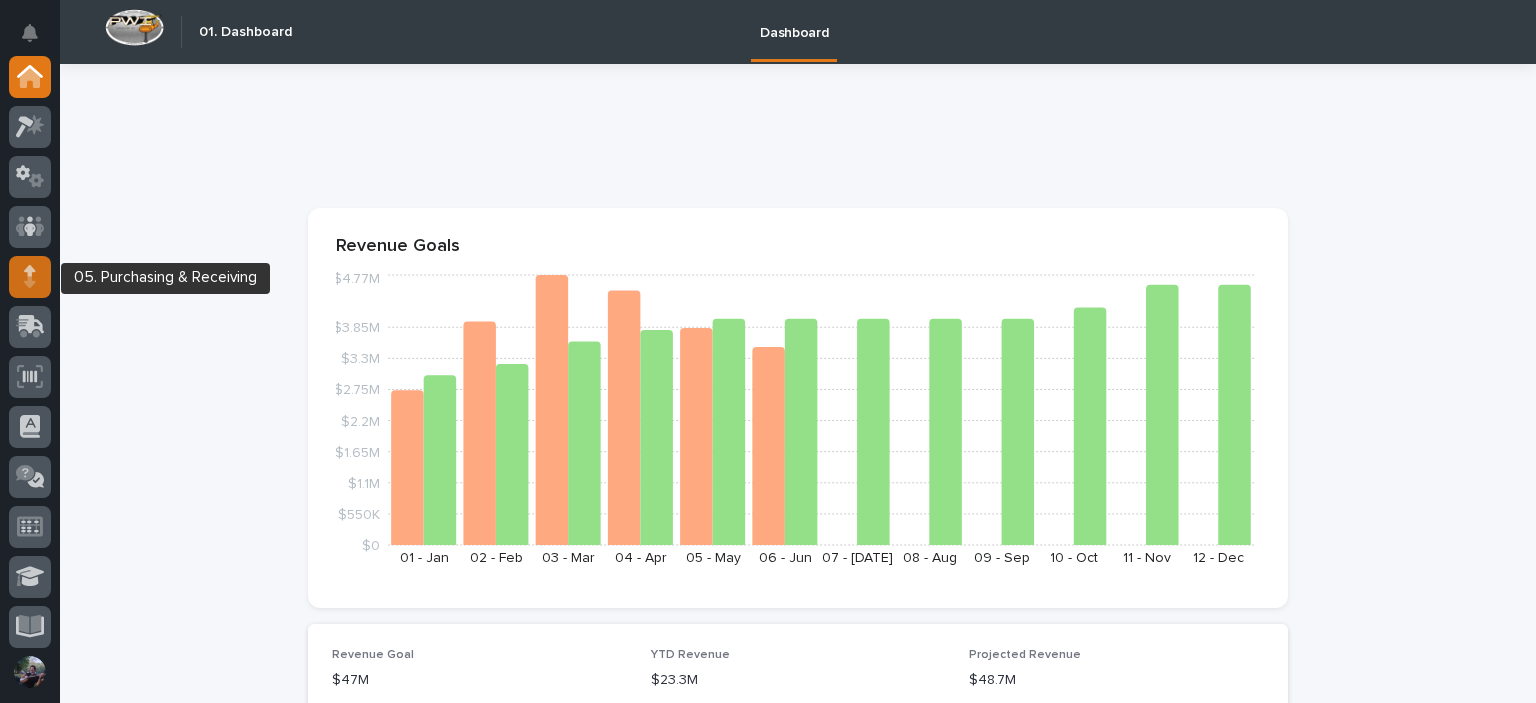 click at bounding box center [30, 277] 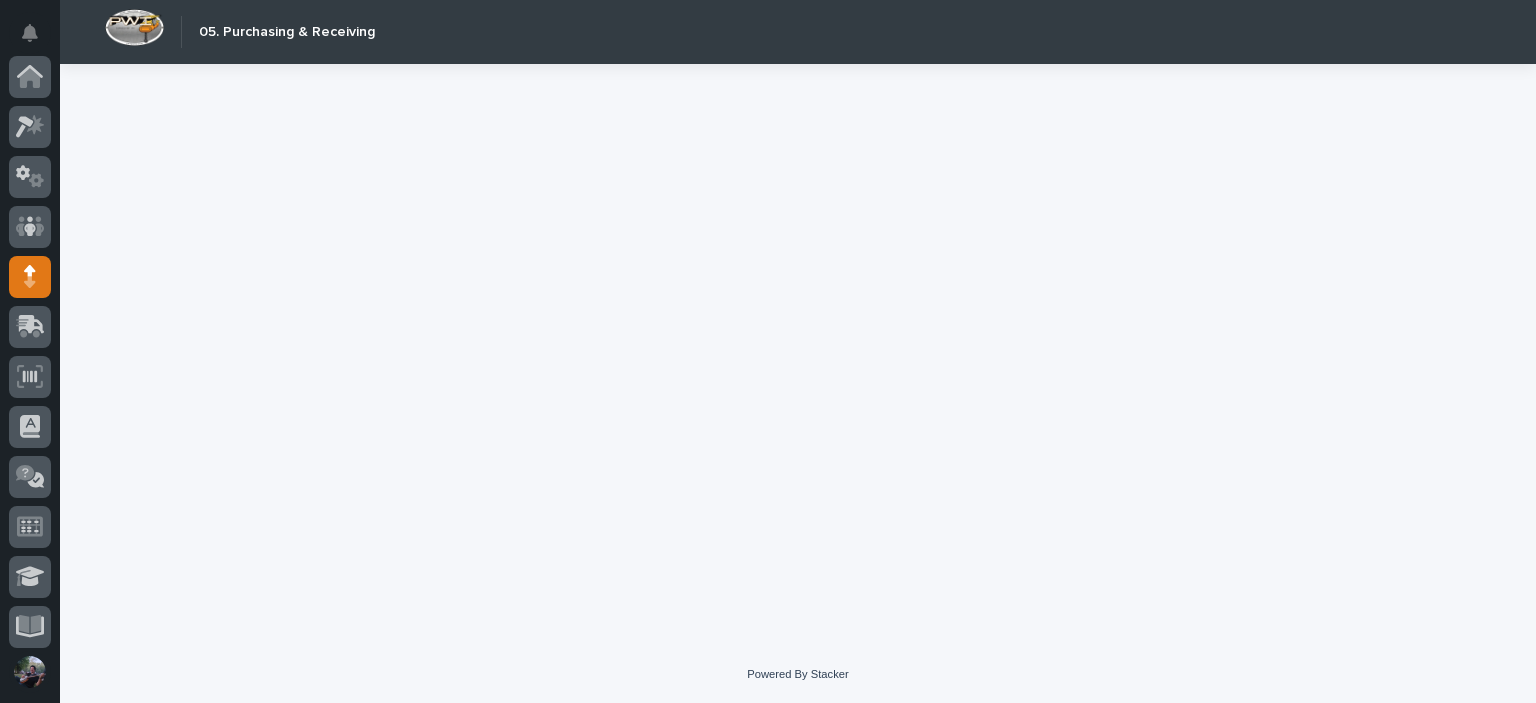 scroll, scrollTop: 200, scrollLeft: 0, axis: vertical 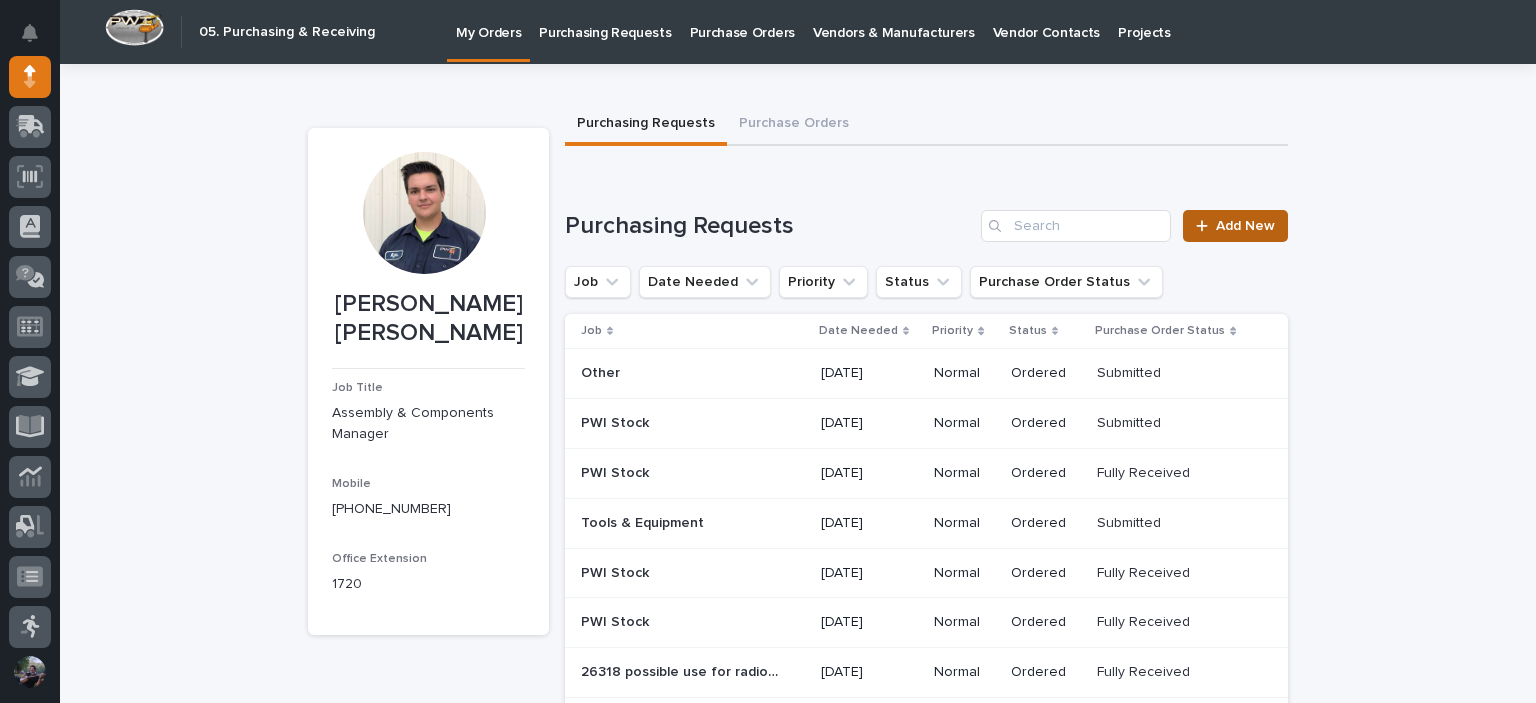 click on "Add New" at bounding box center (1245, 226) 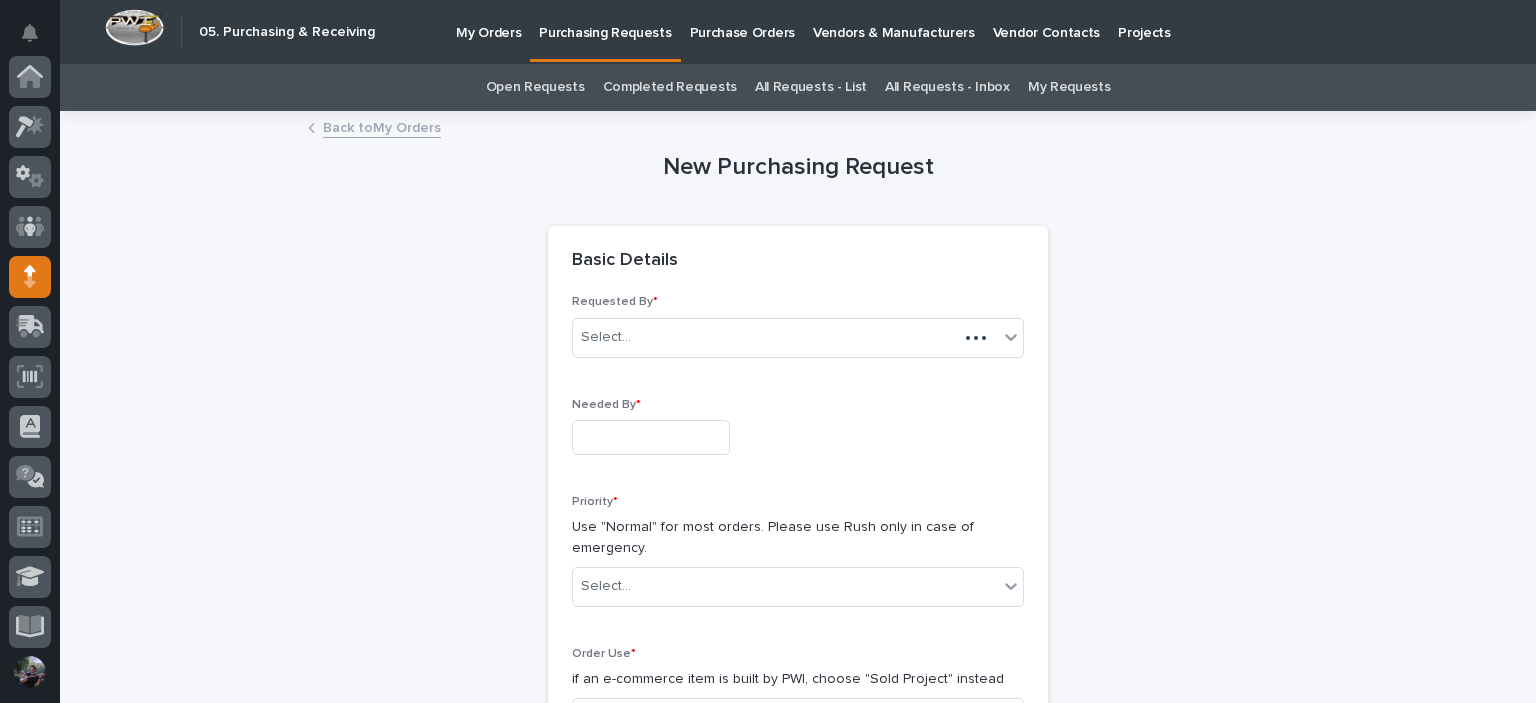 scroll, scrollTop: 200, scrollLeft: 0, axis: vertical 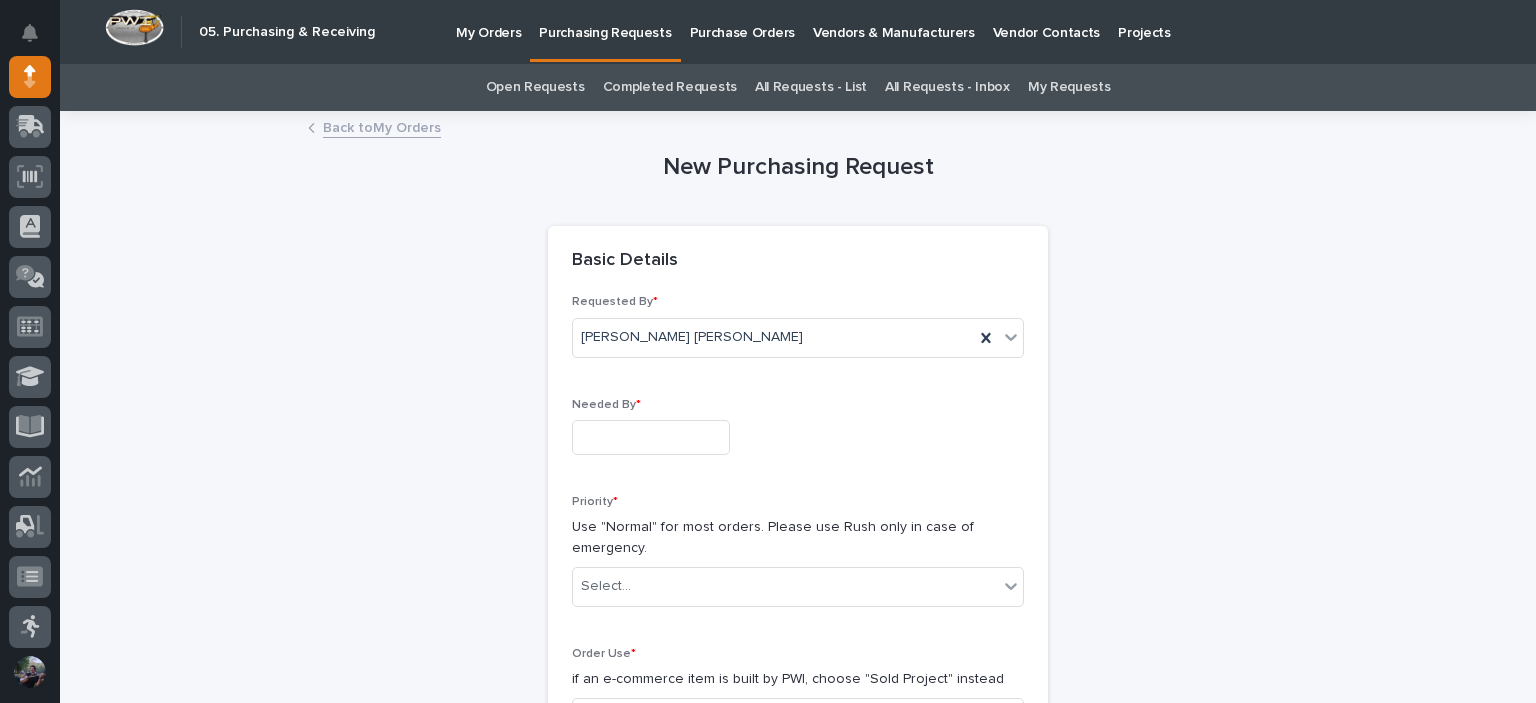 click on "Needed By *" at bounding box center [798, 434] 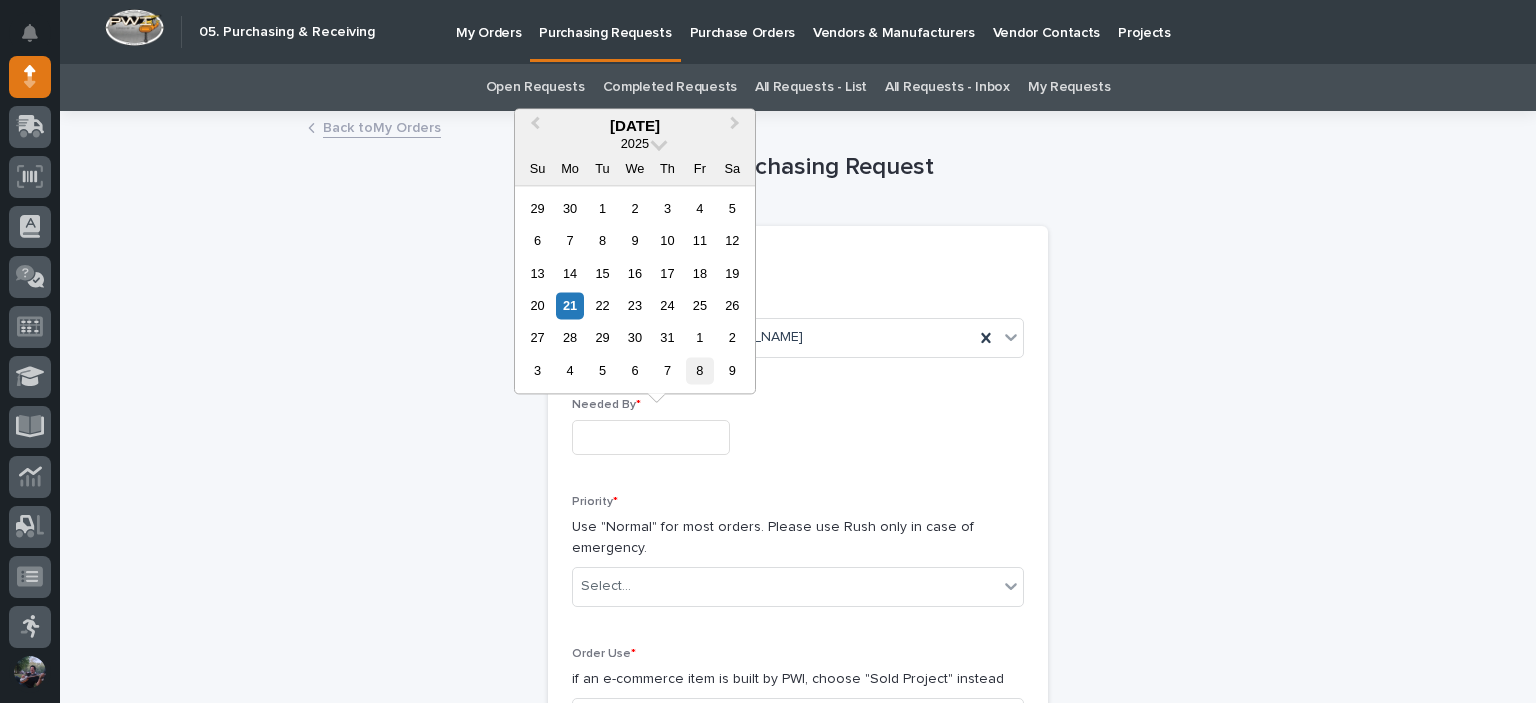 click on "8" at bounding box center [699, 370] 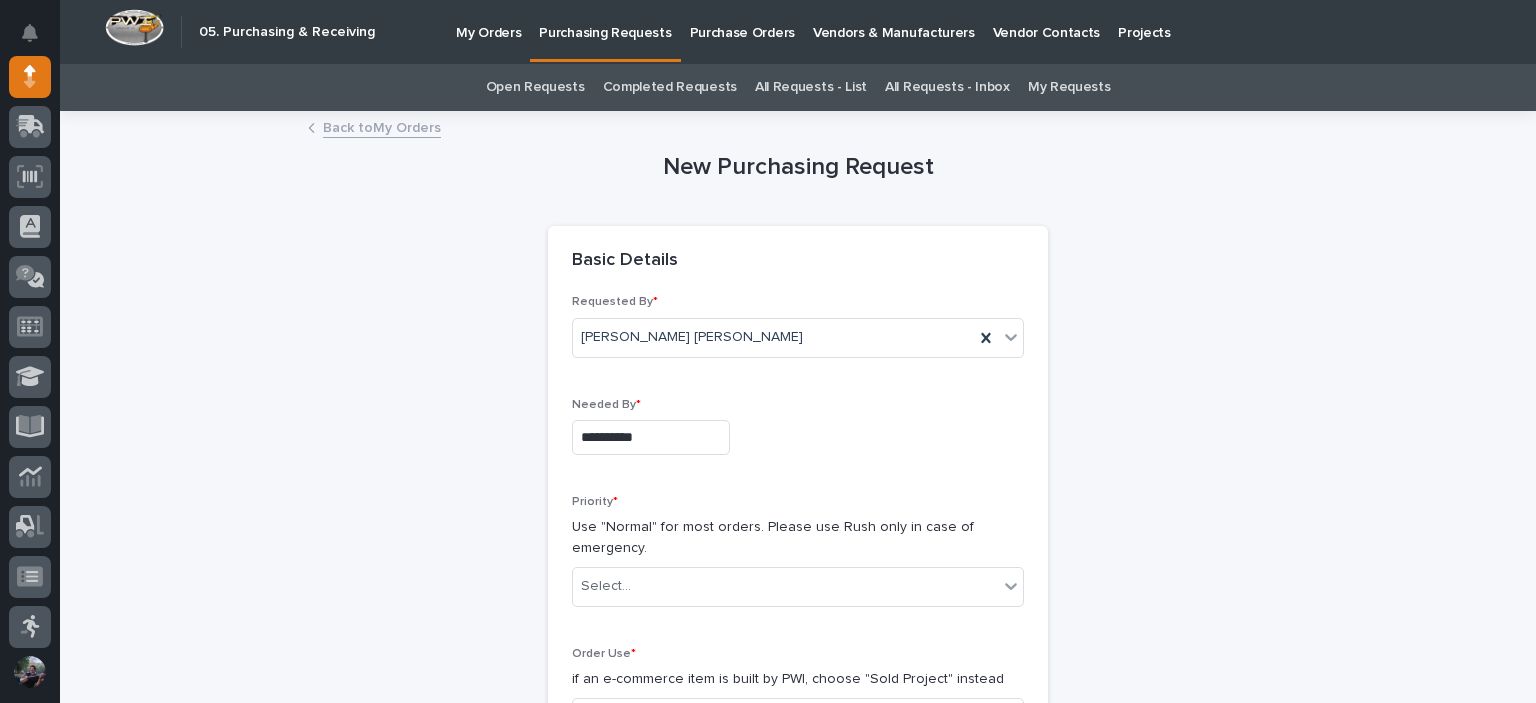 click on "**********" at bounding box center [651, 437] 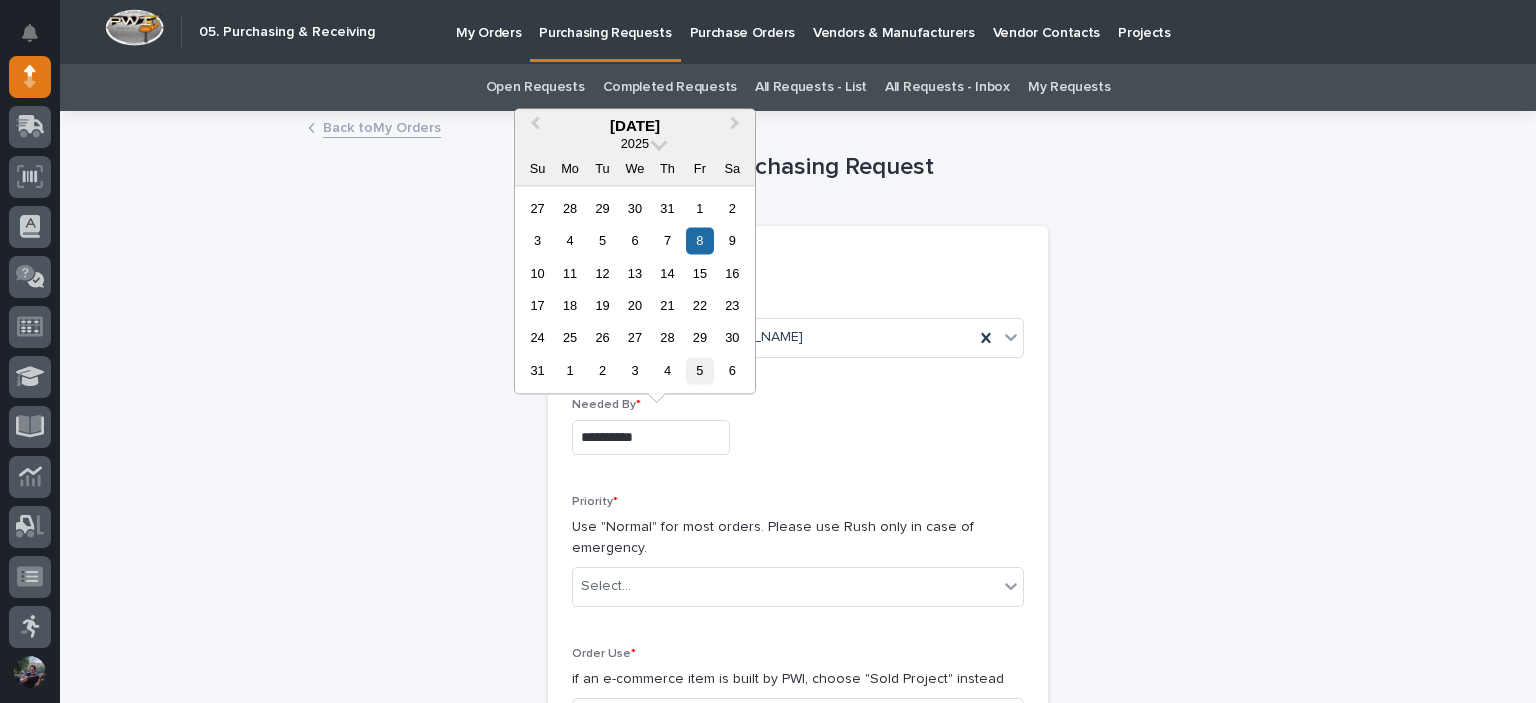 click on "5" at bounding box center (699, 370) 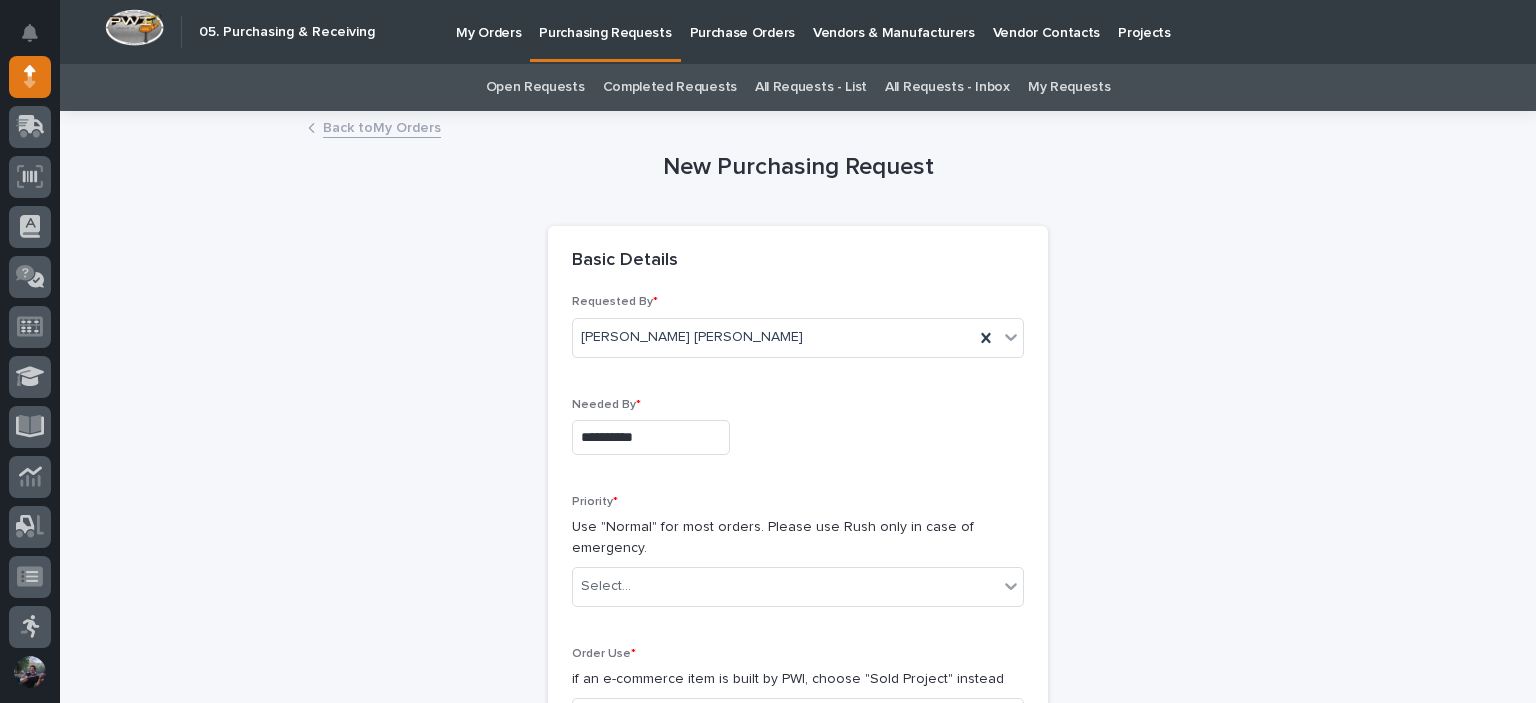 type on "**********" 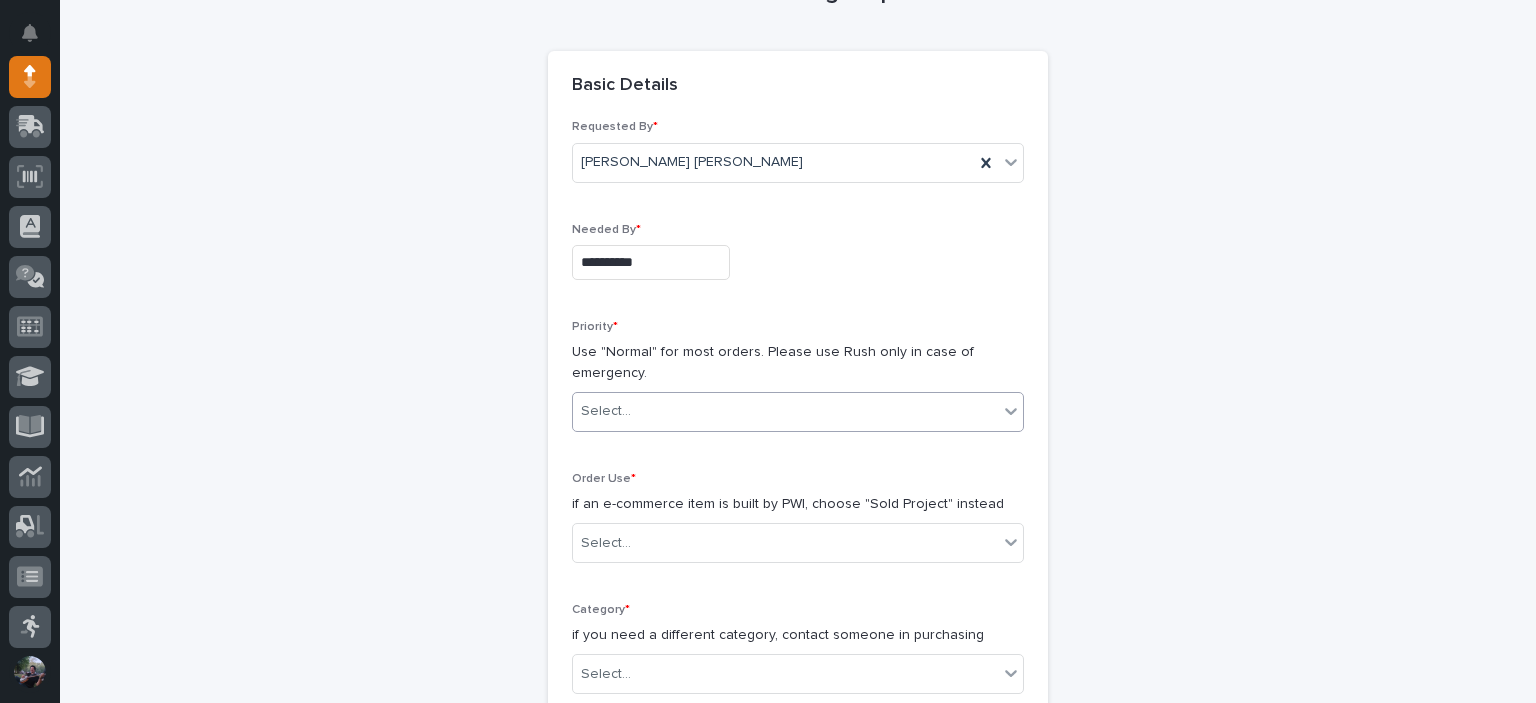 scroll, scrollTop: 200, scrollLeft: 0, axis: vertical 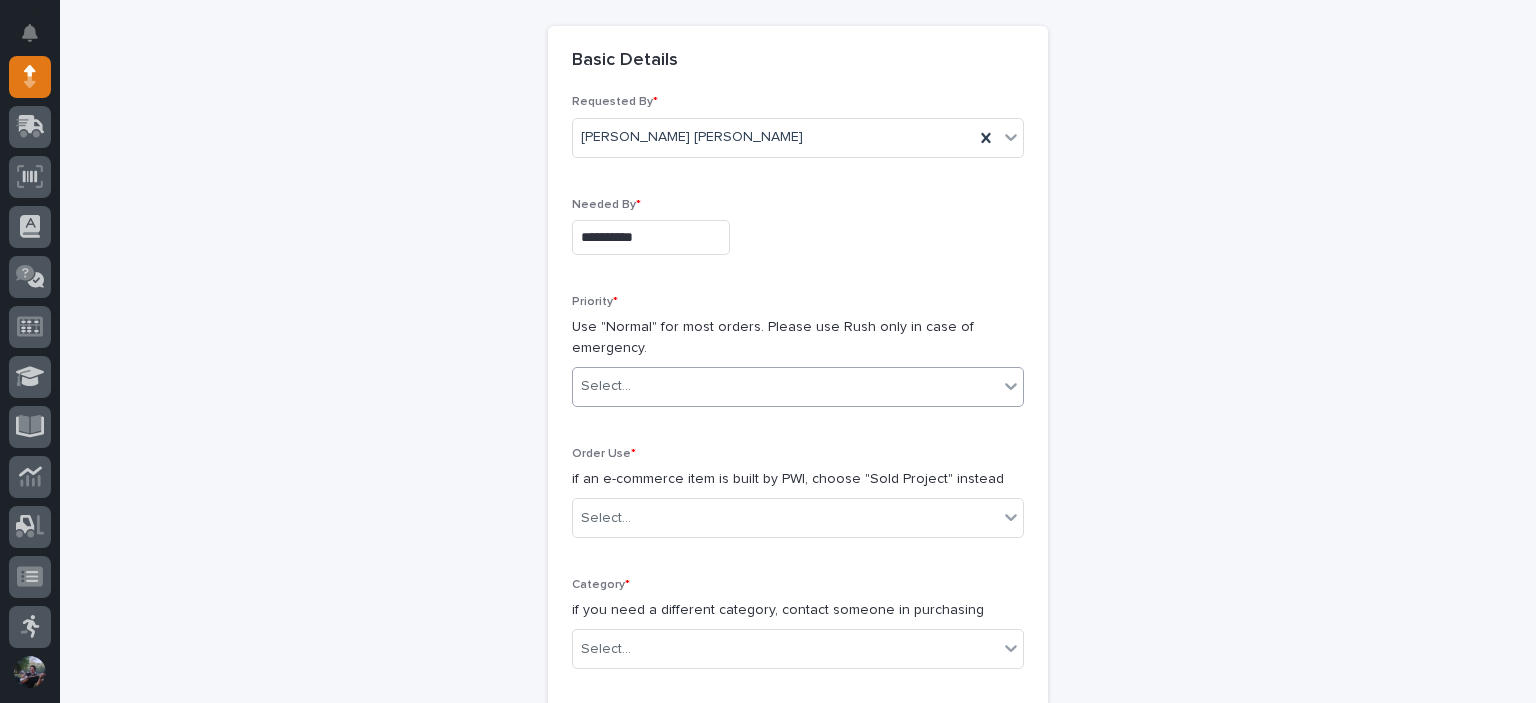 click on "Select..." at bounding box center [785, 386] 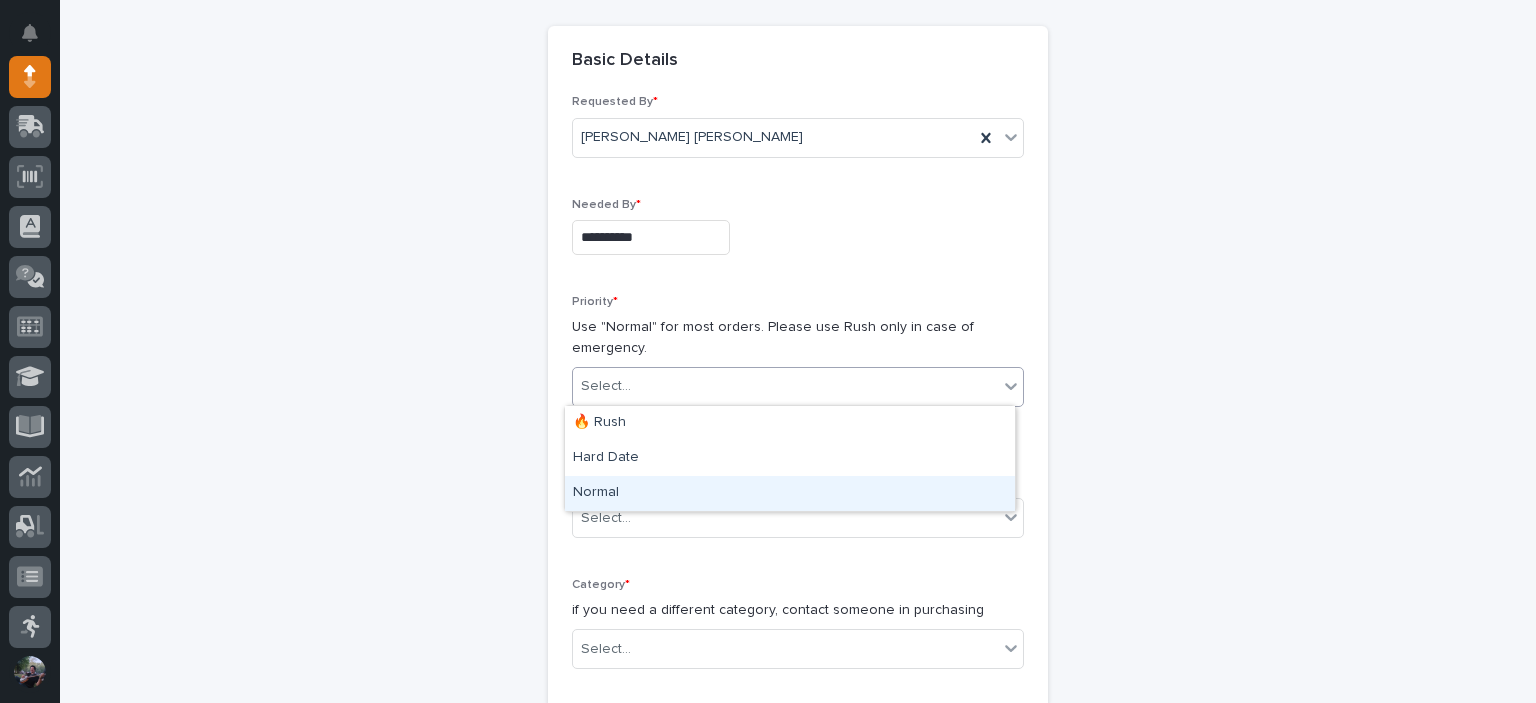 click on "Normal" at bounding box center (790, 493) 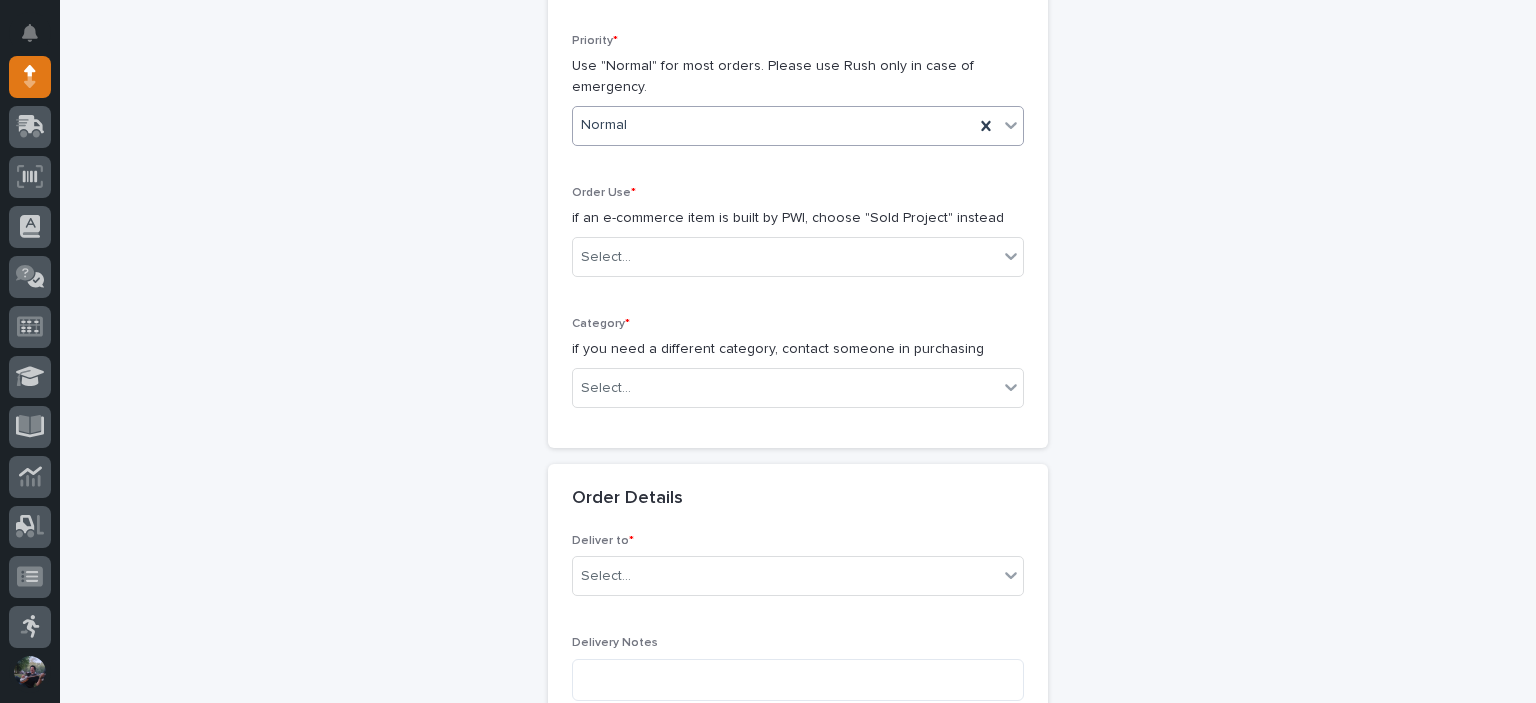 scroll, scrollTop: 466, scrollLeft: 0, axis: vertical 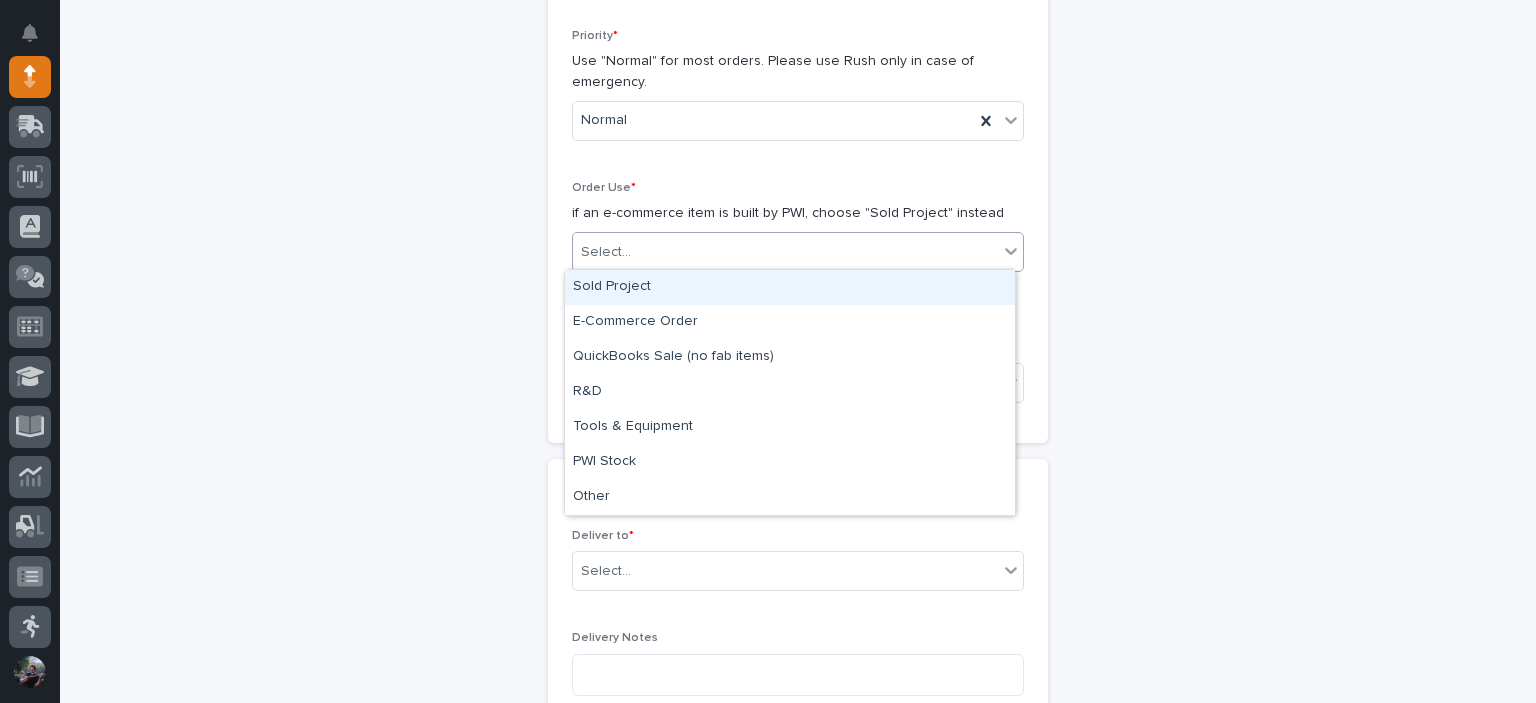 click on "Select..." at bounding box center [785, 252] 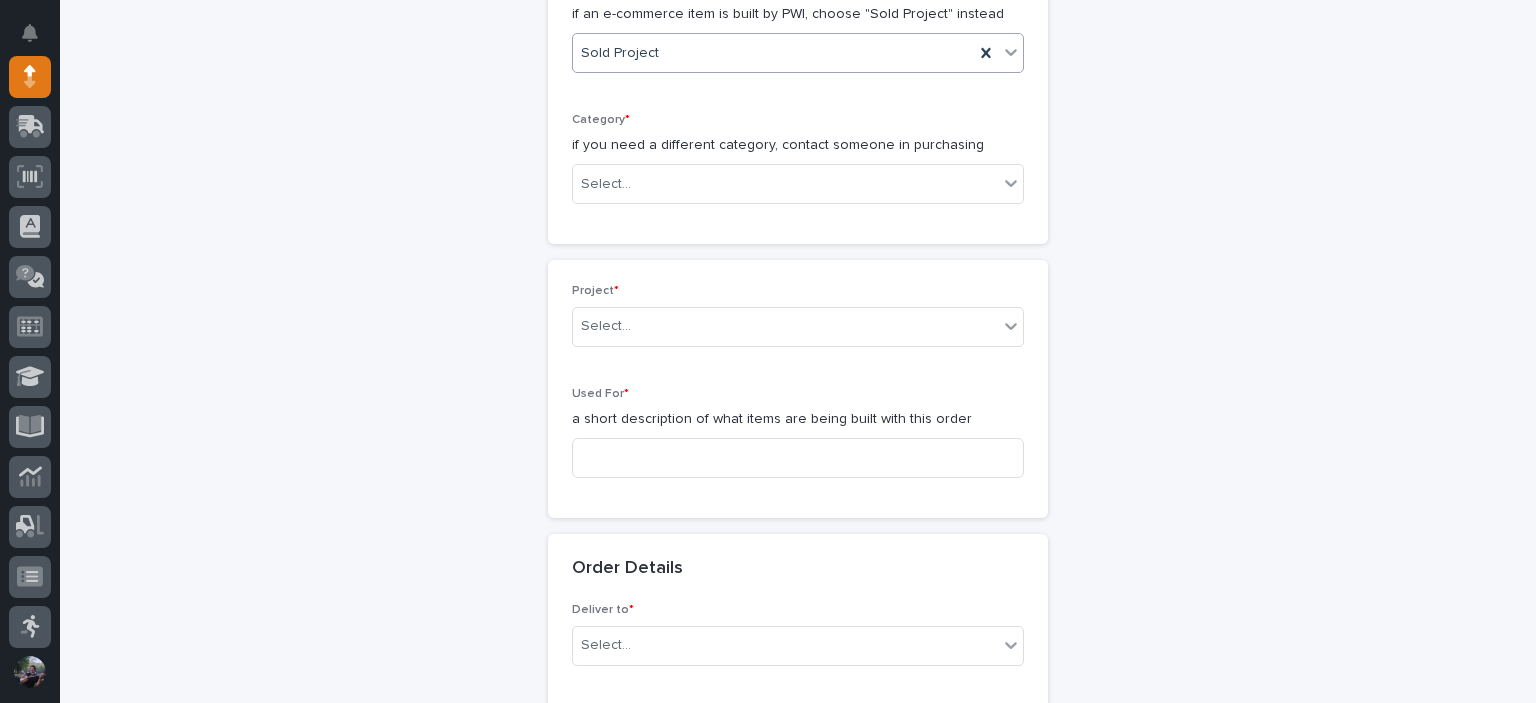 scroll, scrollTop: 562, scrollLeft: 0, axis: vertical 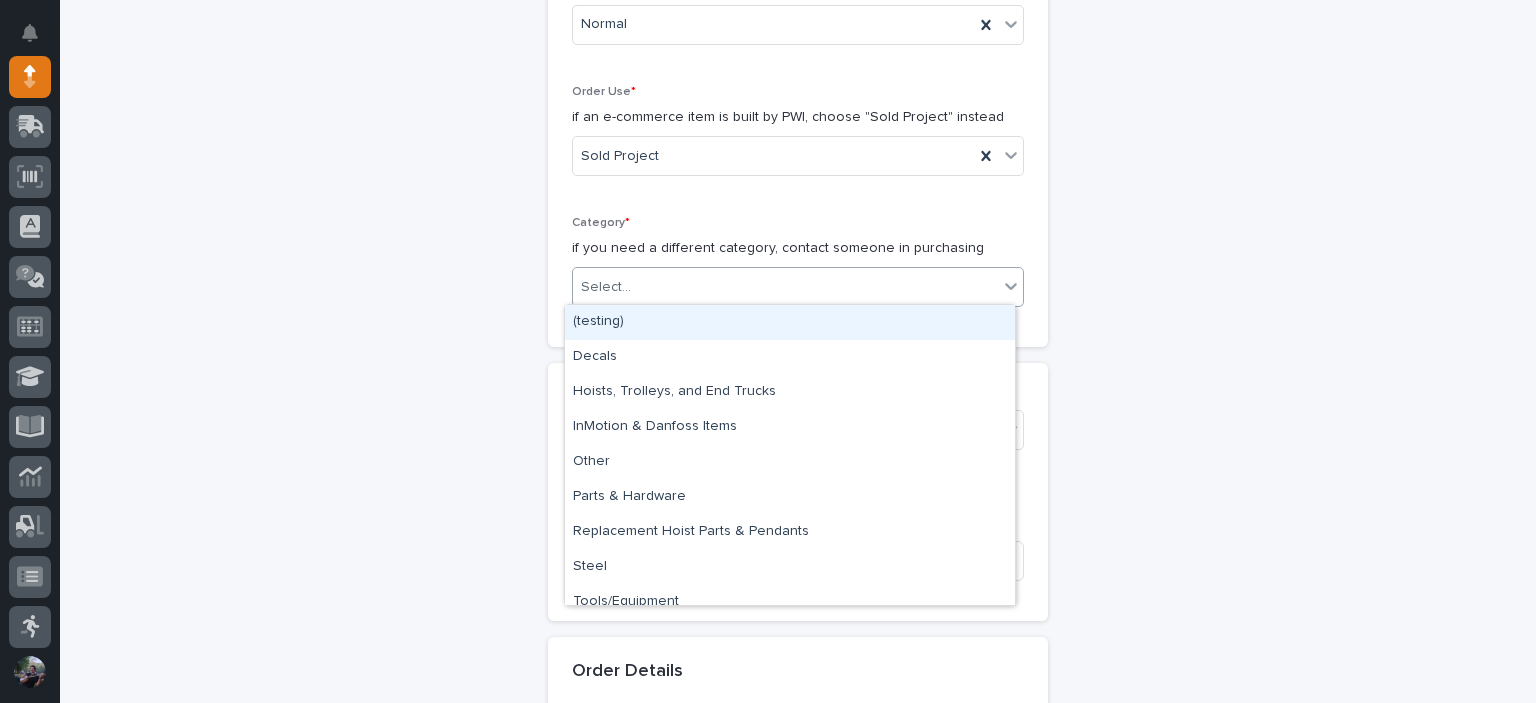 click on "Select..." at bounding box center (785, 287) 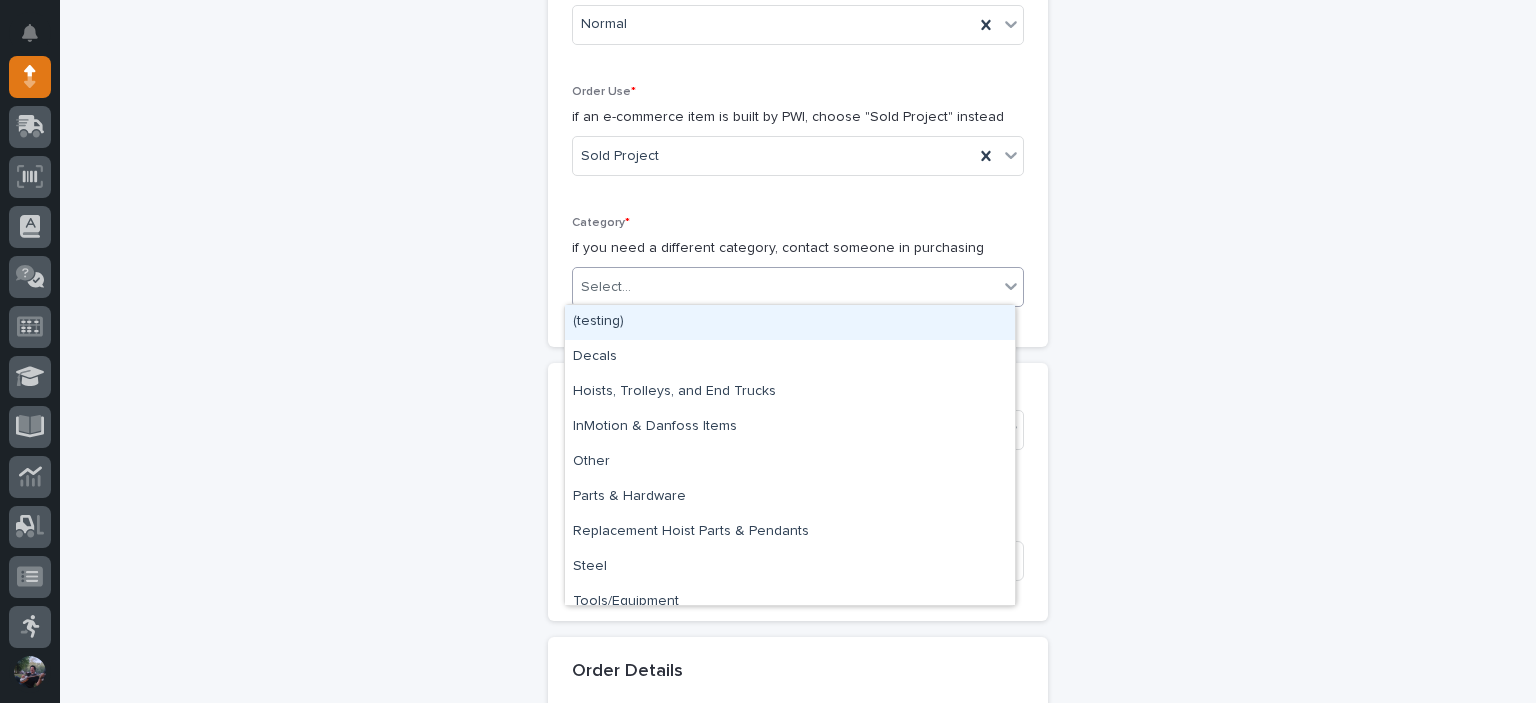 click on "Select..." at bounding box center [785, 287] 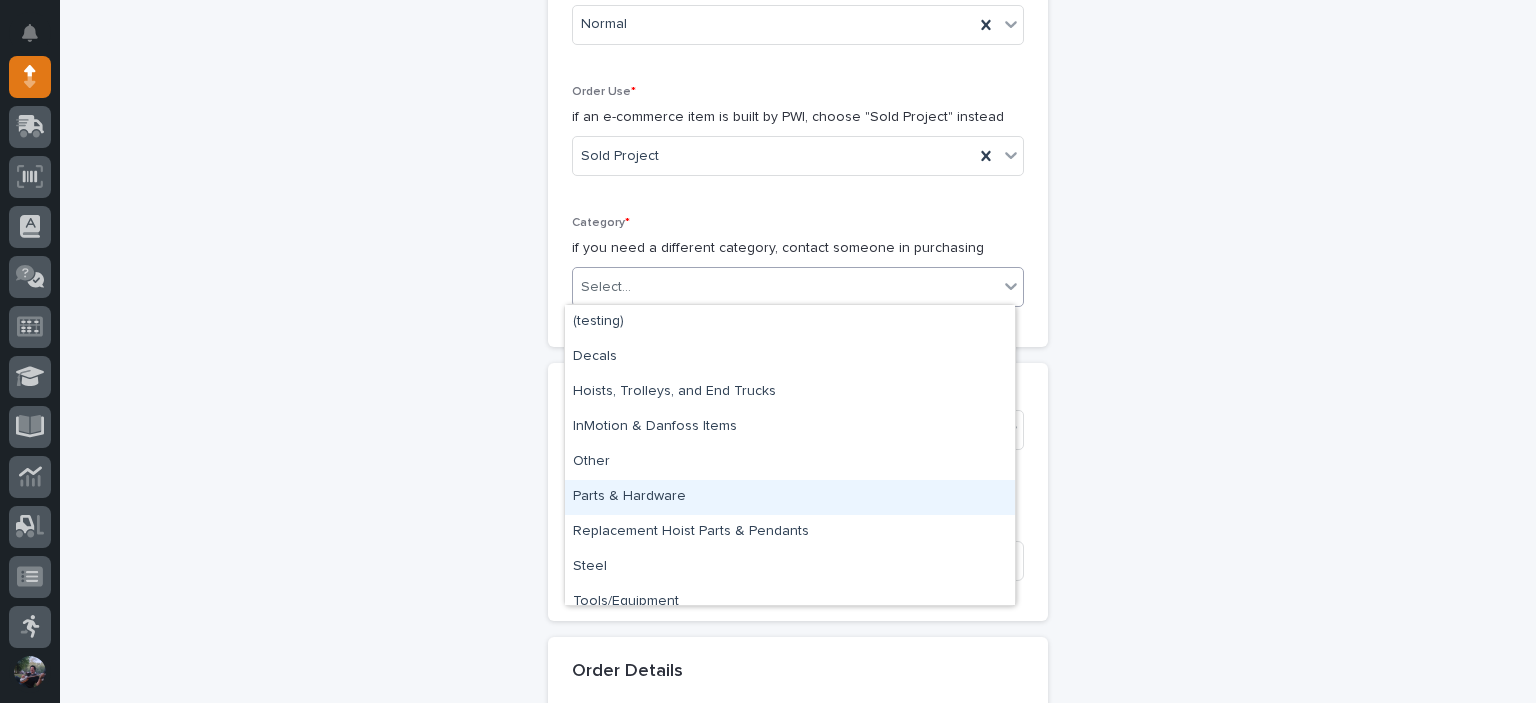 click on "**********" at bounding box center [798, 697] 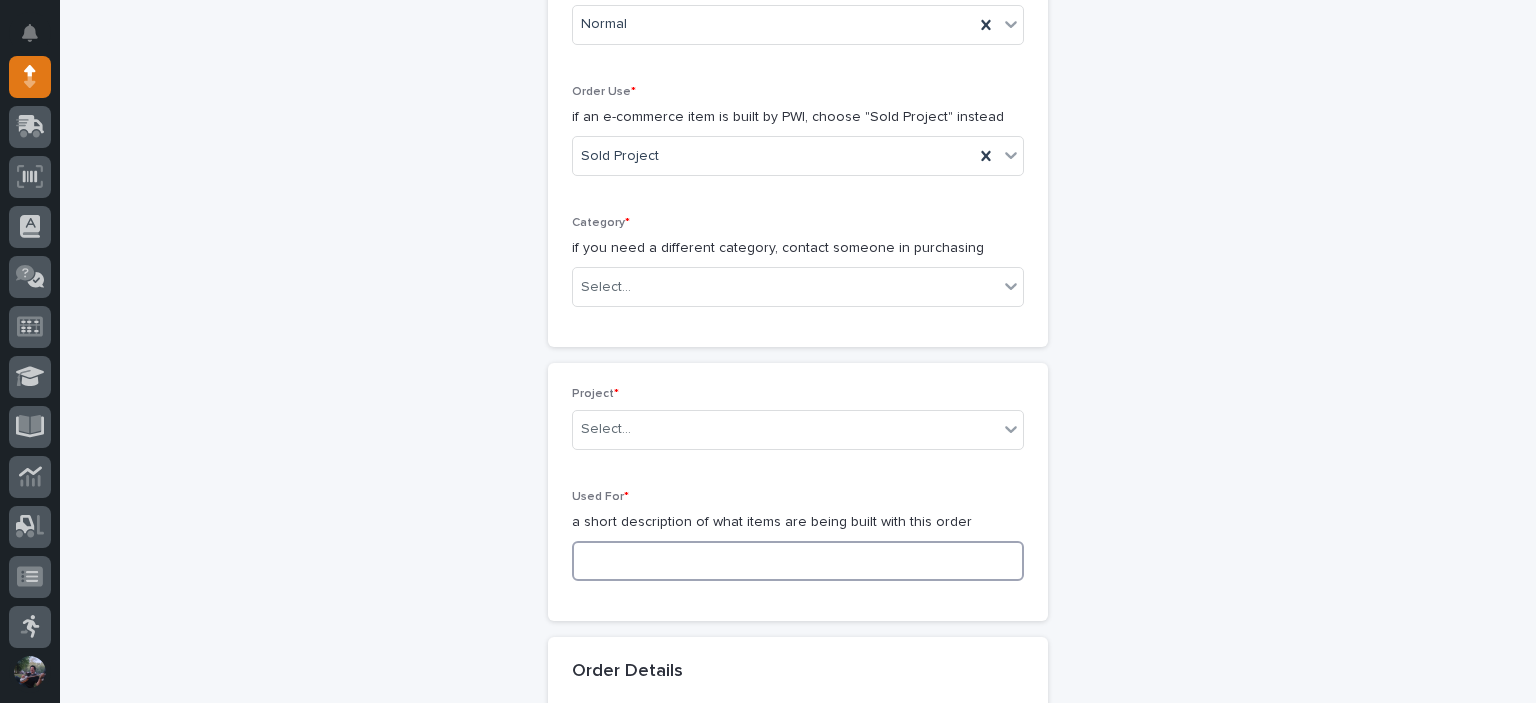 click at bounding box center [798, 561] 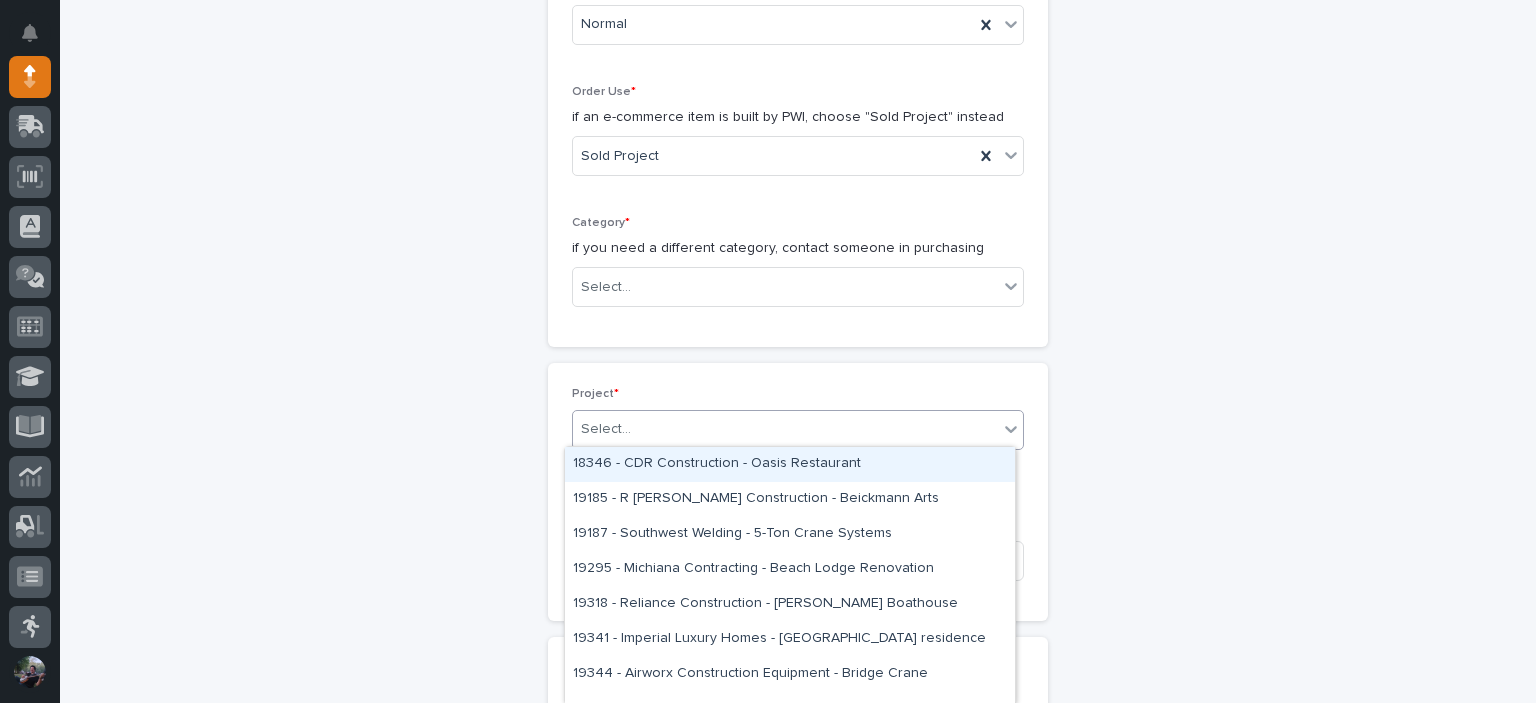 click on "Select..." at bounding box center (798, 430) 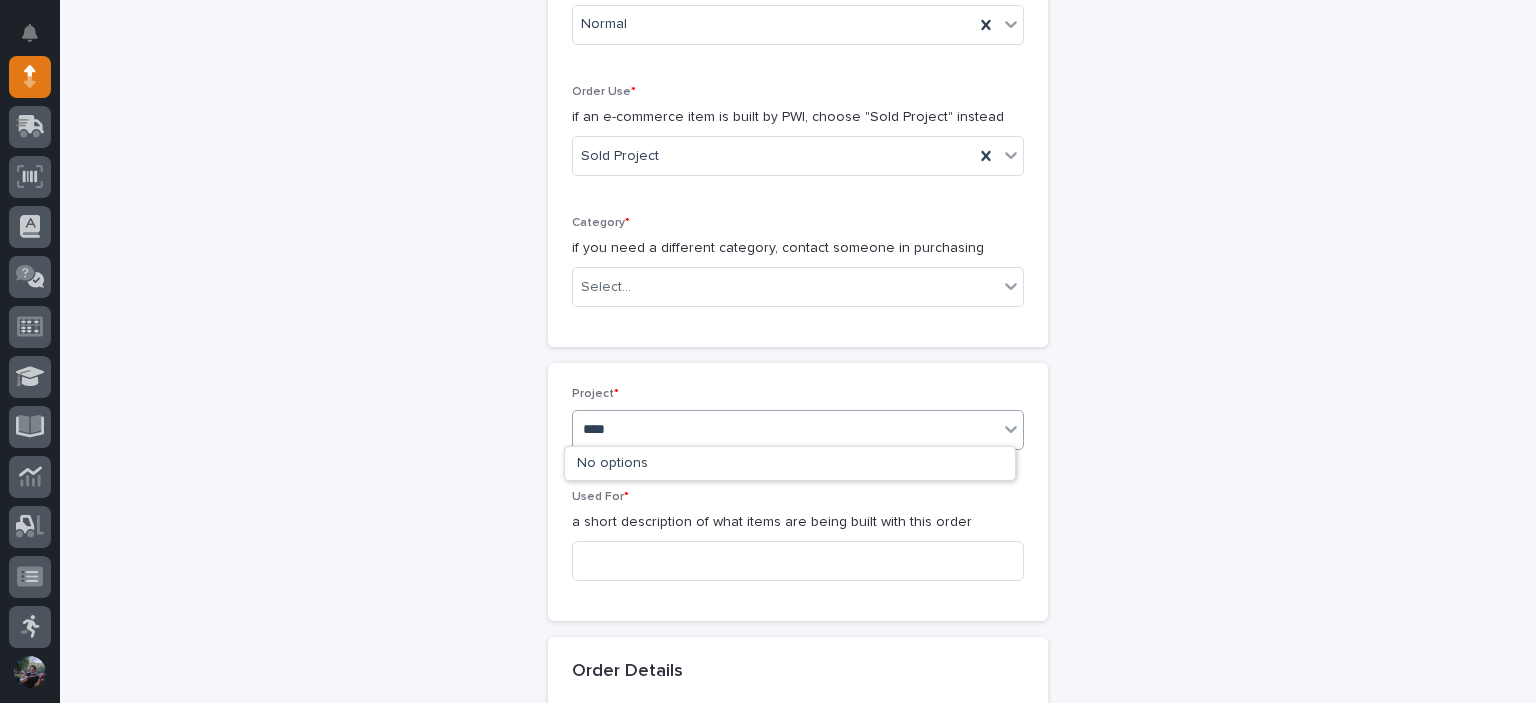 type on "*****" 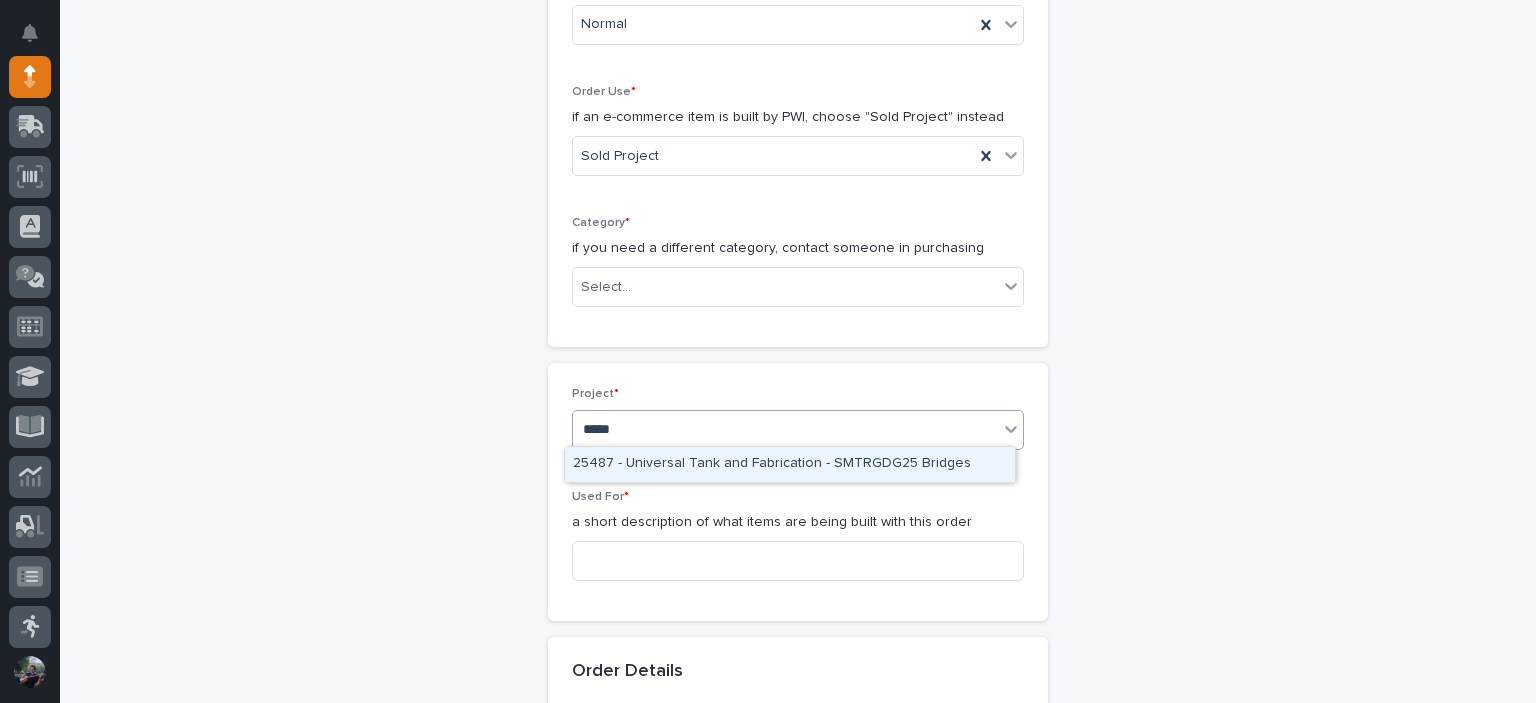 click on "25487 - Universal Tank and Fabrication - SMTRGDG25 Bridges" at bounding box center [790, 464] 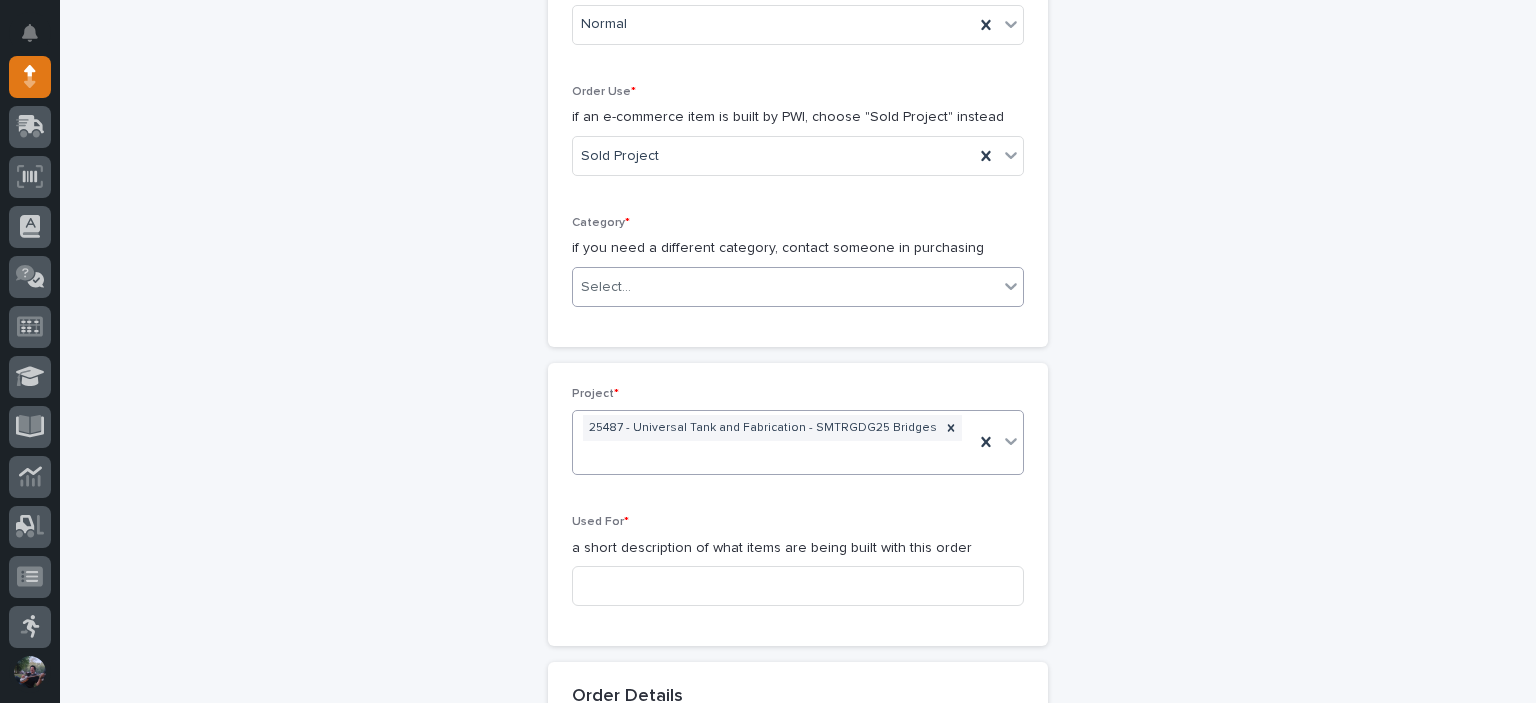 click on "Select..." at bounding box center [785, 287] 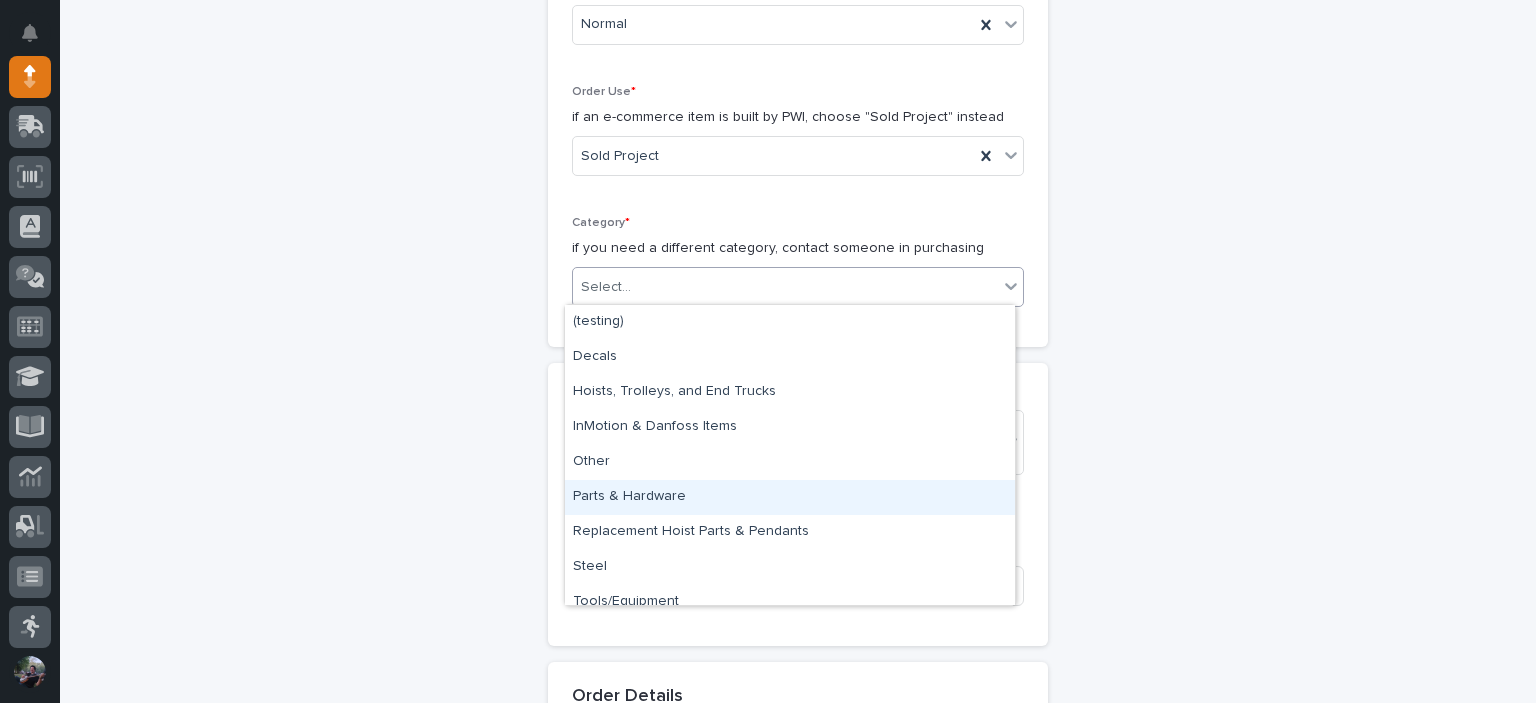 scroll, scrollTop: 15, scrollLeft: 0, axis: vertical 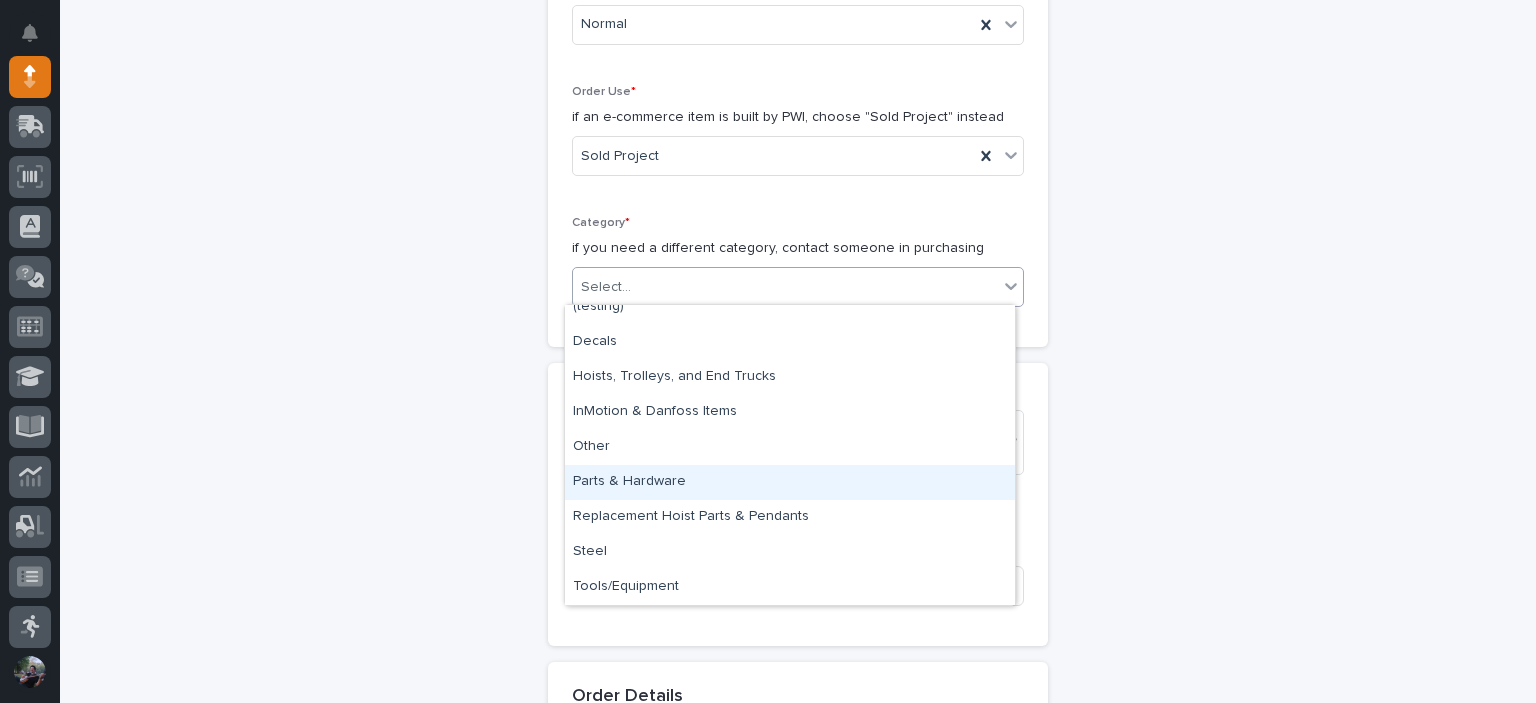 click on "Parts & Hardware" at bounding box center [790, 482] 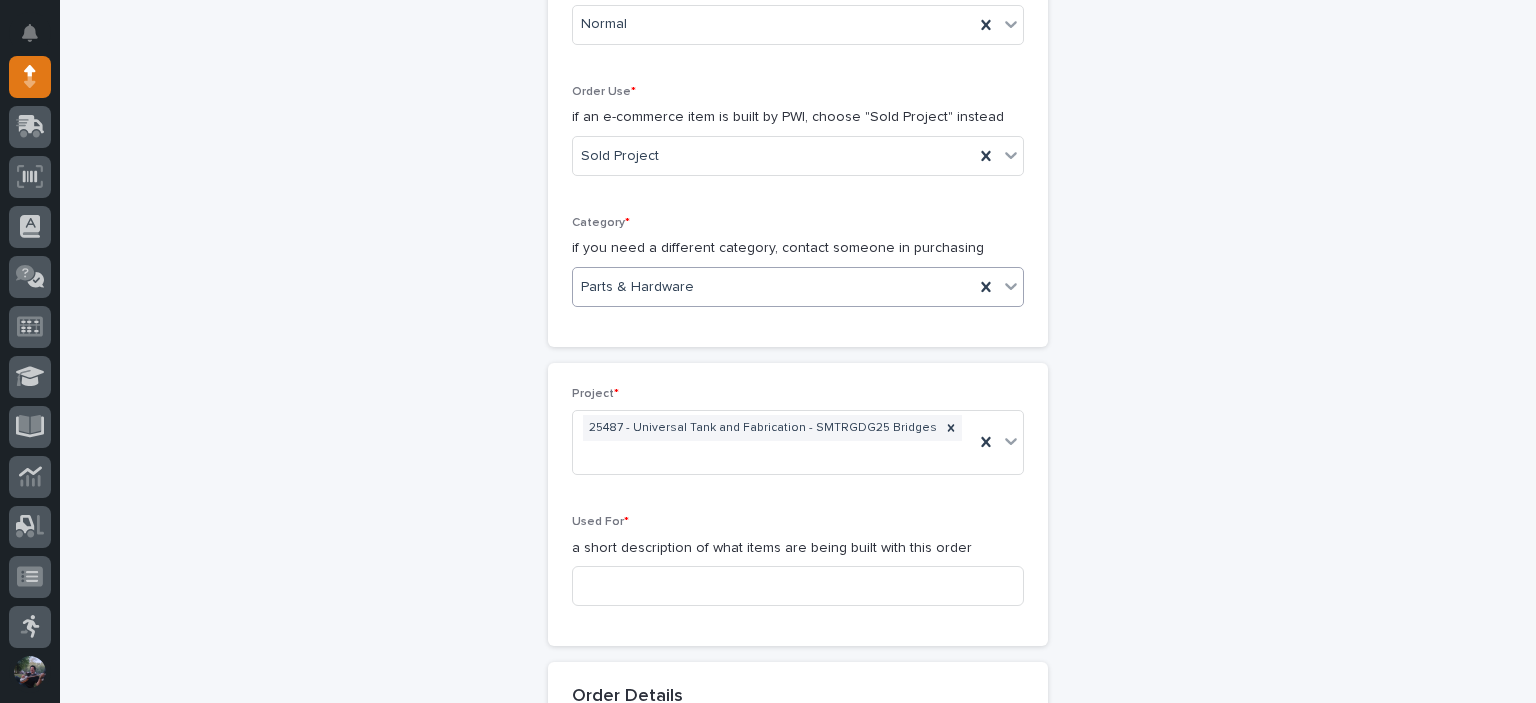 scroll, scrollTop: 696, scrollLeft: 0, axis: vertical 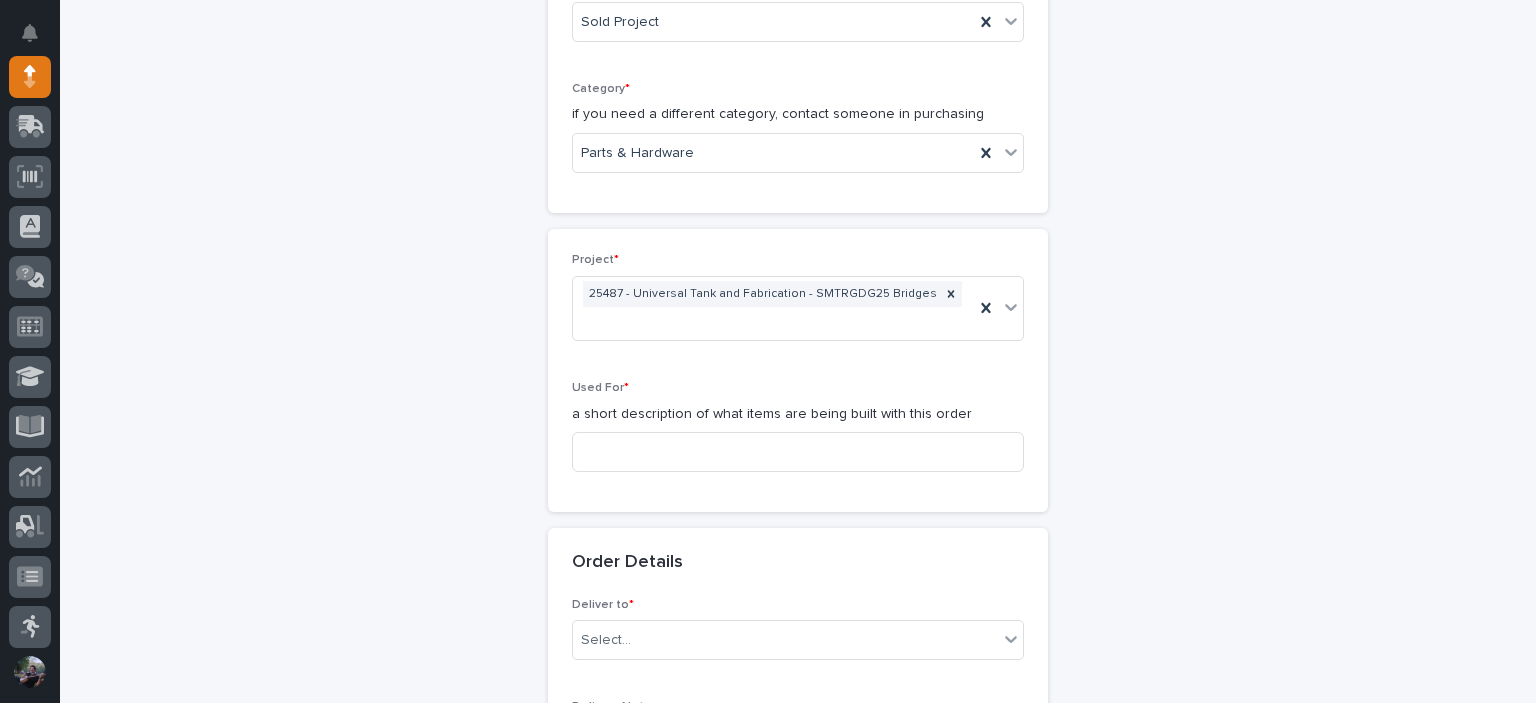 click on "Used For * a short description of what items are being built with this order" at bounding box center [798, 434] 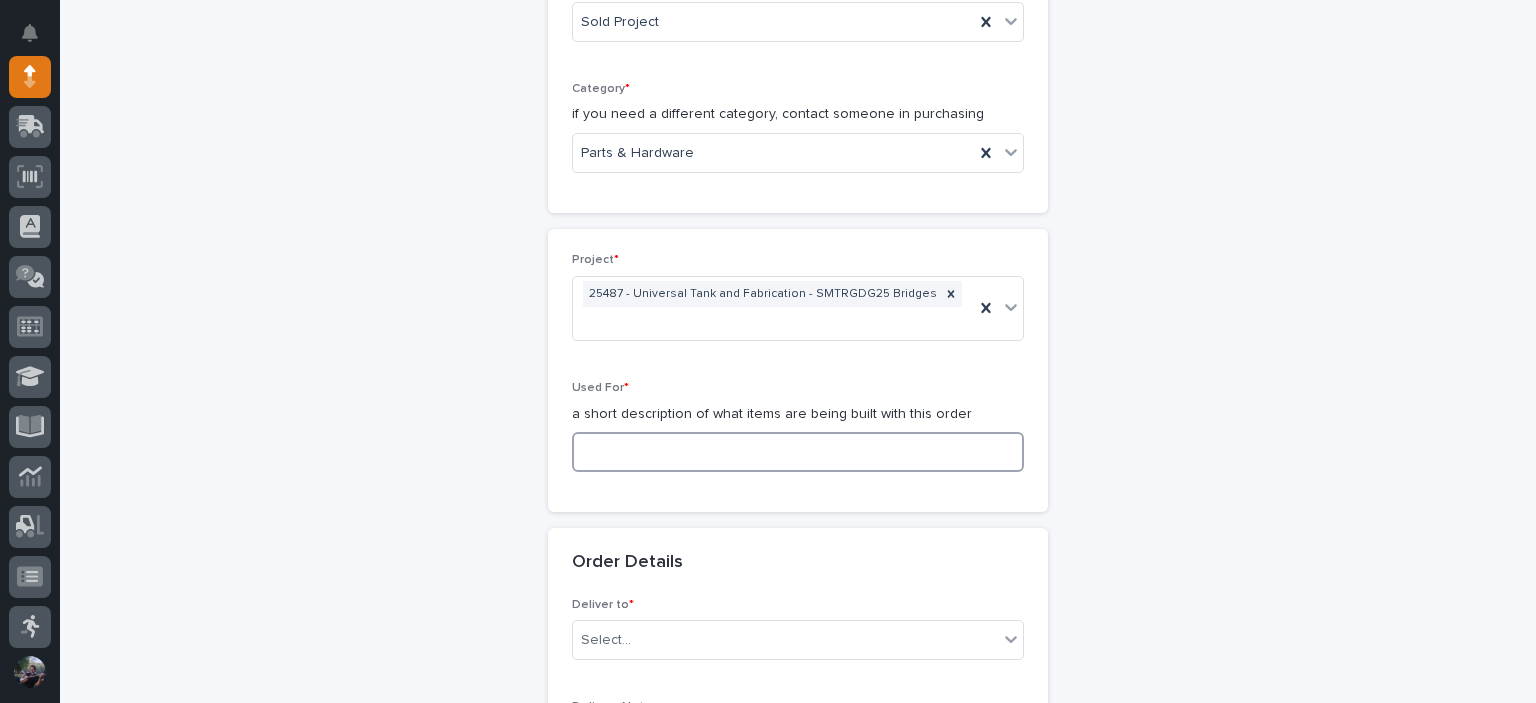 click at bounding box center (798, 452) 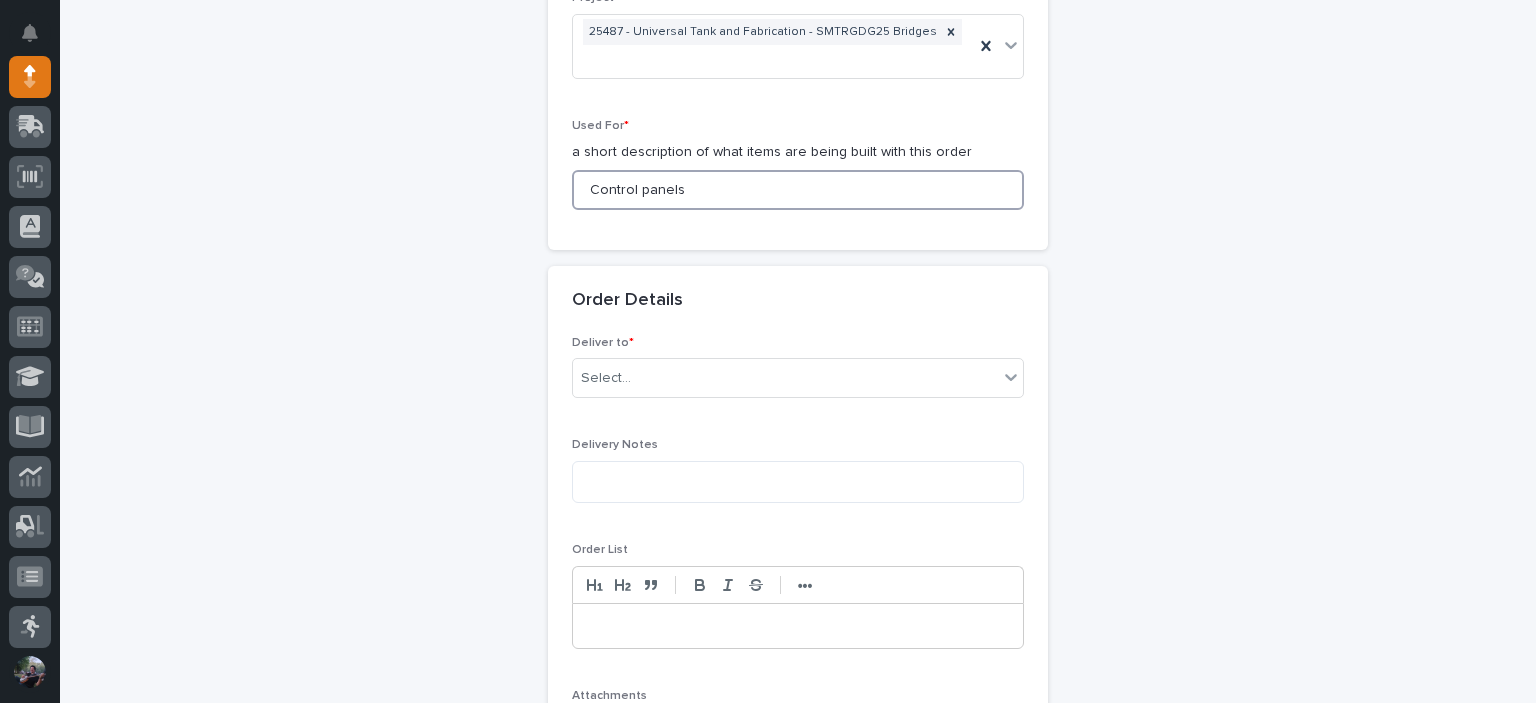 scroll, scrollTop: 1029, scrollLeft: 0, axis: vertical 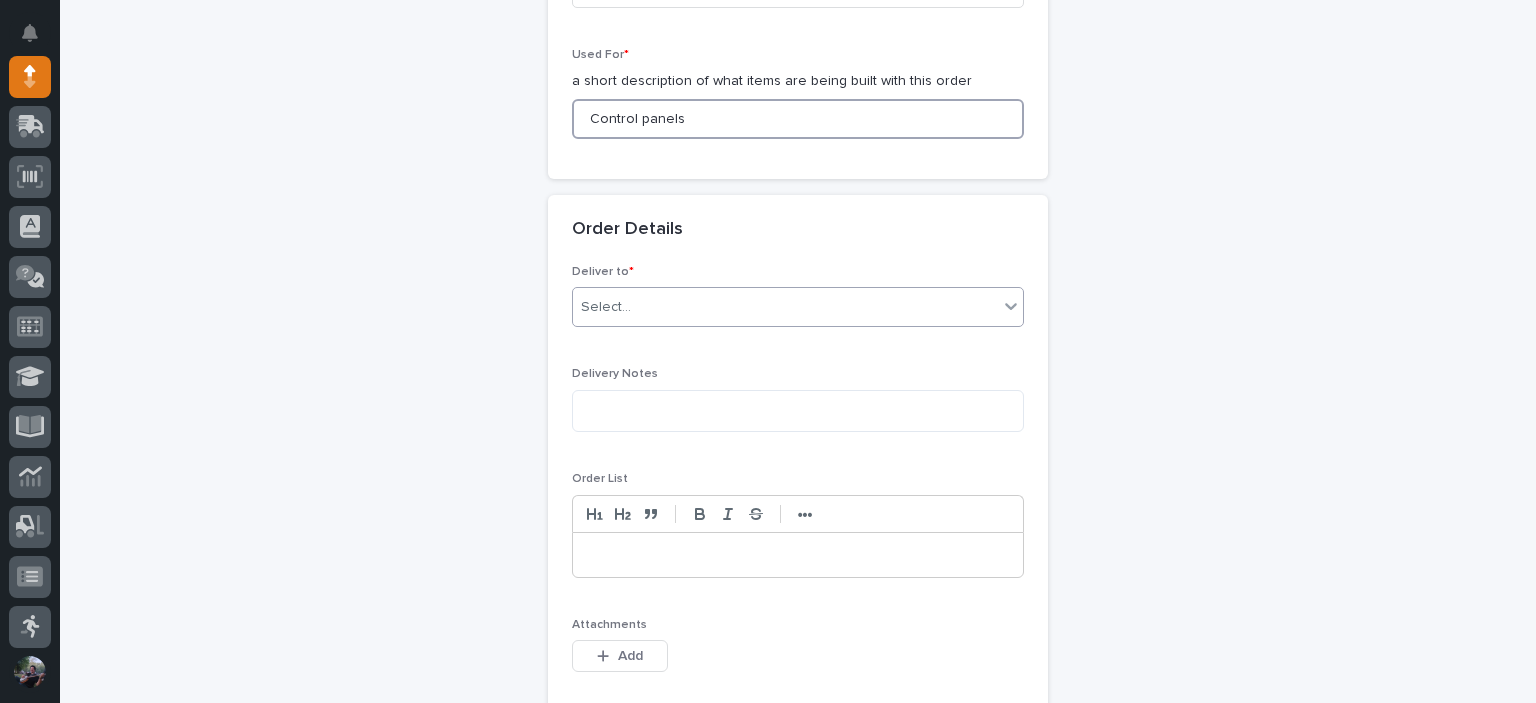 type on "Control panels" 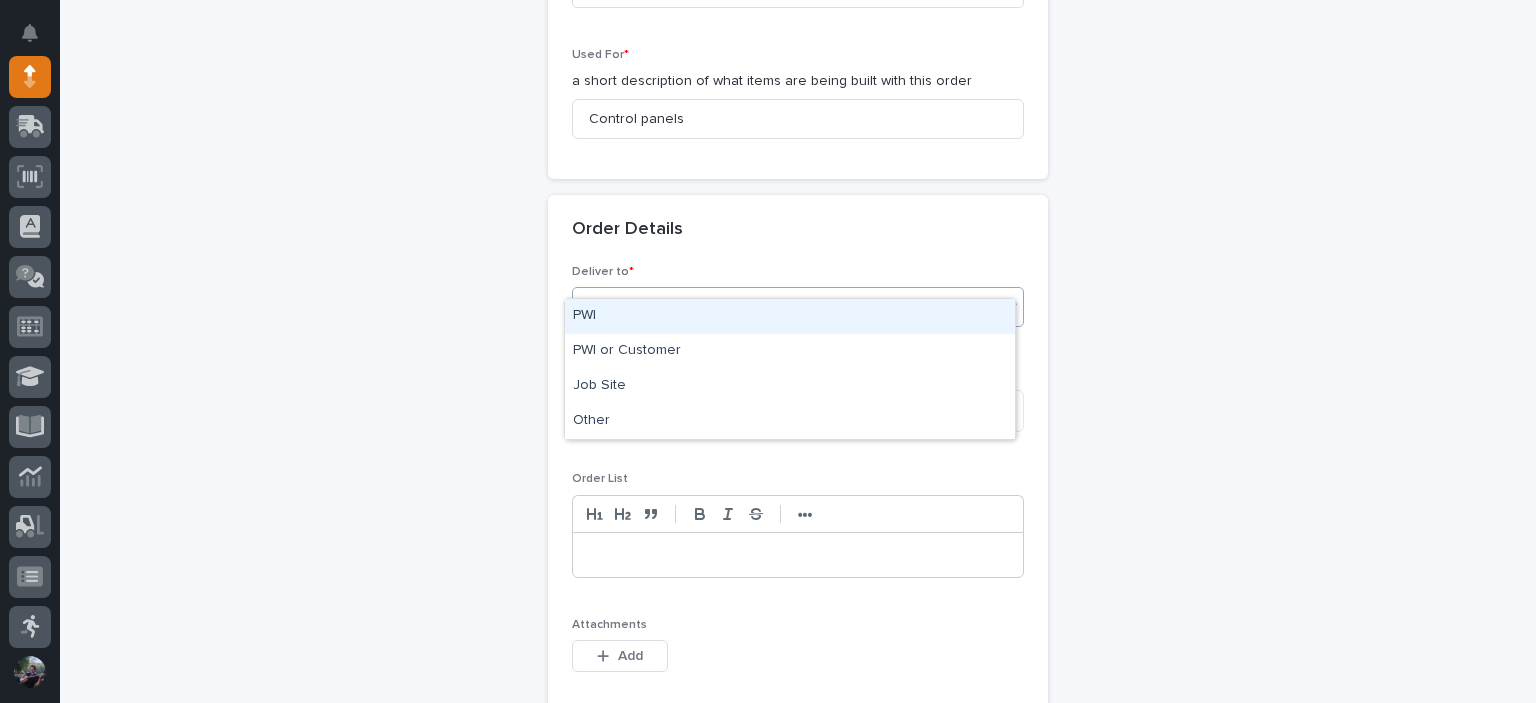 click on "Select..." at bounding box center [785, 307] 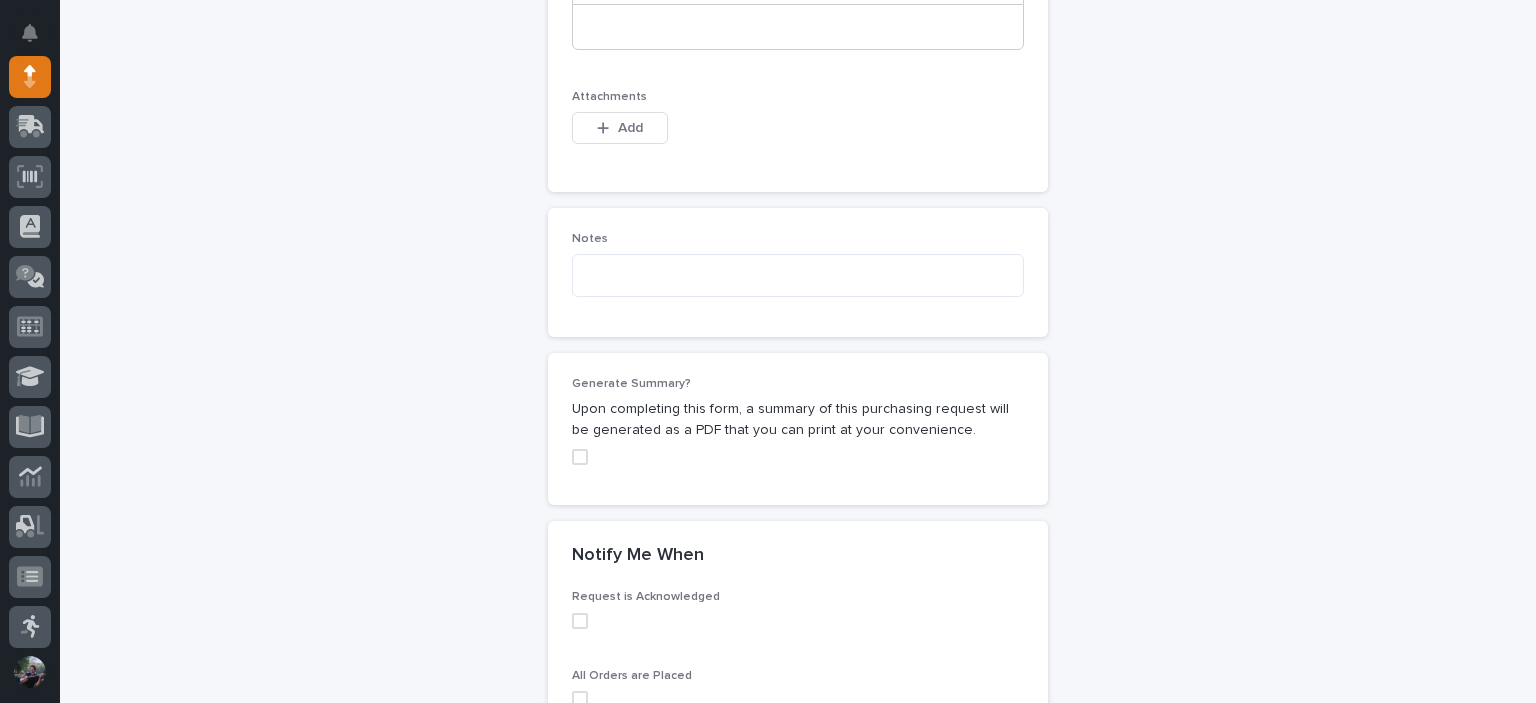 scroll, scrollTop: 1229, scrollLeft: 0, axis: vertical 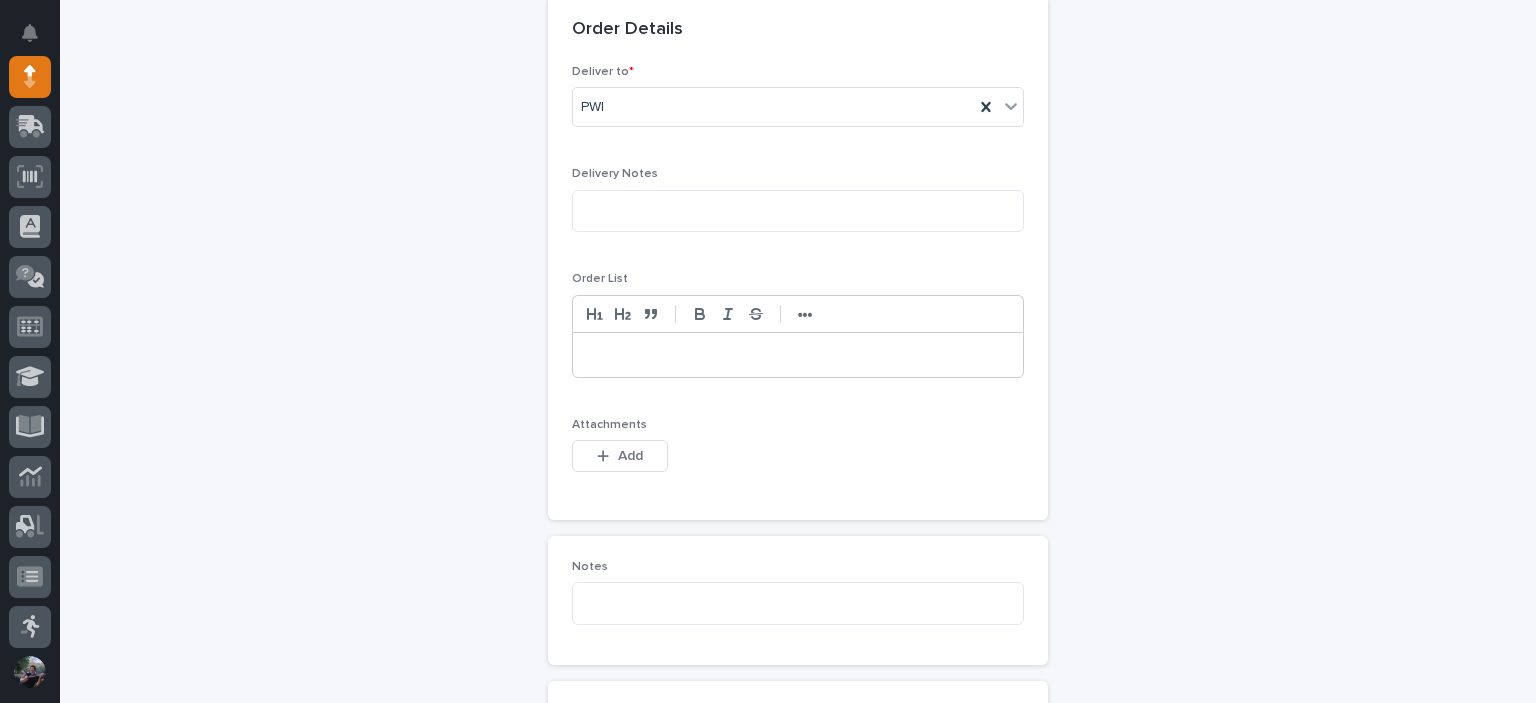 click at bounding box center [798, 355] 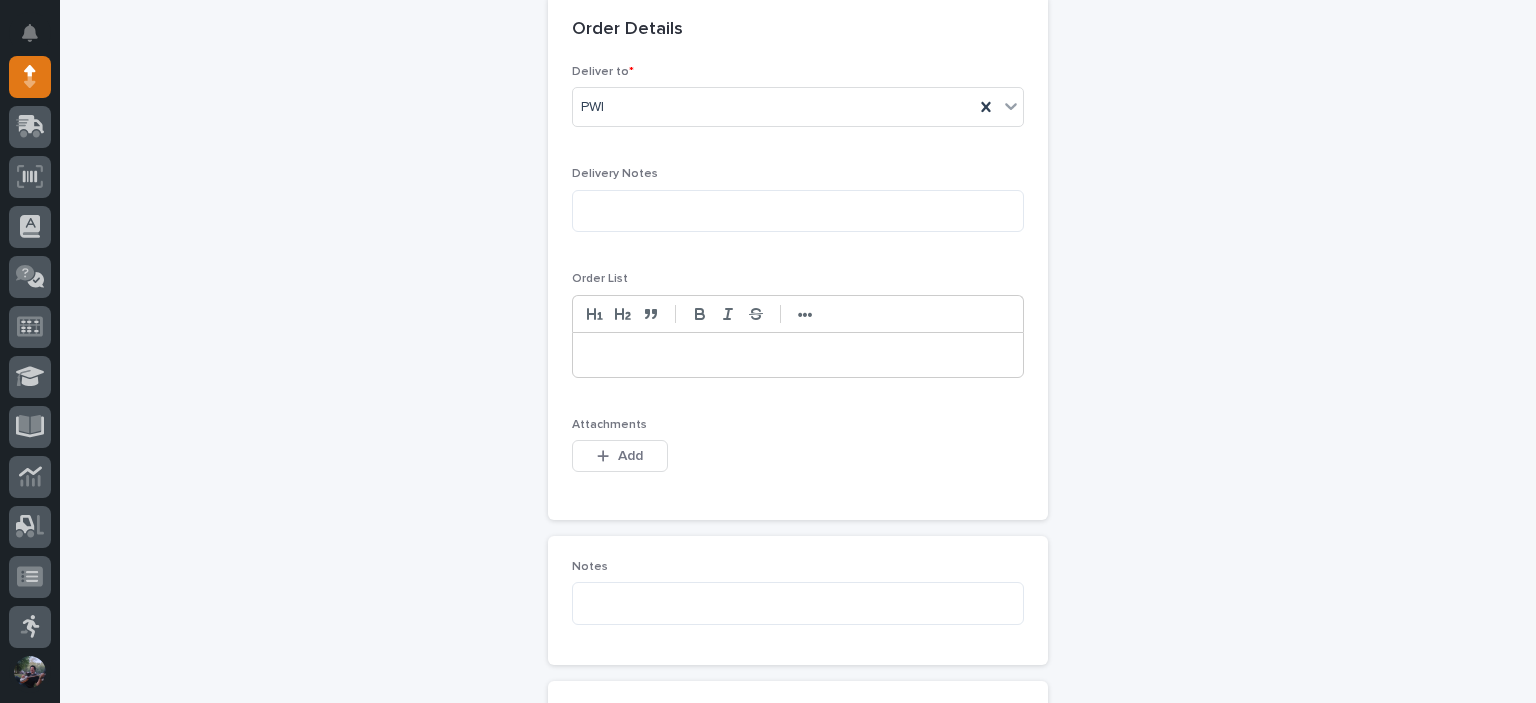type 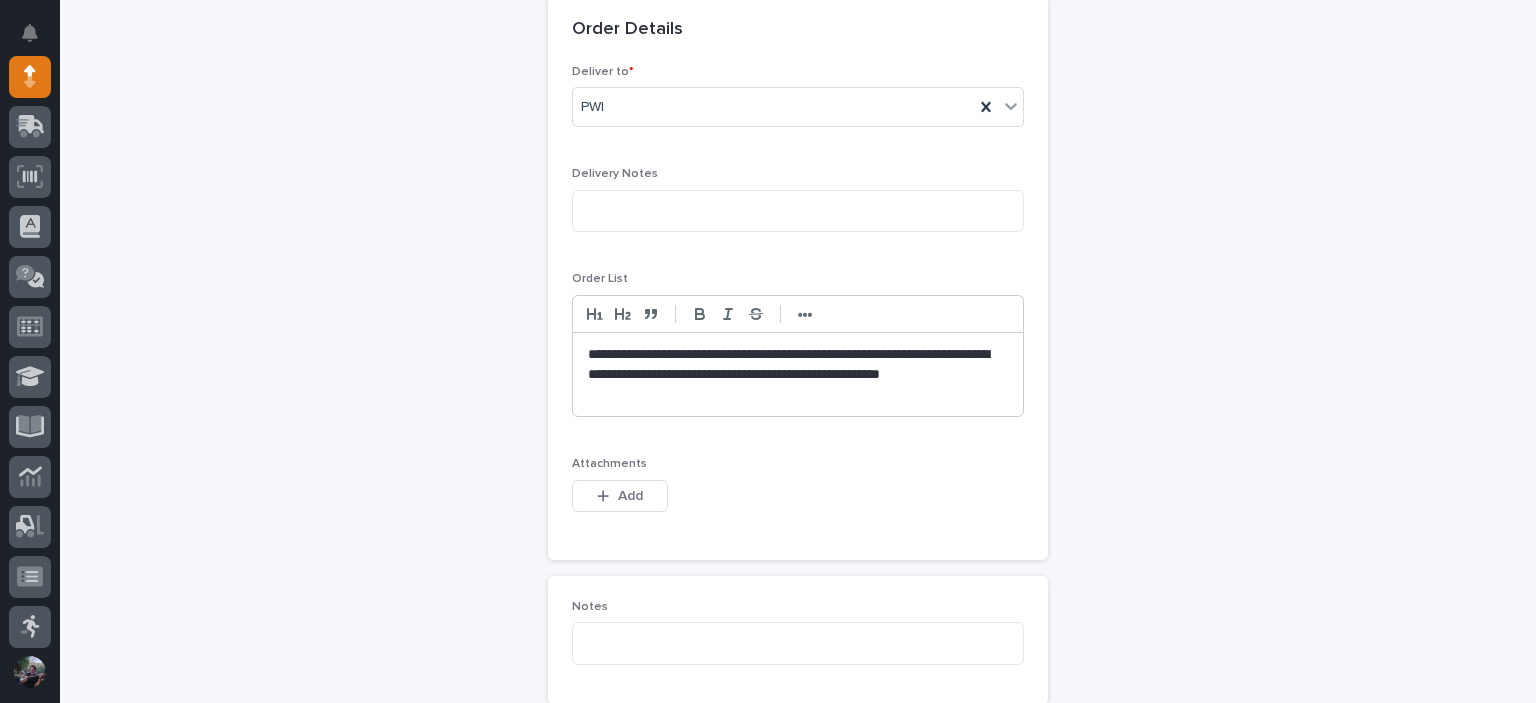 click on "**********" at bounding box center (798, 375) 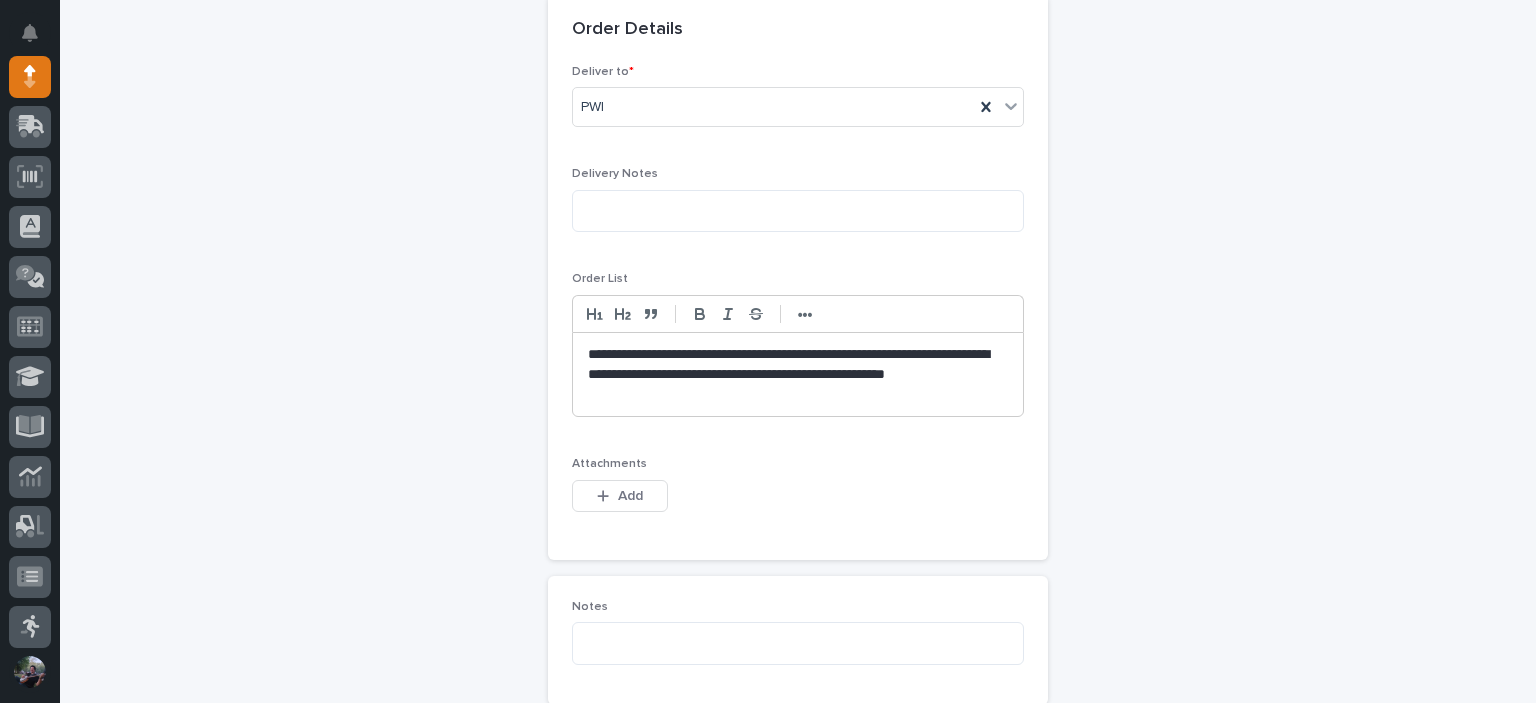 click on "**********" at bounding box center [798, 375] 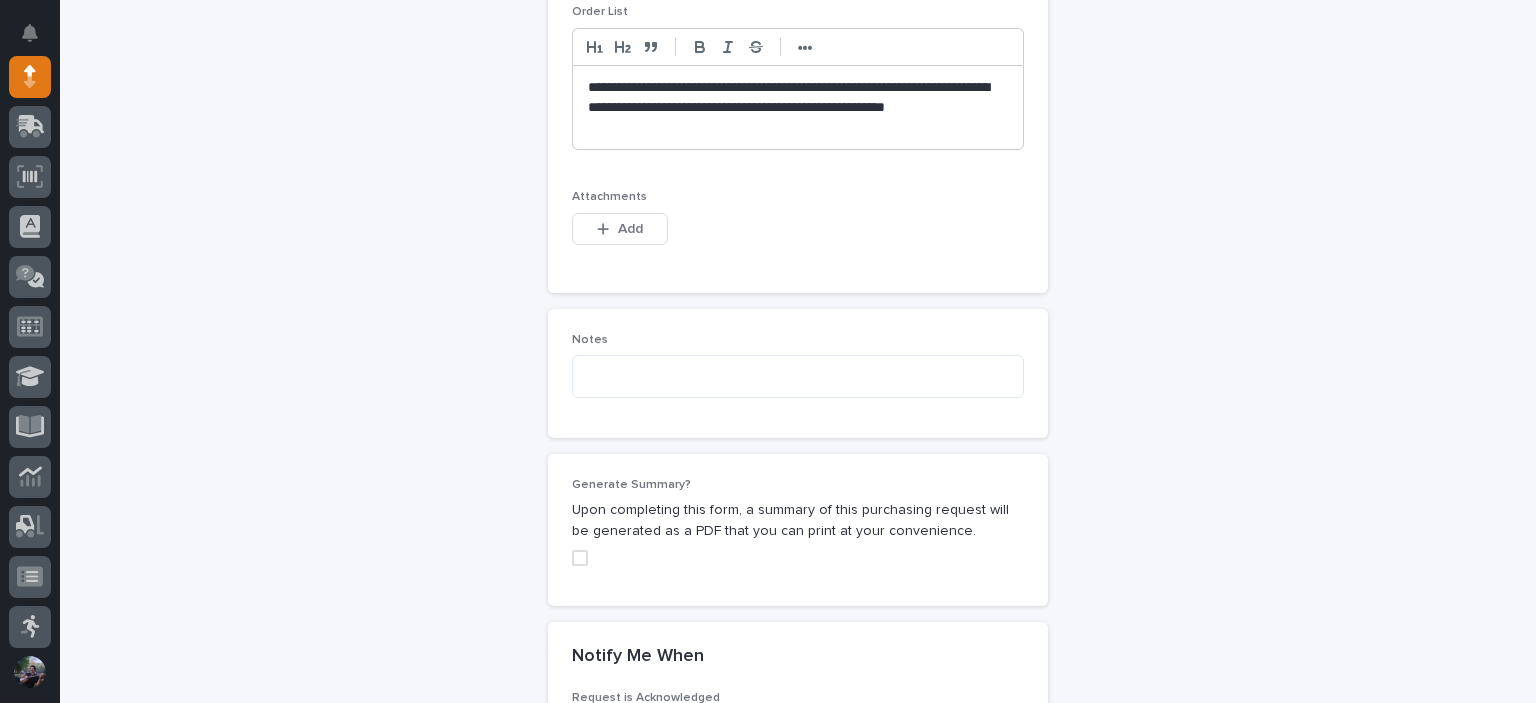 scroll, scrollTop: 1829, scrollLeft: 0, axis: vertical 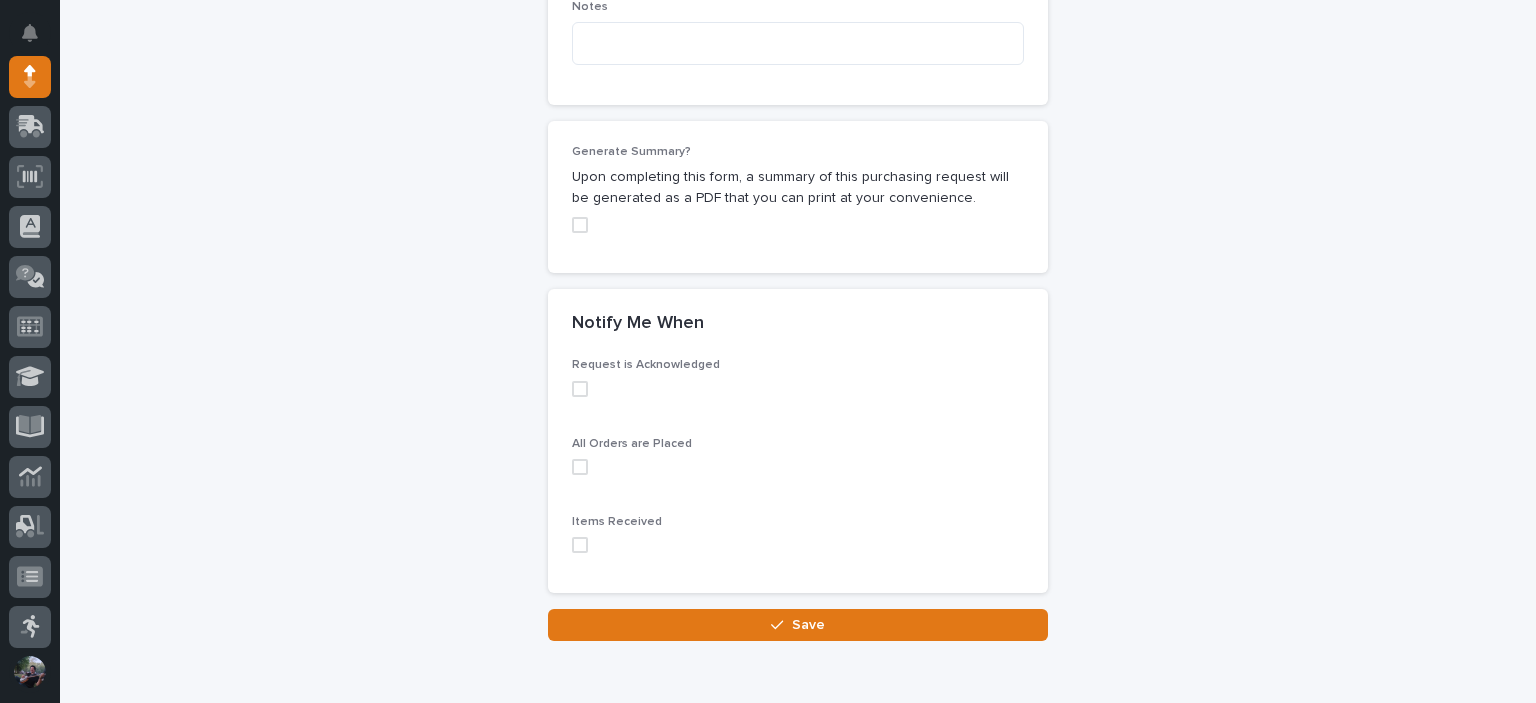 click at bounding box center (798, 545) 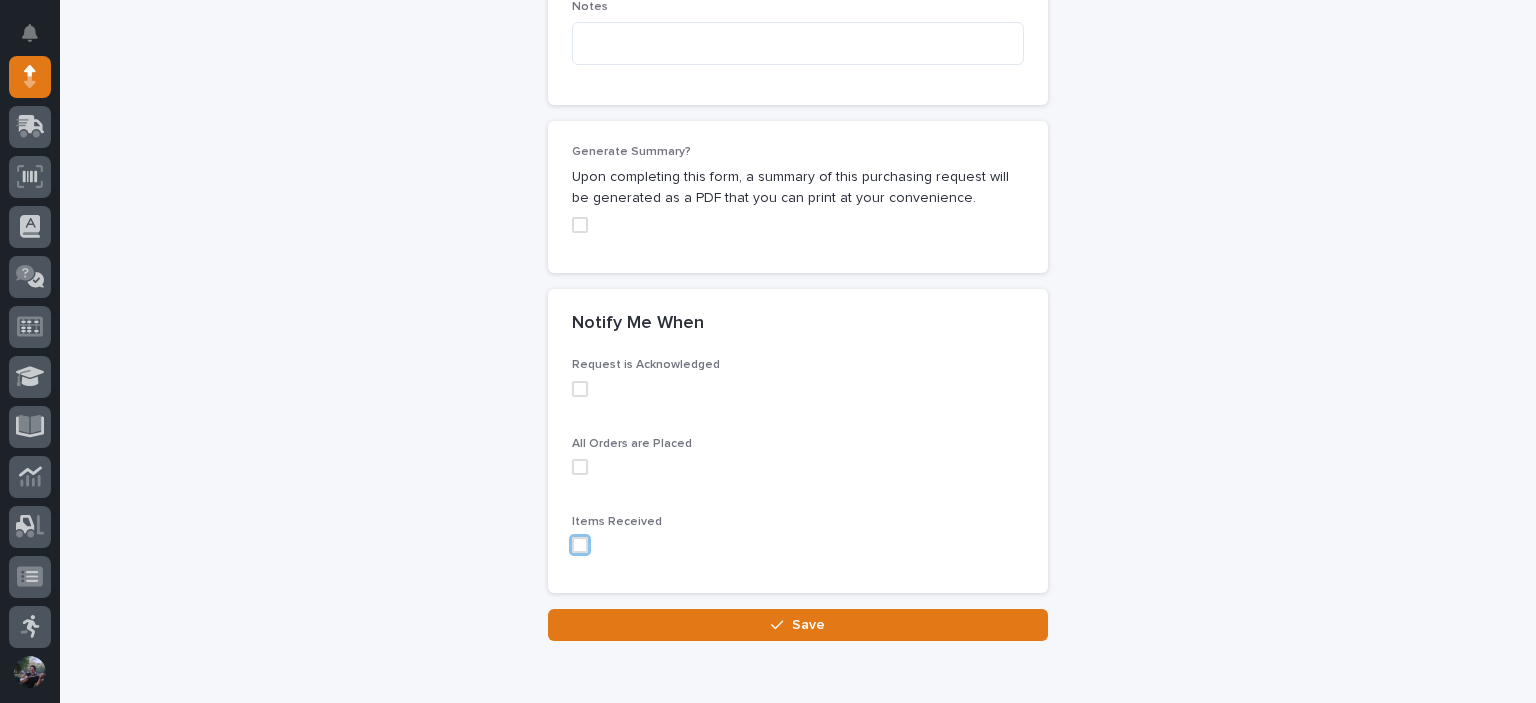 click at bounding box center (580, 545) 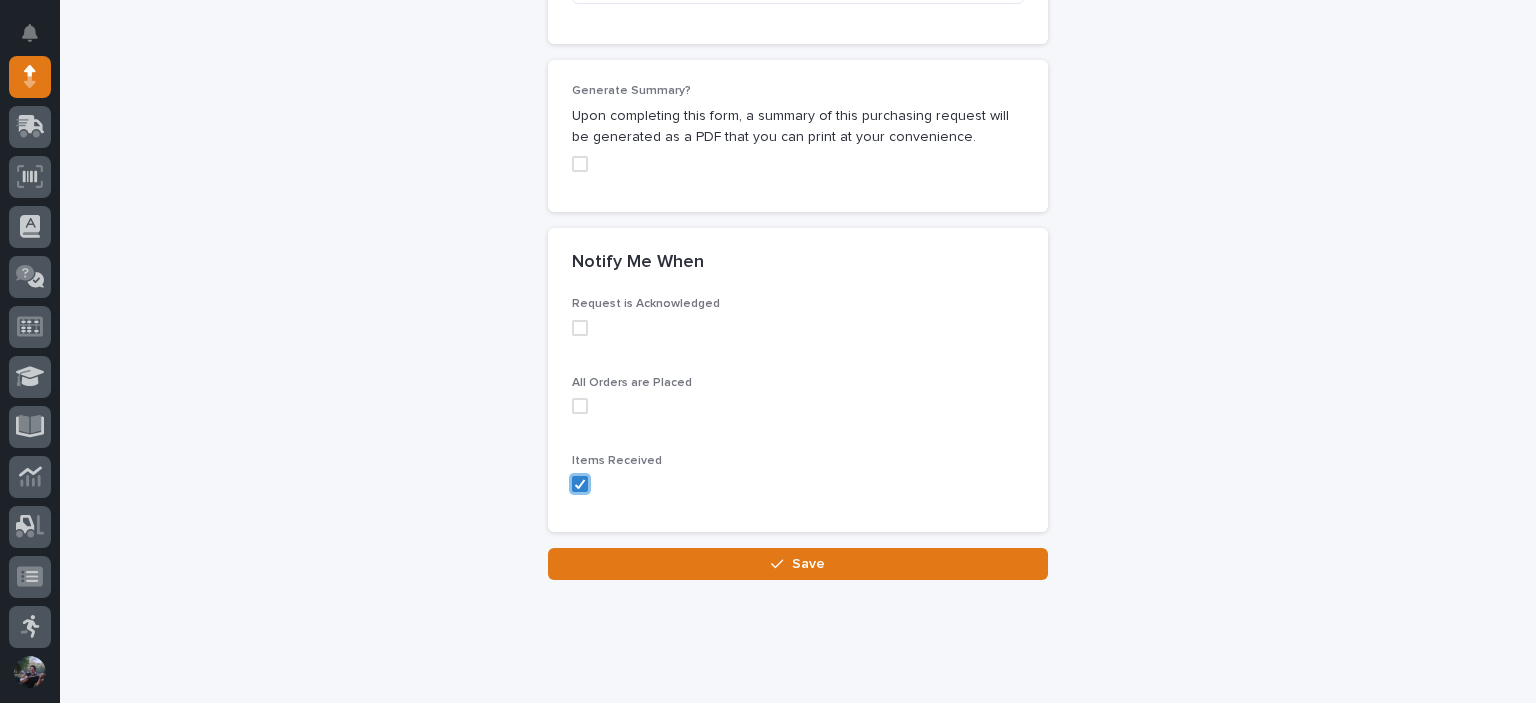 scroll, scrollTop: 1895, scrollLeft: 0, axis: vertical 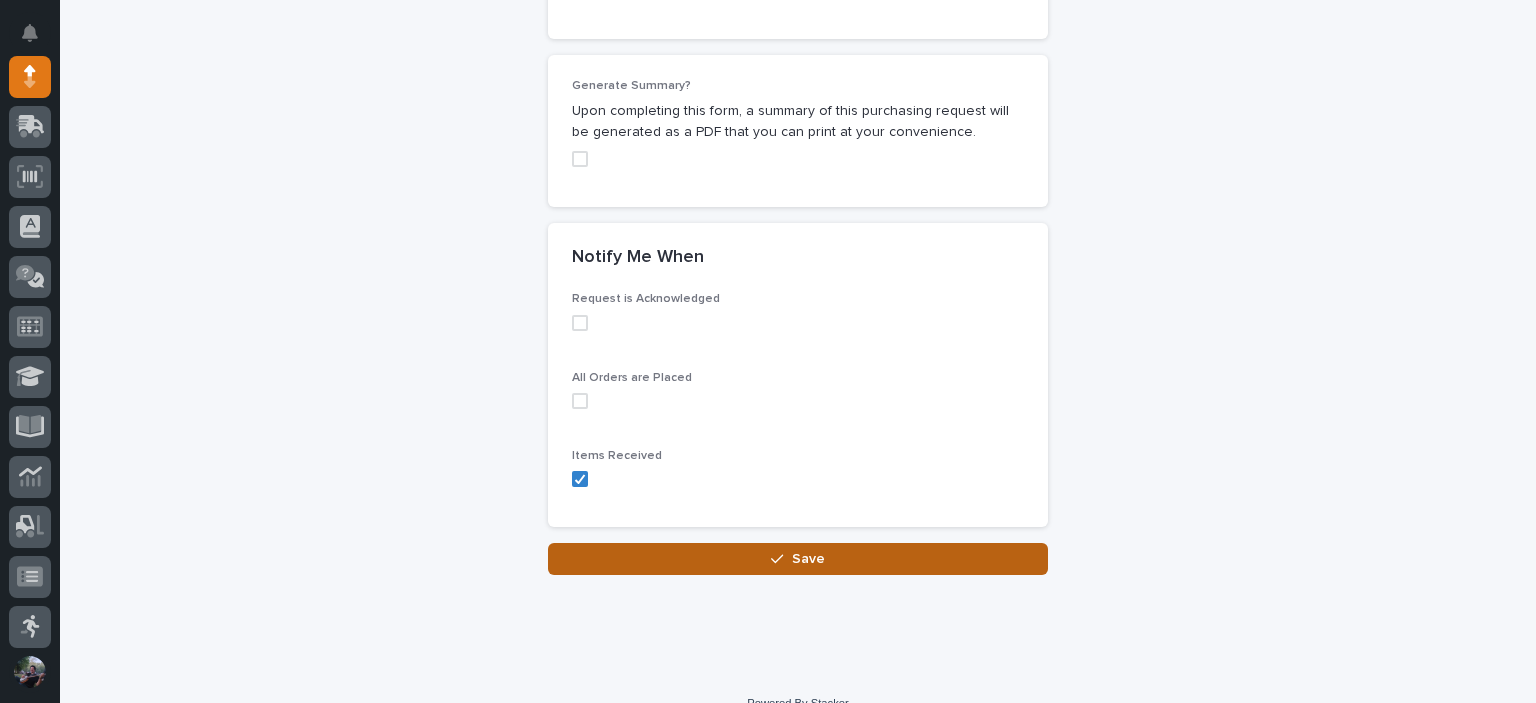 click on "Save" at bounding box center (808, 559) 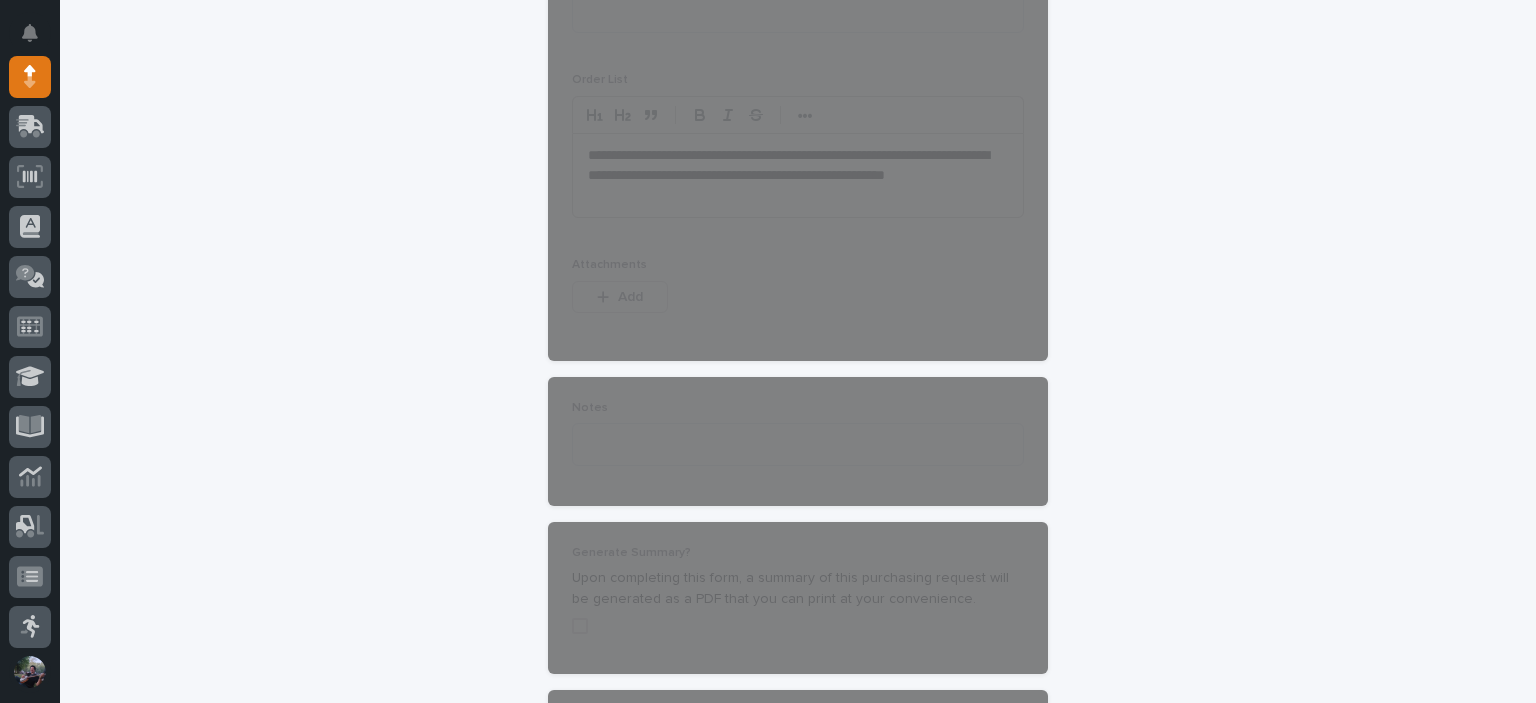 scroll, scrollTop: 895, scrollLeft: 0, axis: vertical 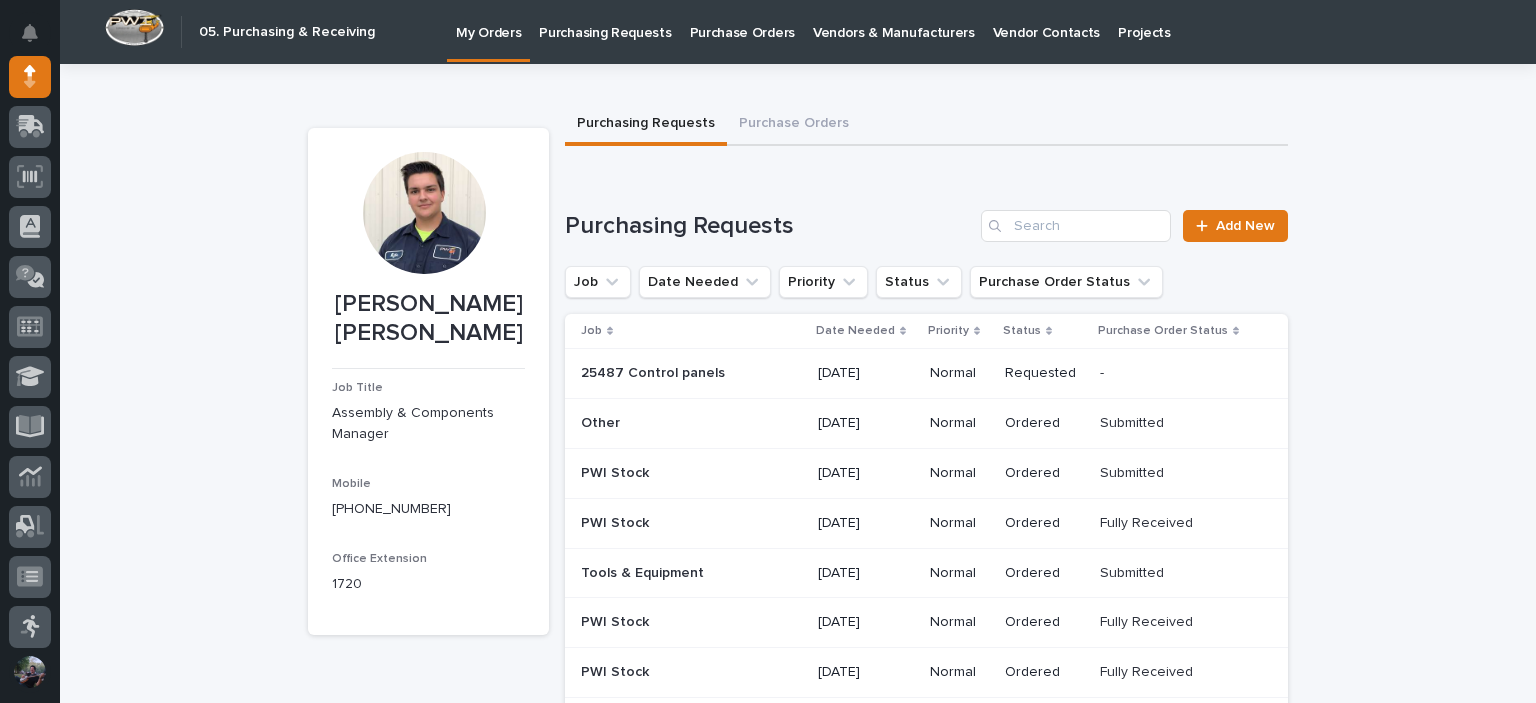 click at bounding box center (1178, 373) 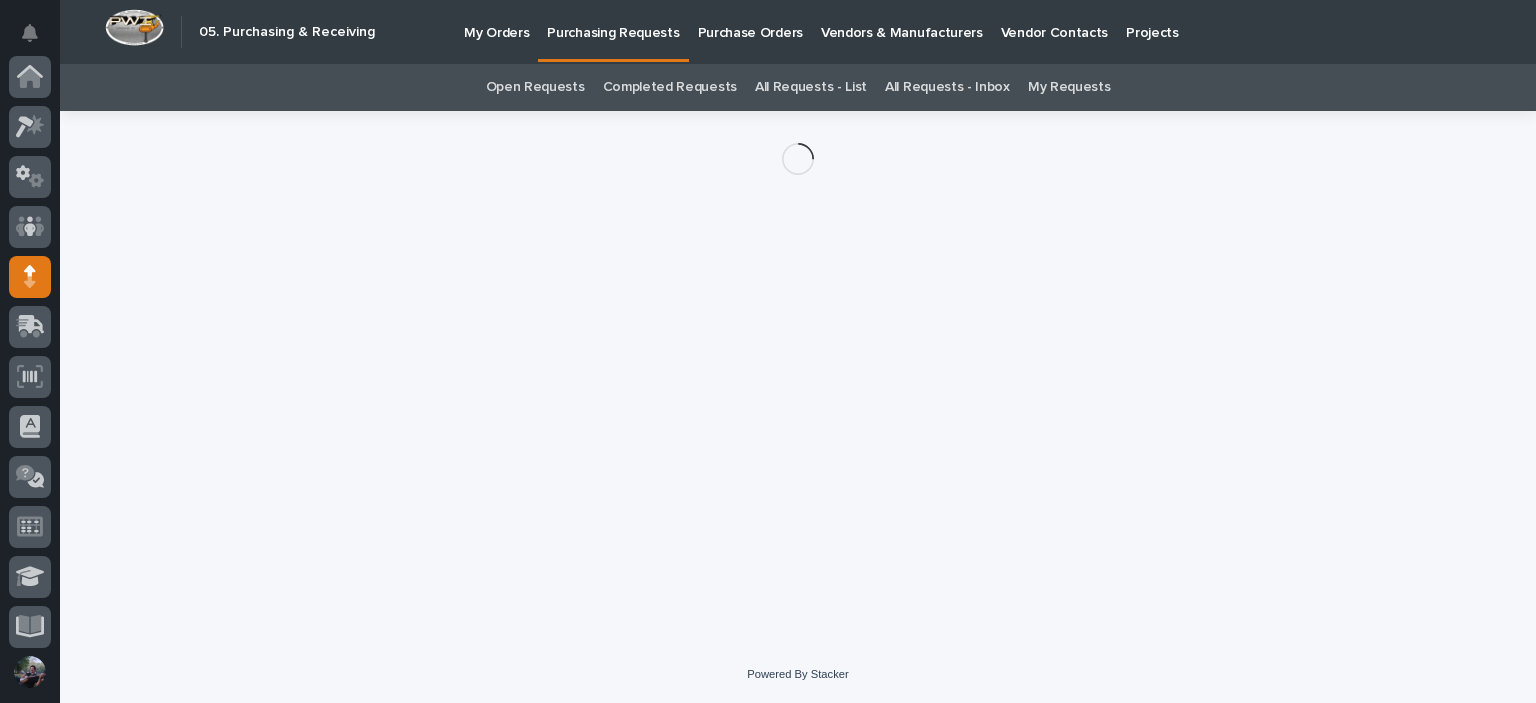 scroll, scrollTop: 200, scrollLeft: 0, axis: vertical 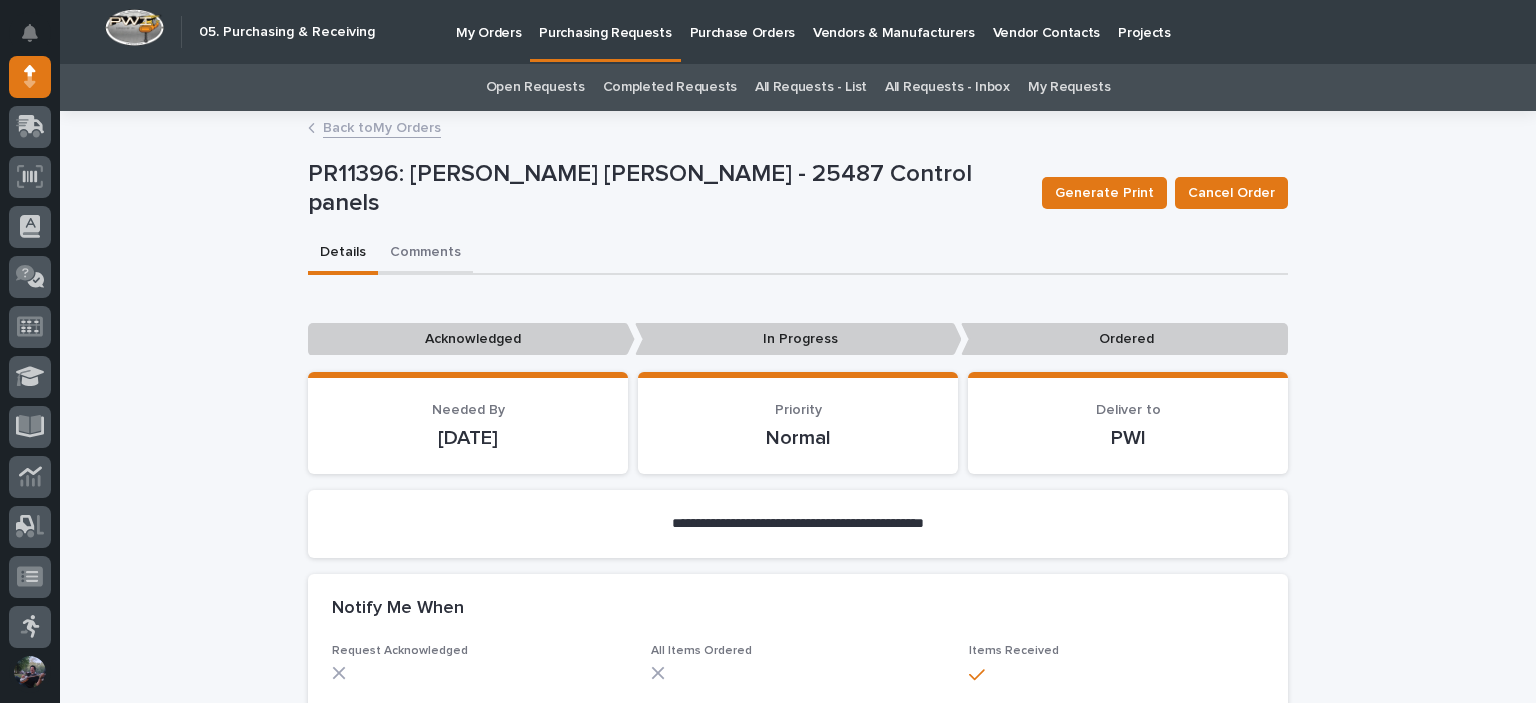 click on "Comments" at bounding box center [425, 254] 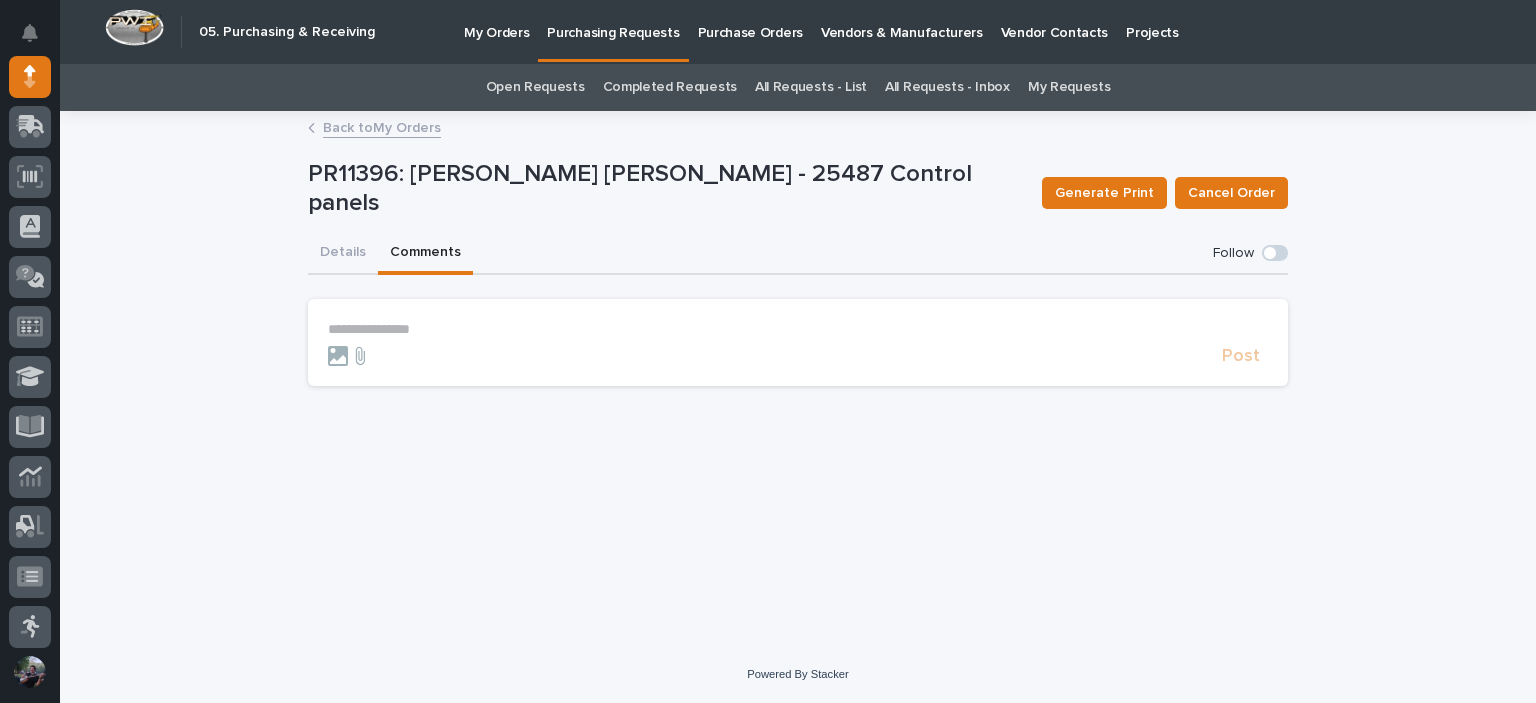 click at bounding box center (771, 356) 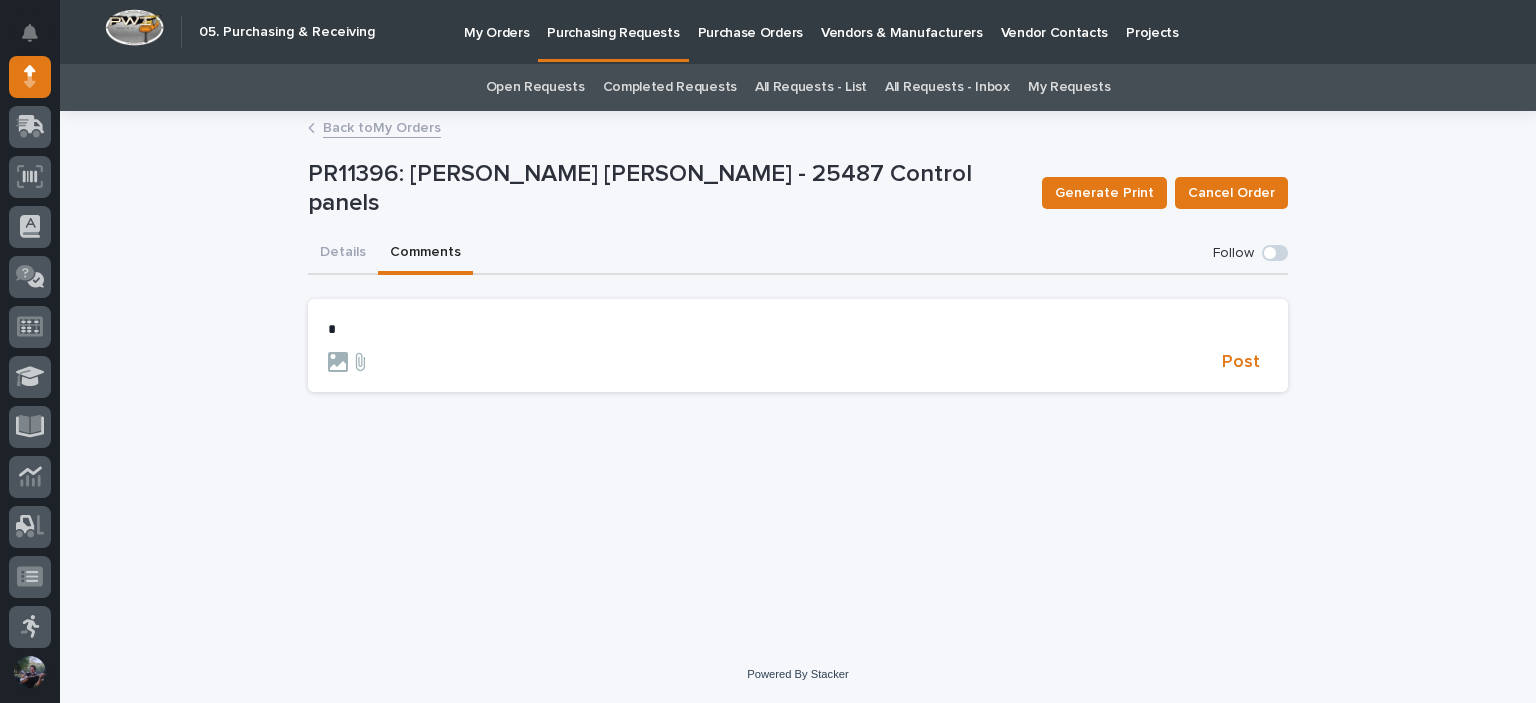 type 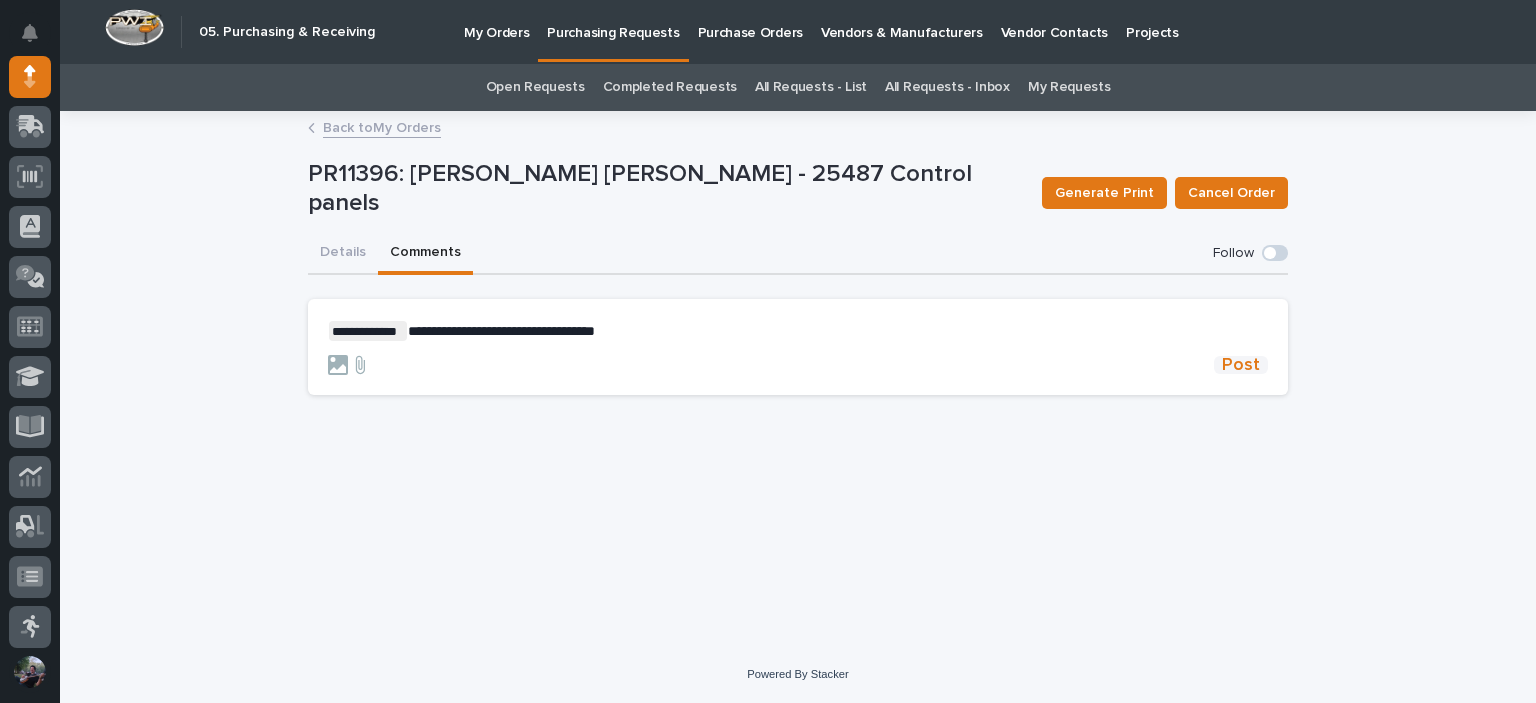click on "Post" at bounding box center (1241, 365) 